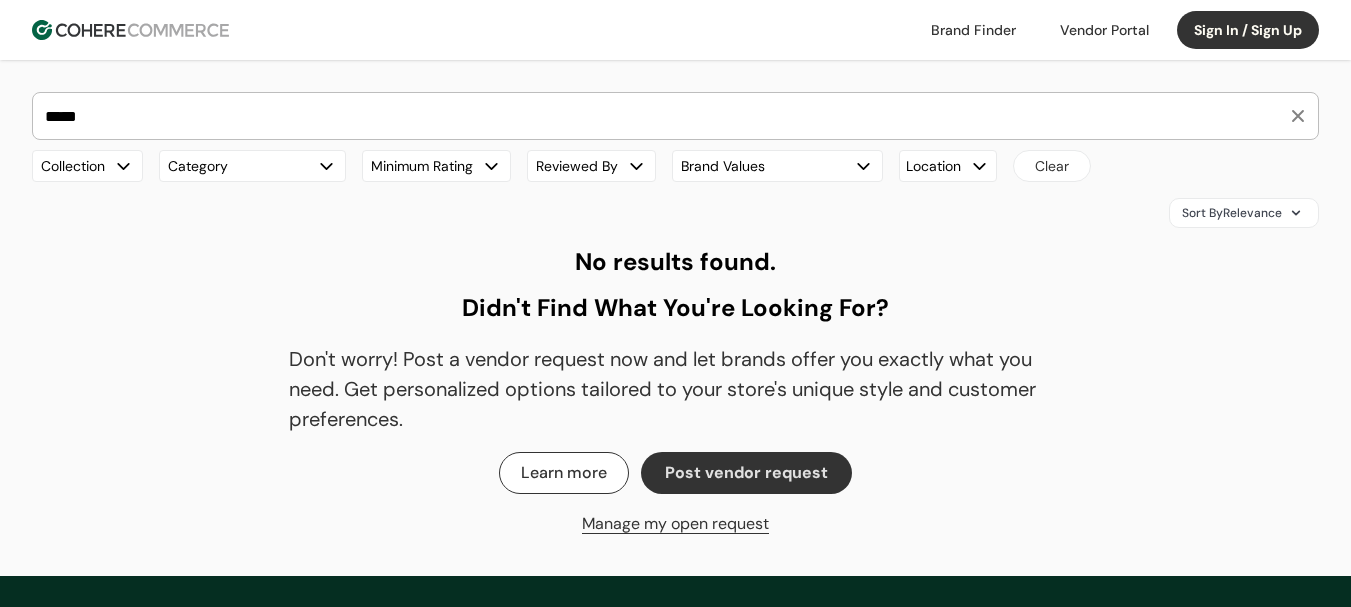 scroll, scrollTop: 0, scrollLeft: 0, axis: both 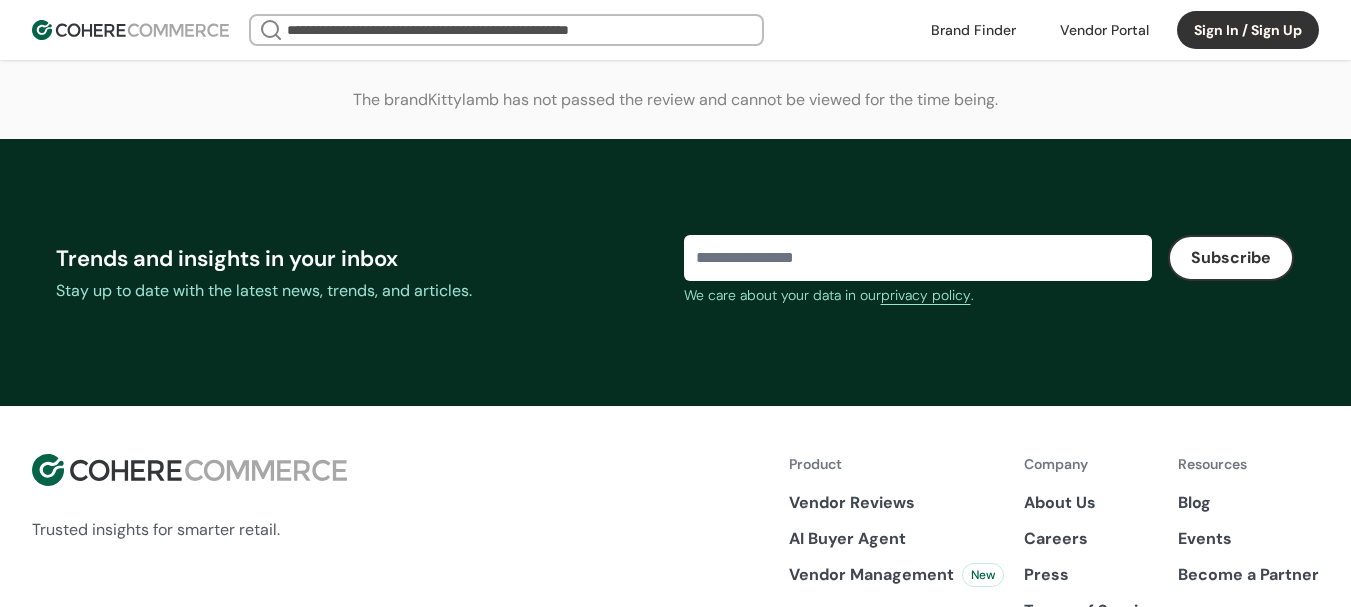 click on "Sign In / Sign Up" at bounding box center [1248, 30] 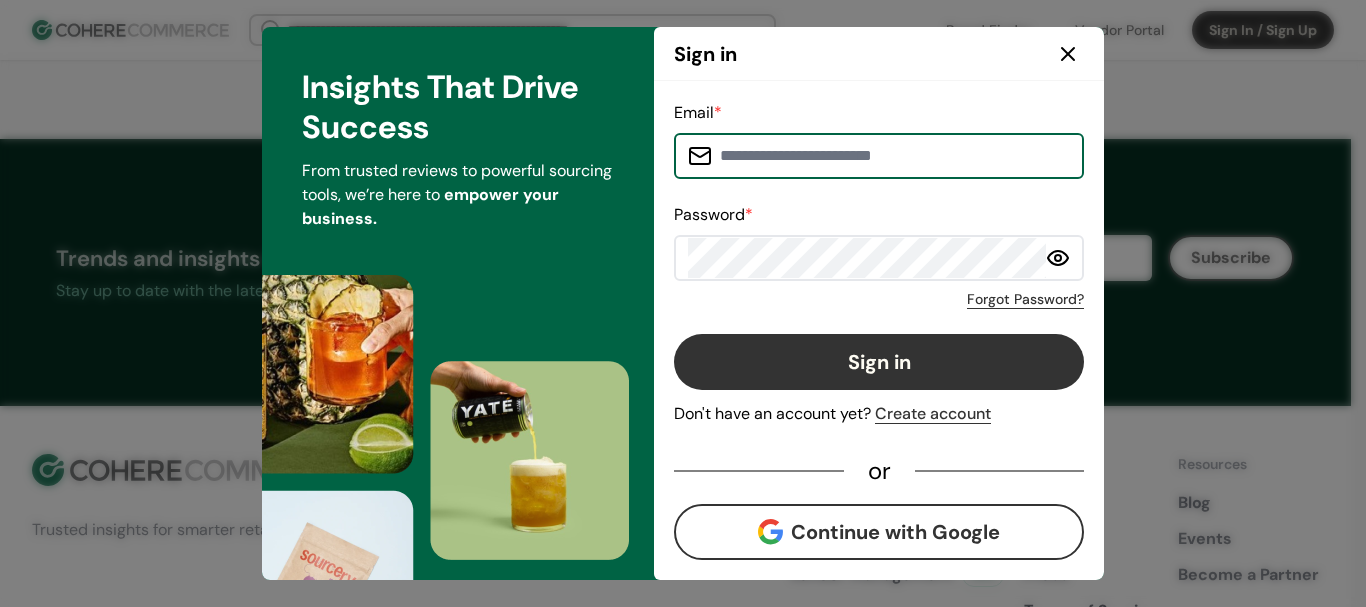 type on "**********" 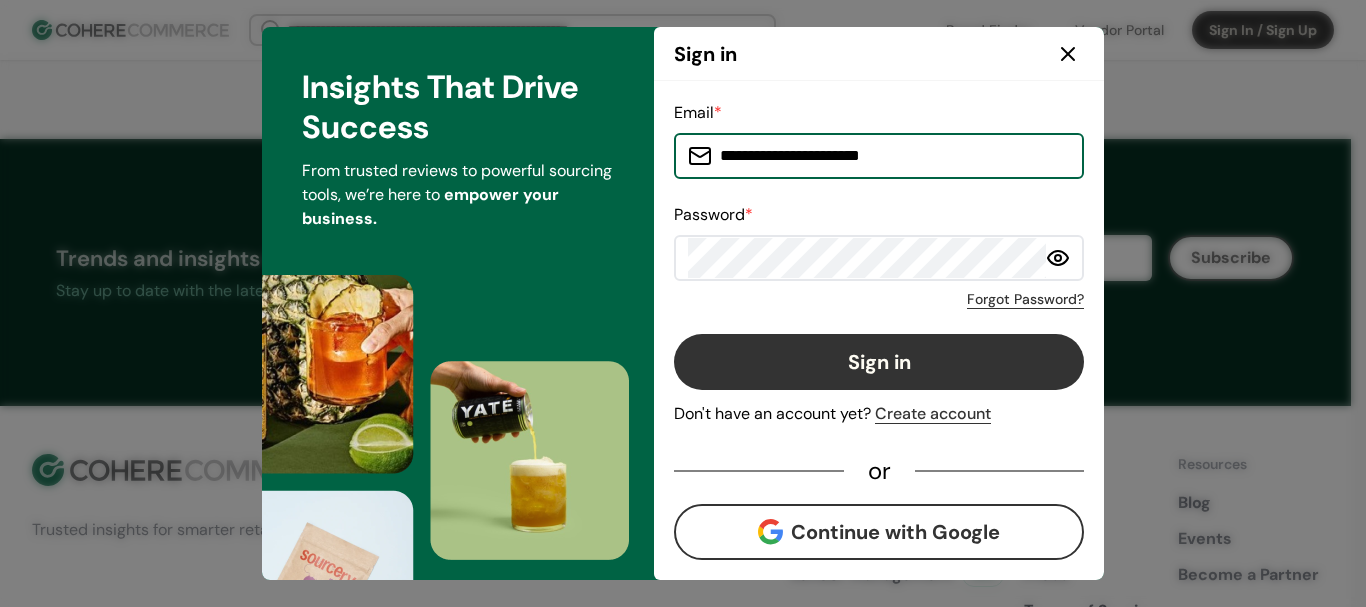 click 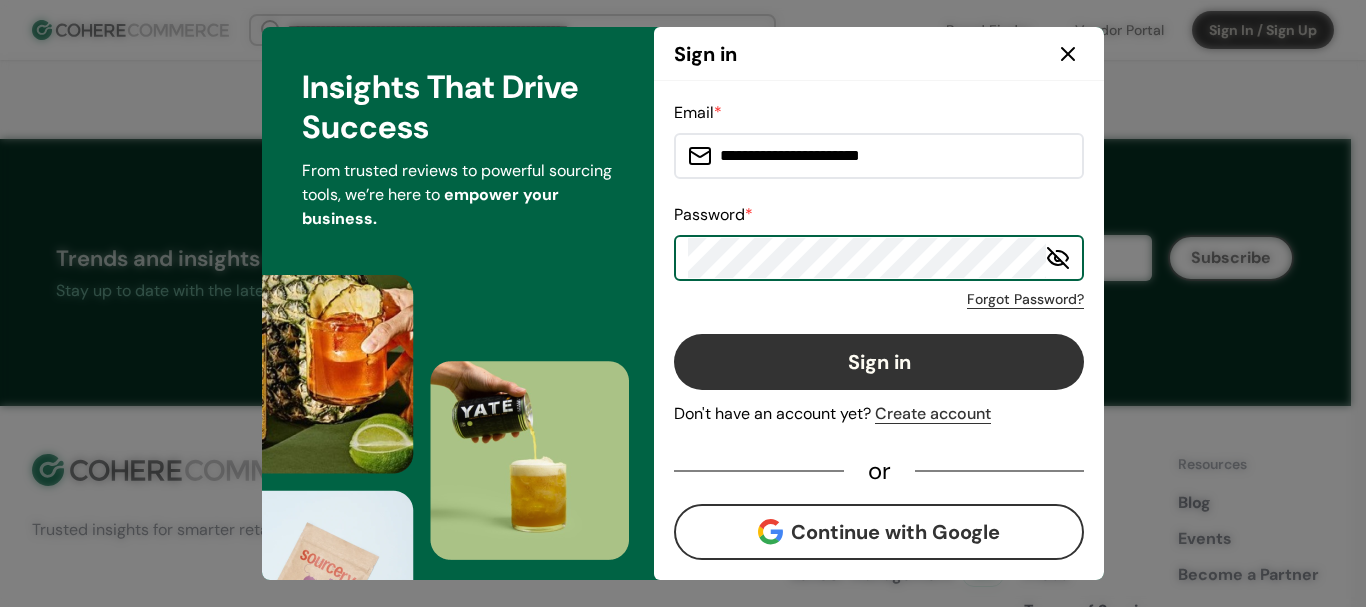 click 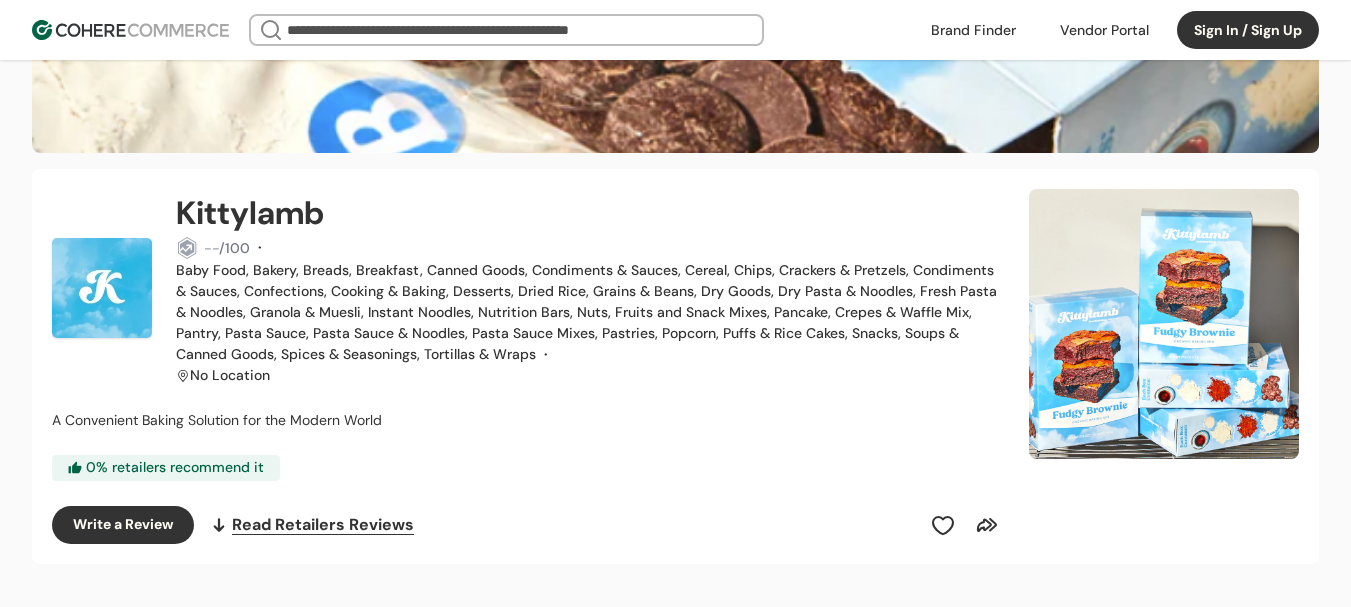 scroll, scrollTop: 0, scrollLeft: 0, axis: both 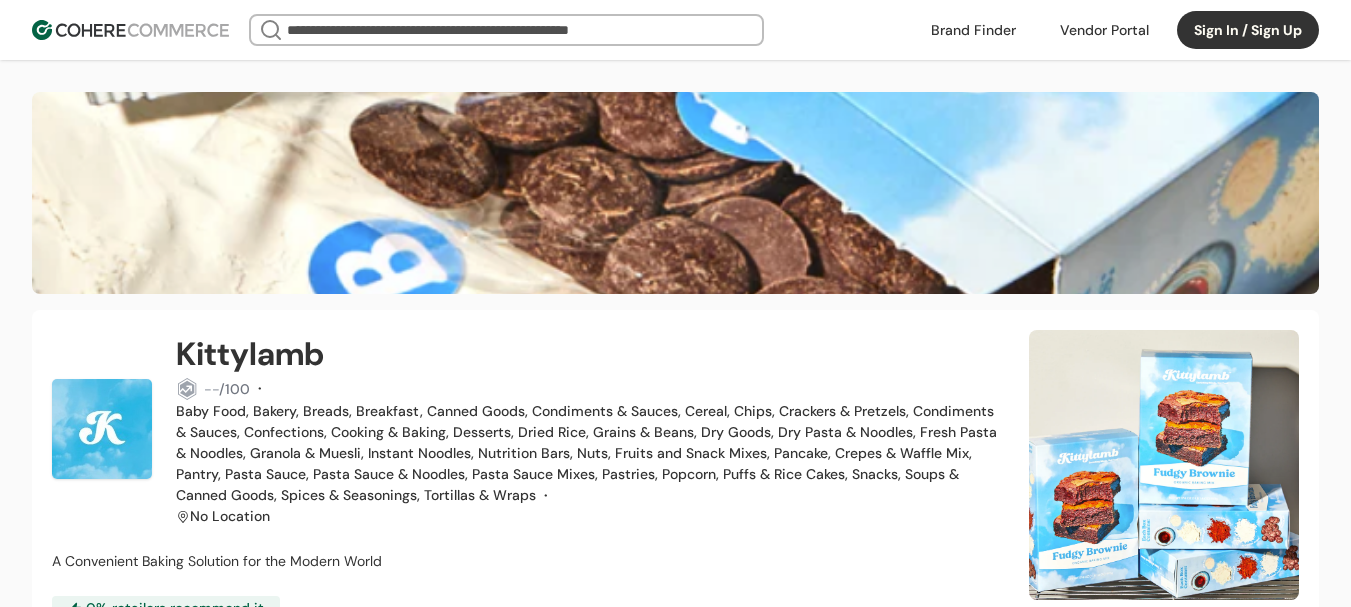 click at bounding box center [973, 30] 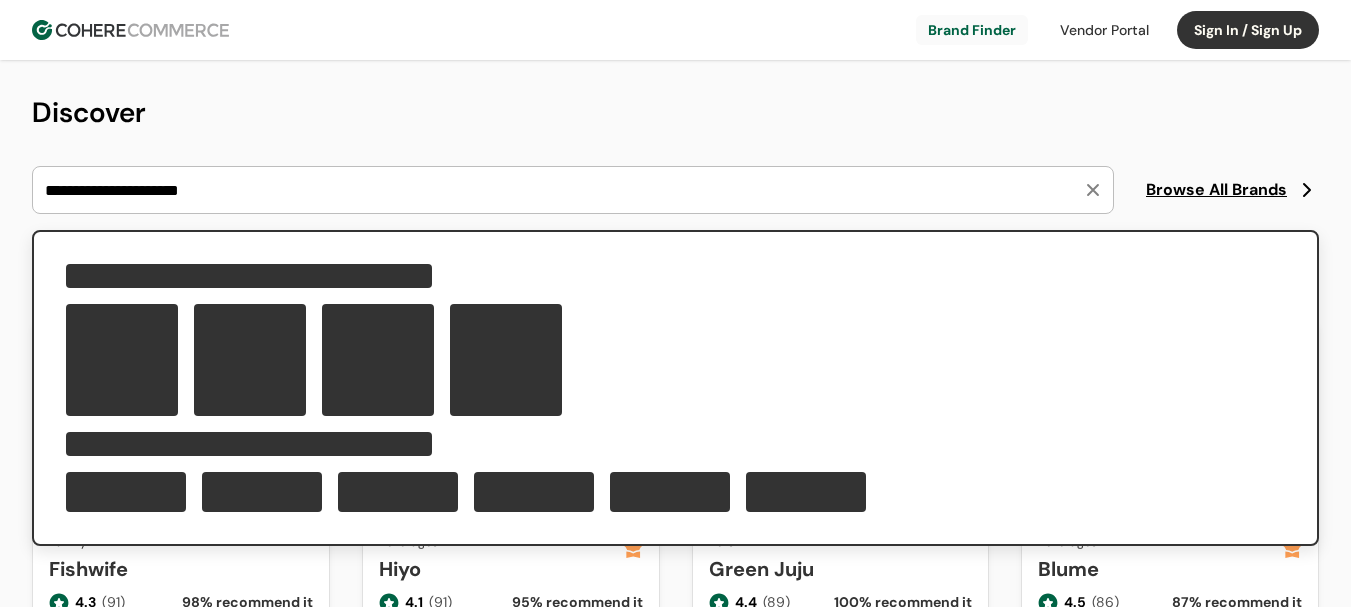 scroll, scrollTop: 0, scrollLeft: 0, axis: both 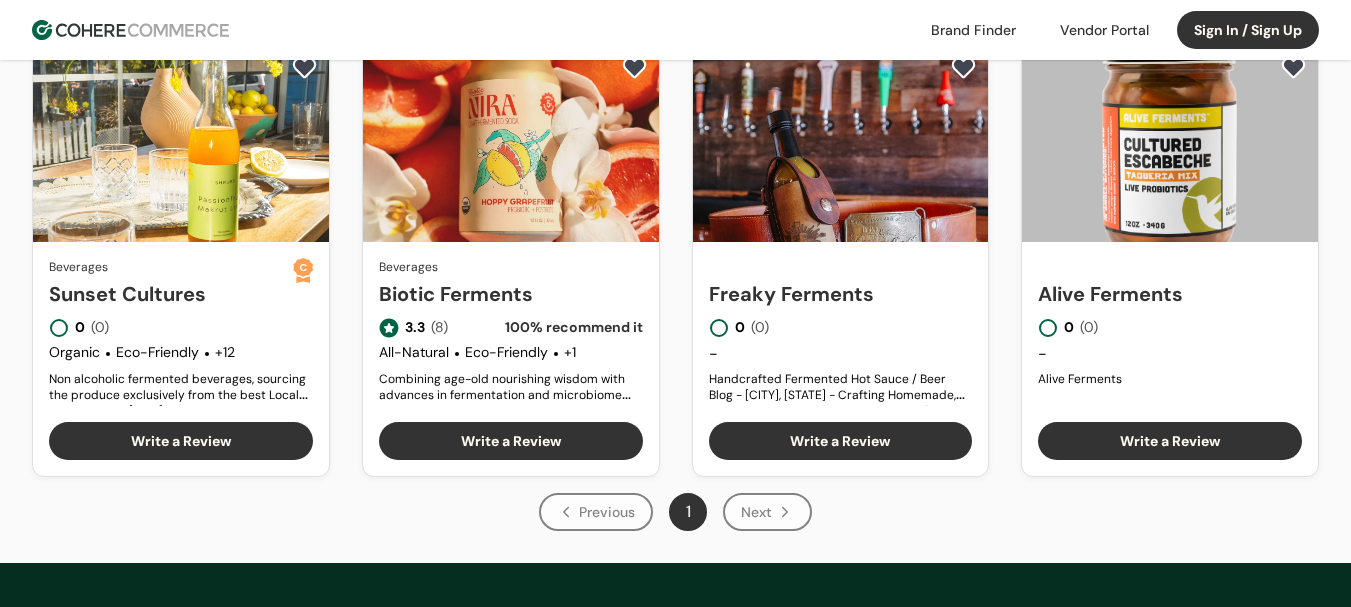 click on "Sign In / Sign Up" at bounding box center (1248, 30) 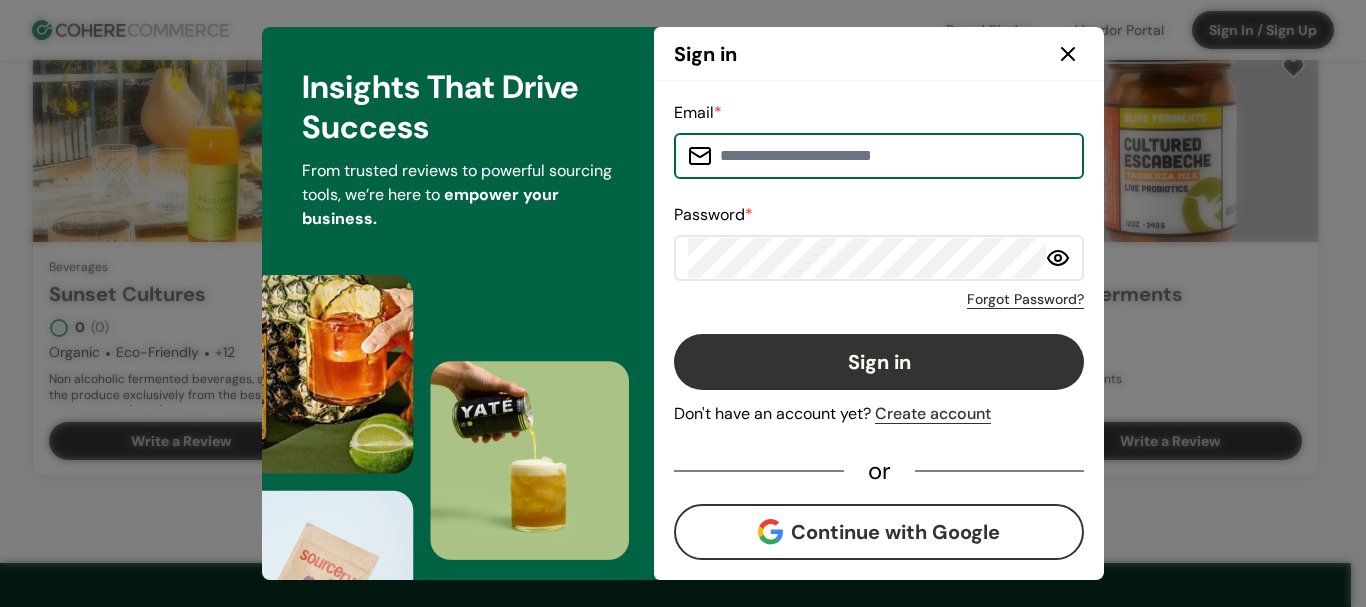 type on "**********" 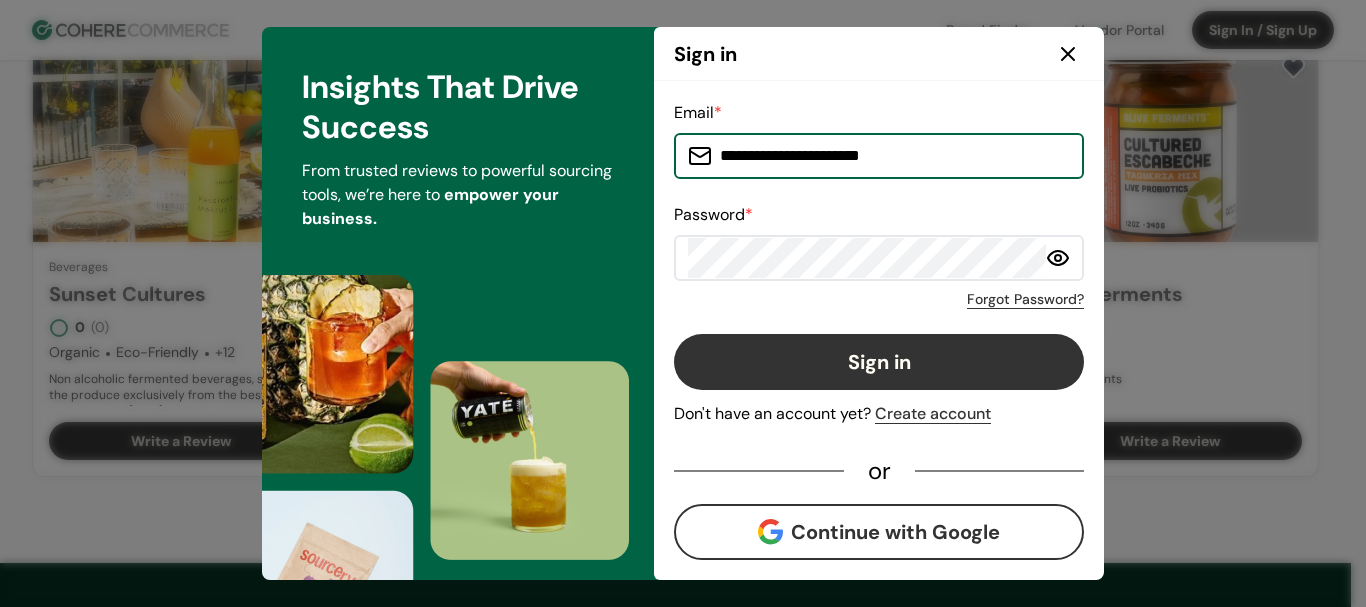 click on "Sign in" at bounding box center [879, 362] 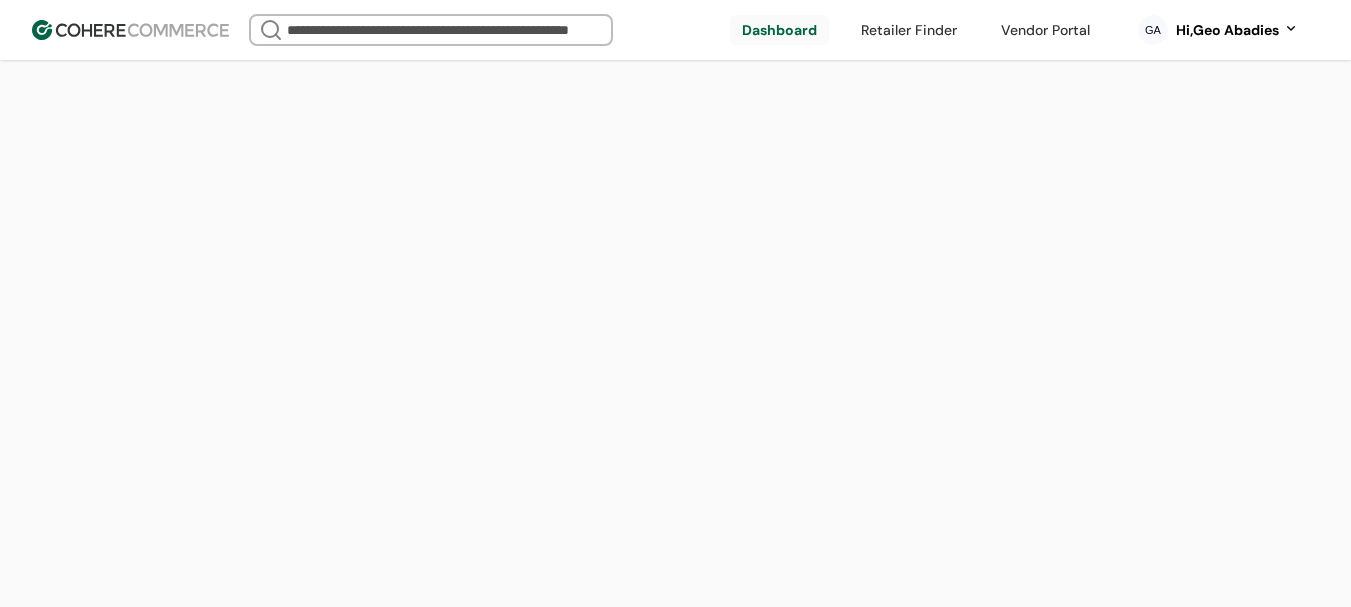 scroll, scrollTop: 0, scrollLeft: 0, axis: both 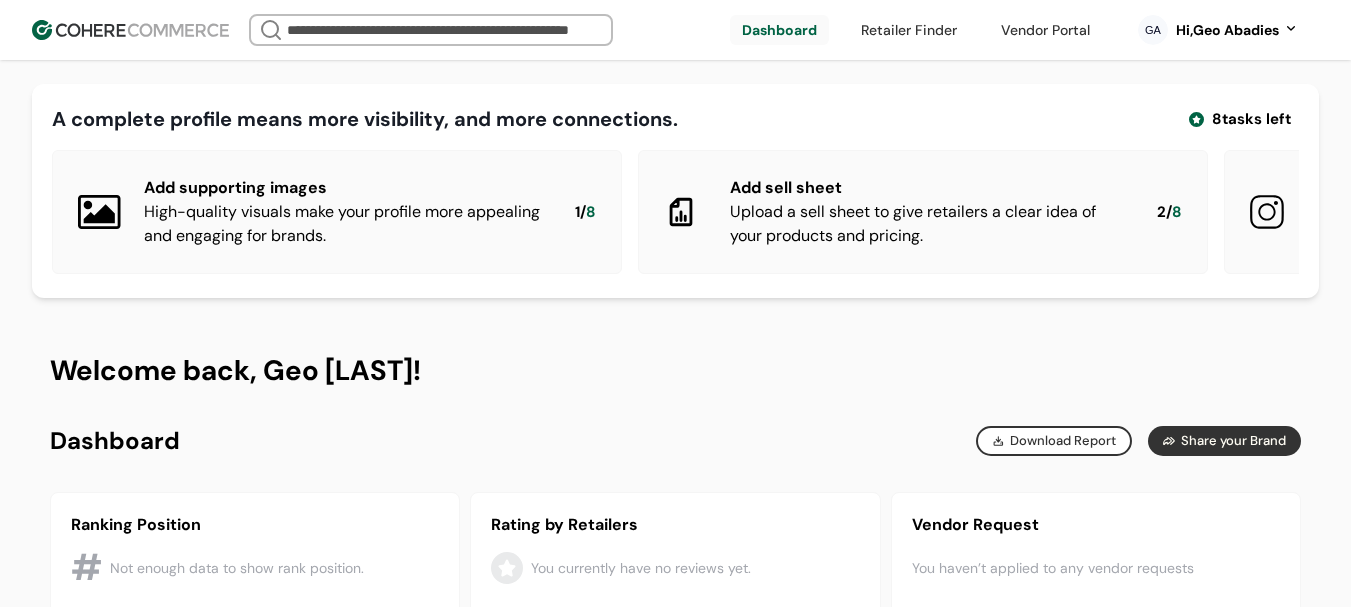 click on "Hi, Geo [LAST]" at bounding box center [1227, 30] 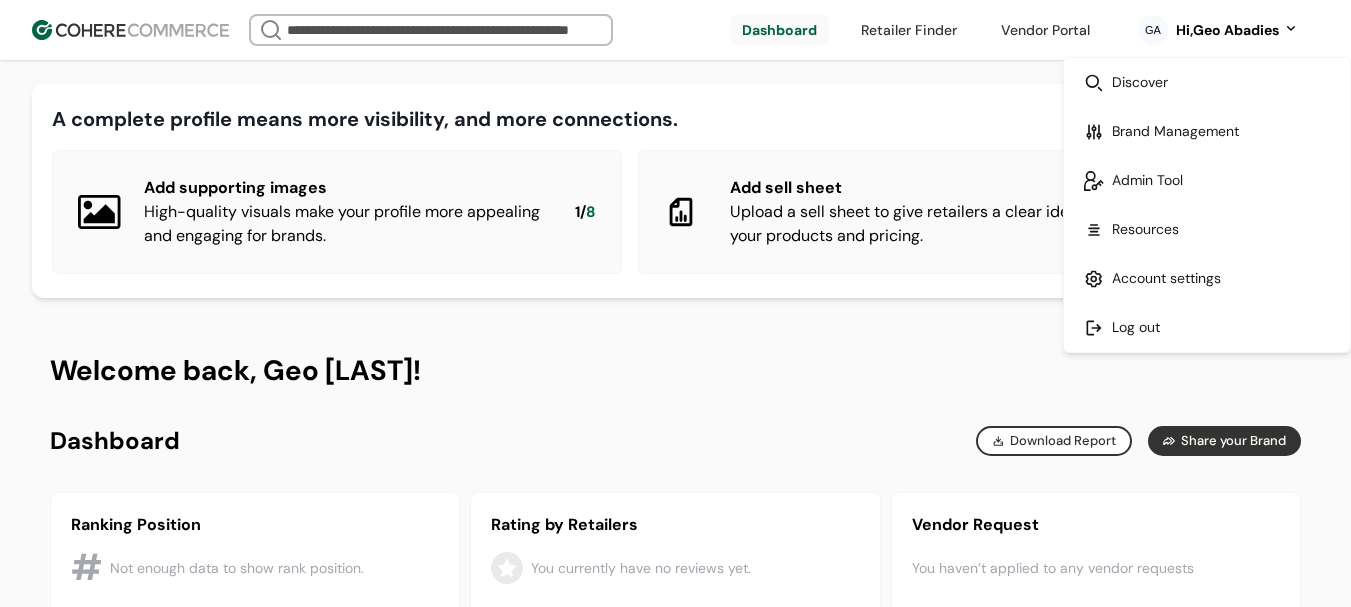 click at bounding box center (1207, 180) 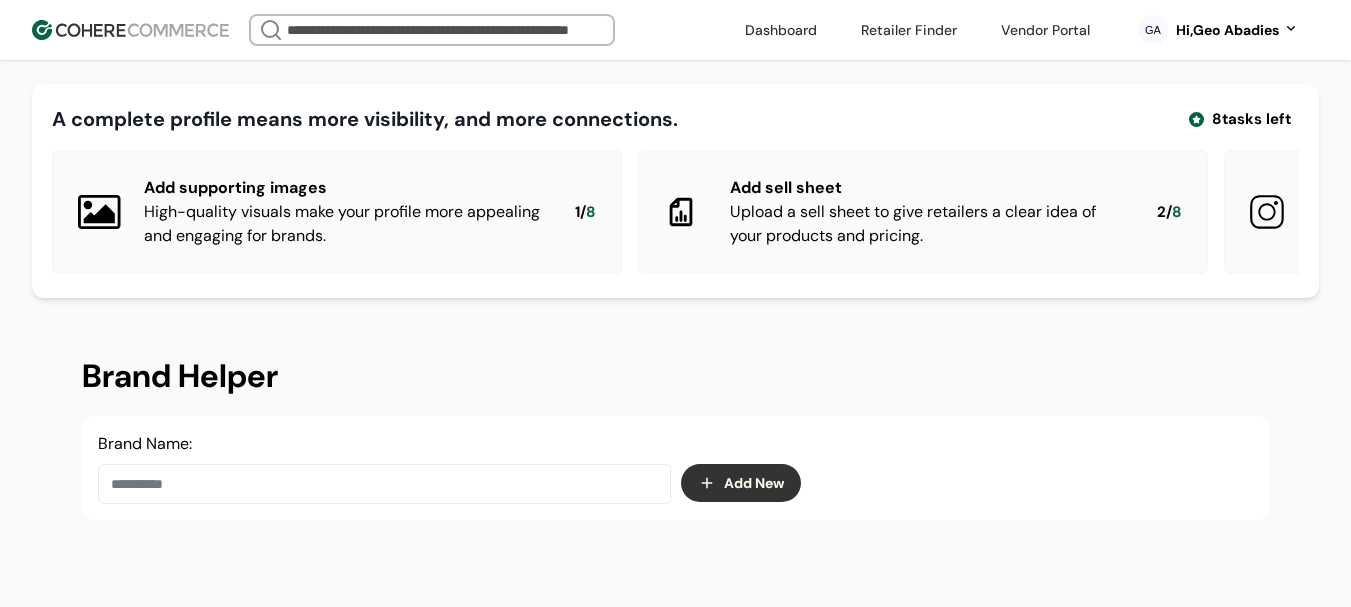 click at bounding box center [384, 484] 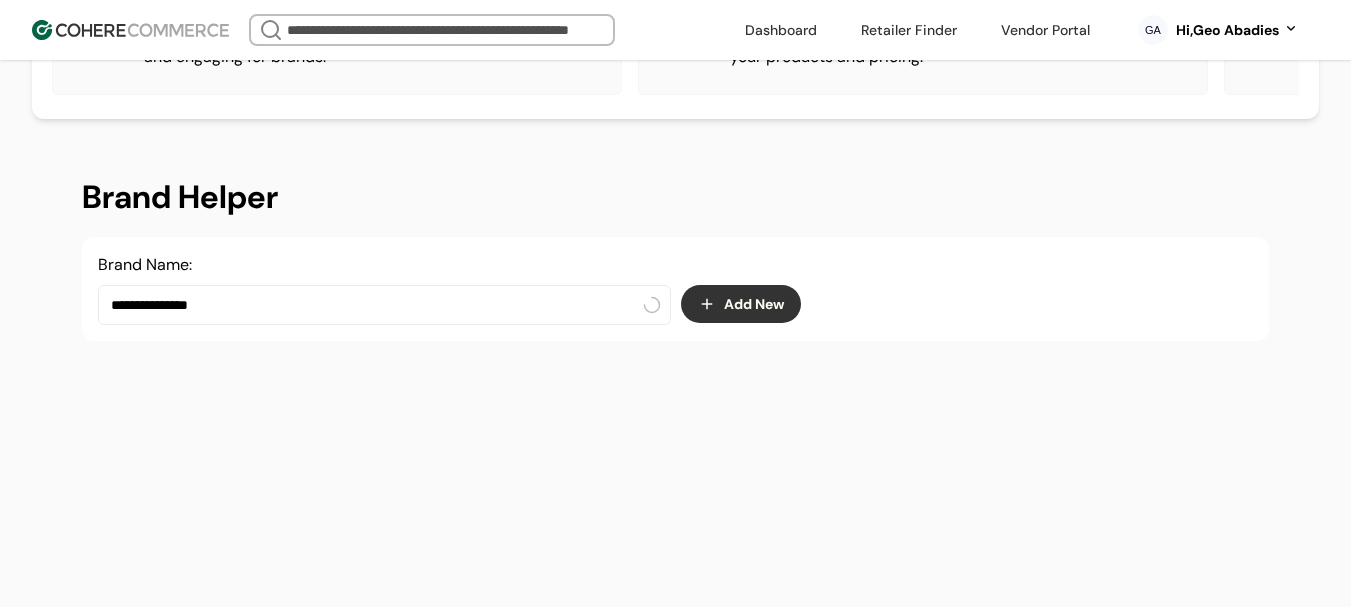 scroll, scrollTop: 200, scrollLeft: 0, axis: vertical 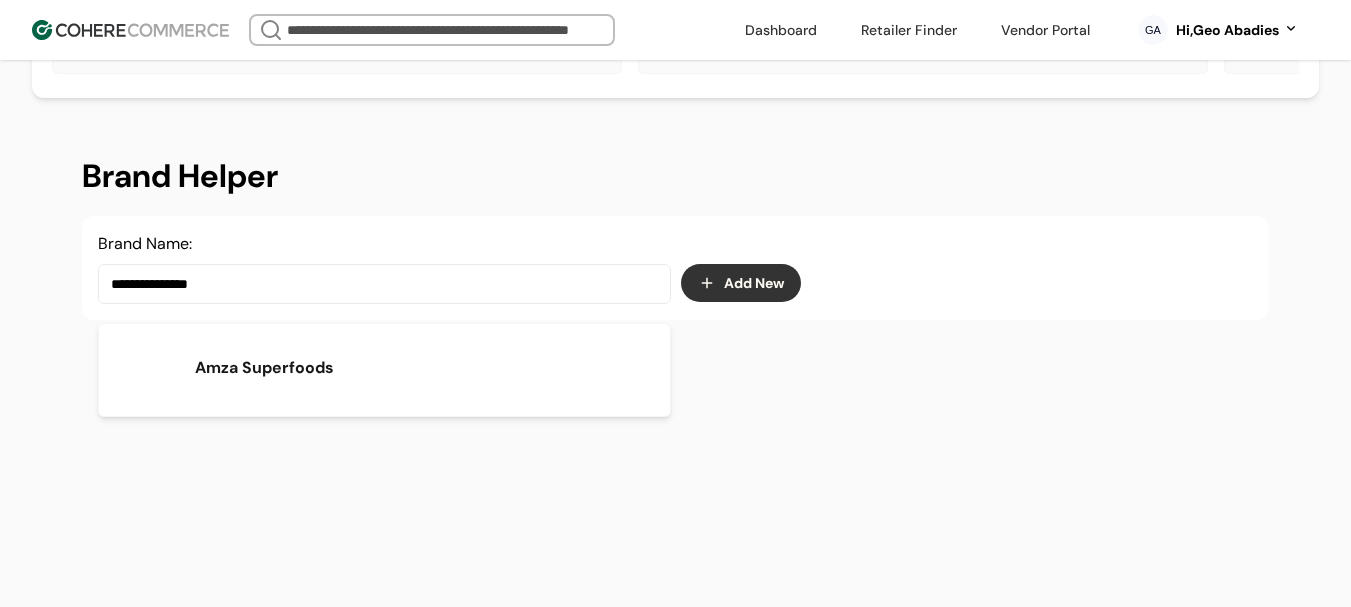 click on "Amza Superfoods" at bounding box center [384, 368] 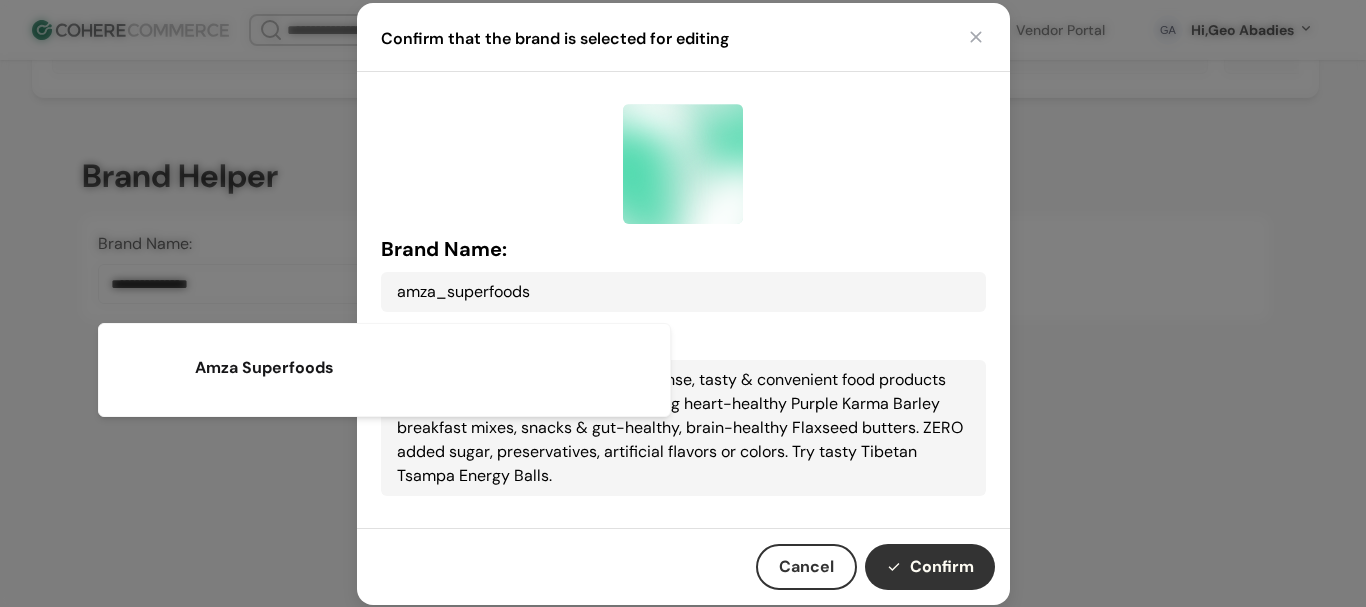 click on "Confirm" at bounding box center [930, 567] 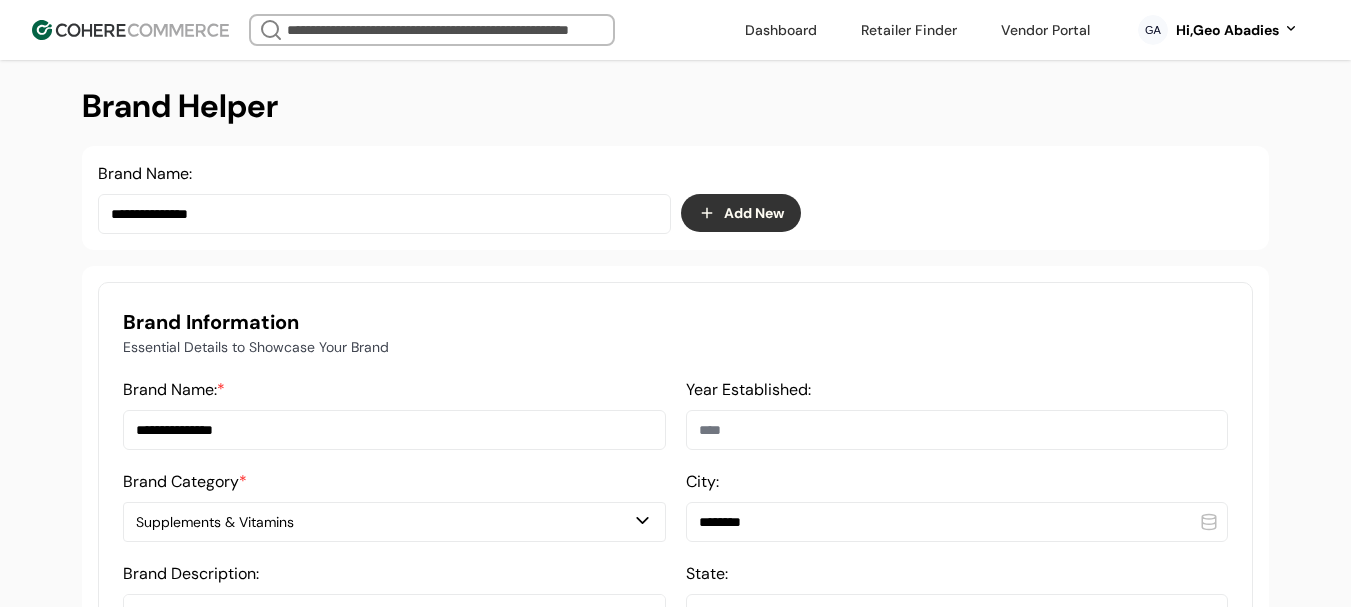 scroll, scrollTop: 300, scrollLeft: 0, axis: vertical 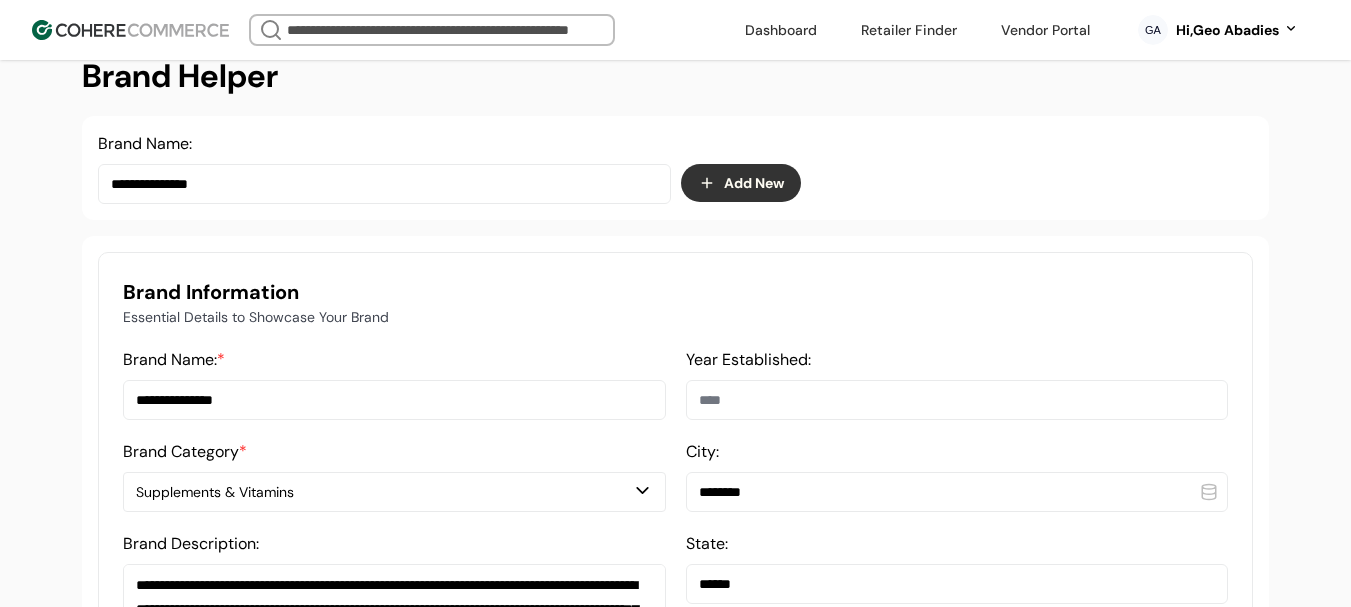 click on "**********" at bounding box center [394, 400] 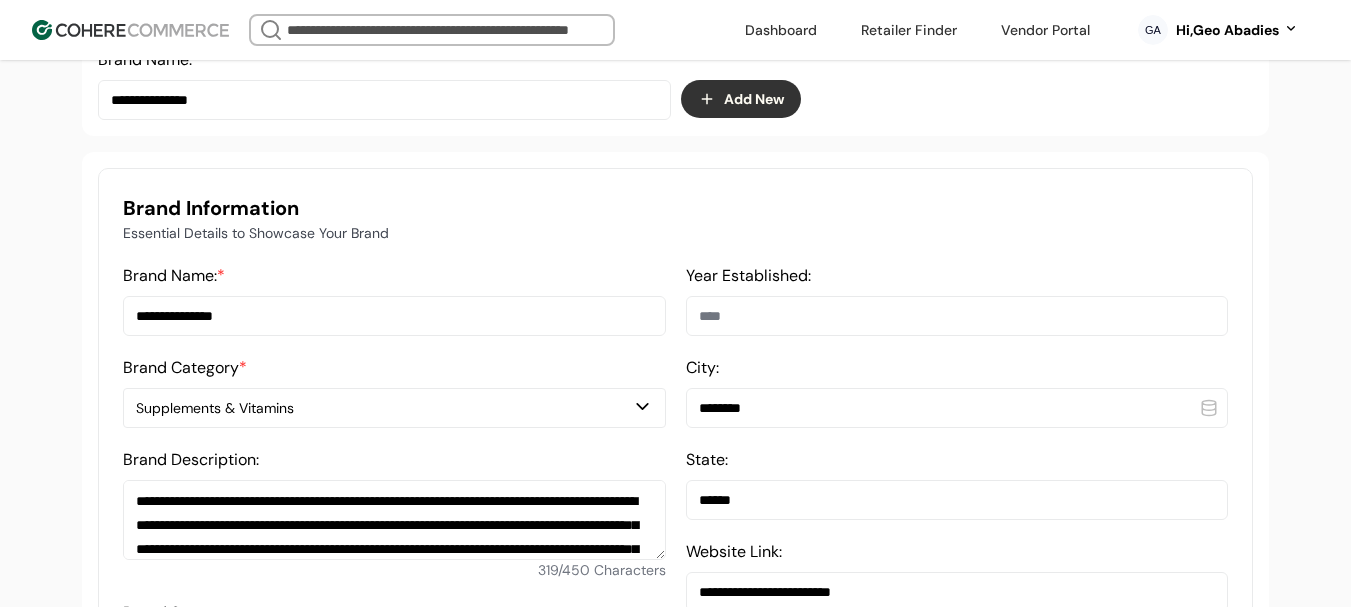 scroll, scrollTop: 500, scrollLeft: 0, axis: vertical 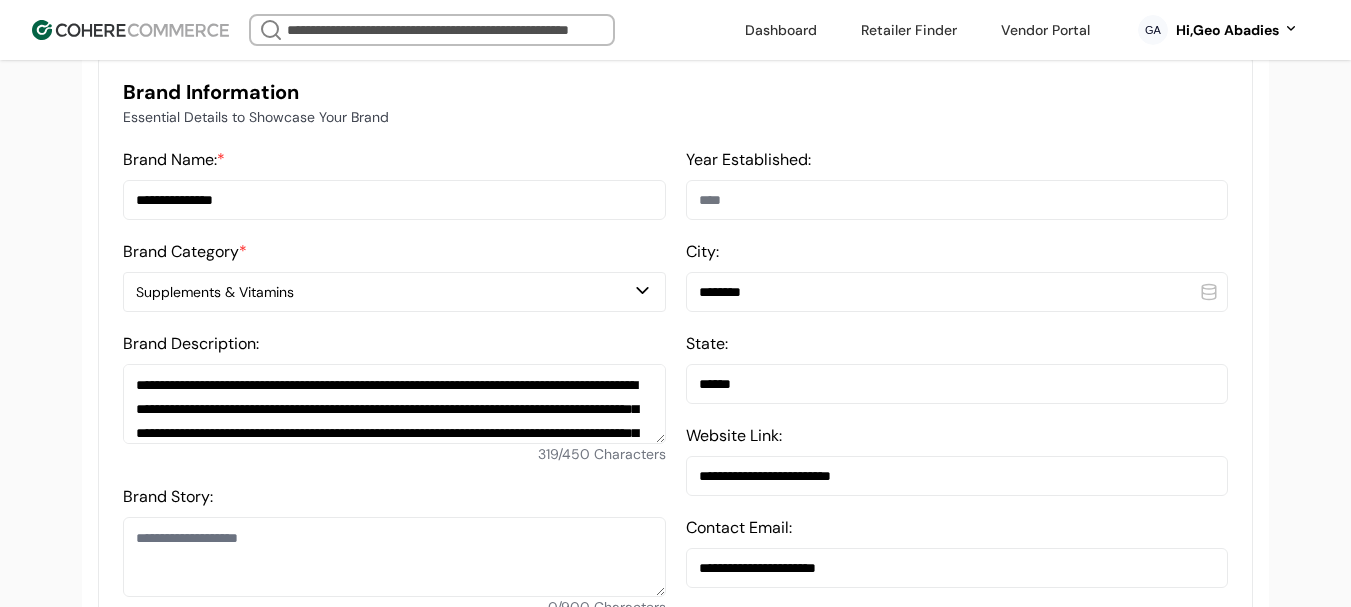 click on "Supplements & Vitamins" at bounding box center [384, 292] 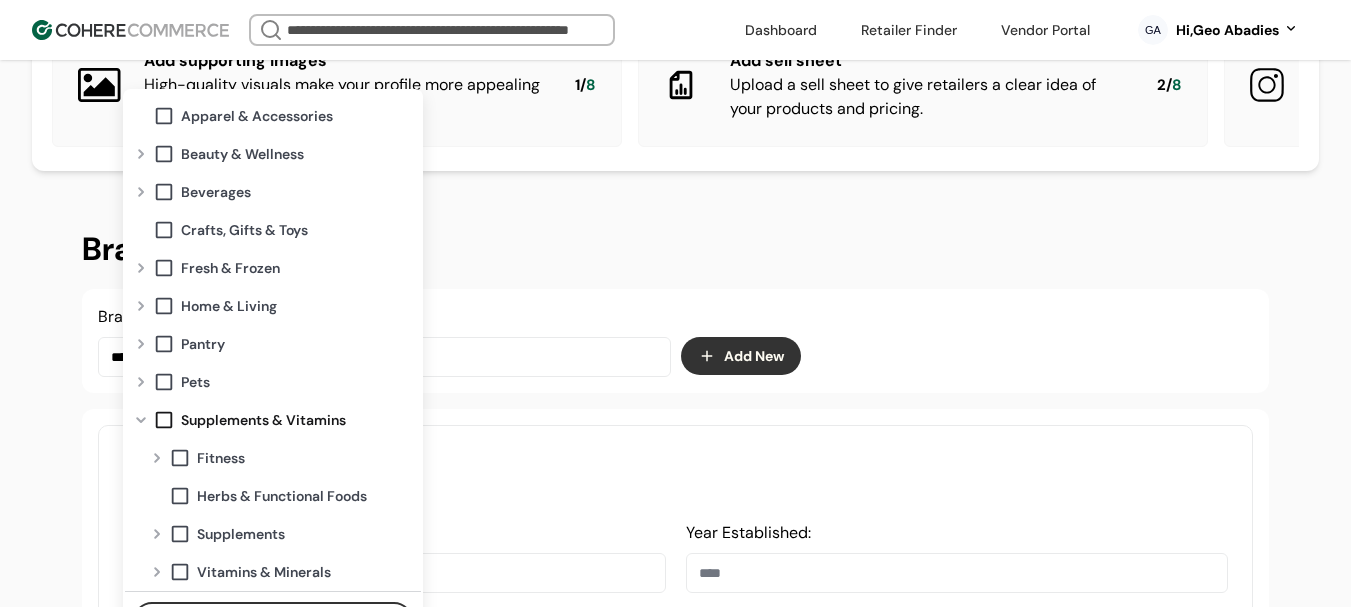 scroll, scrollTop: 100, scrollLeft: 0, axis: vertical 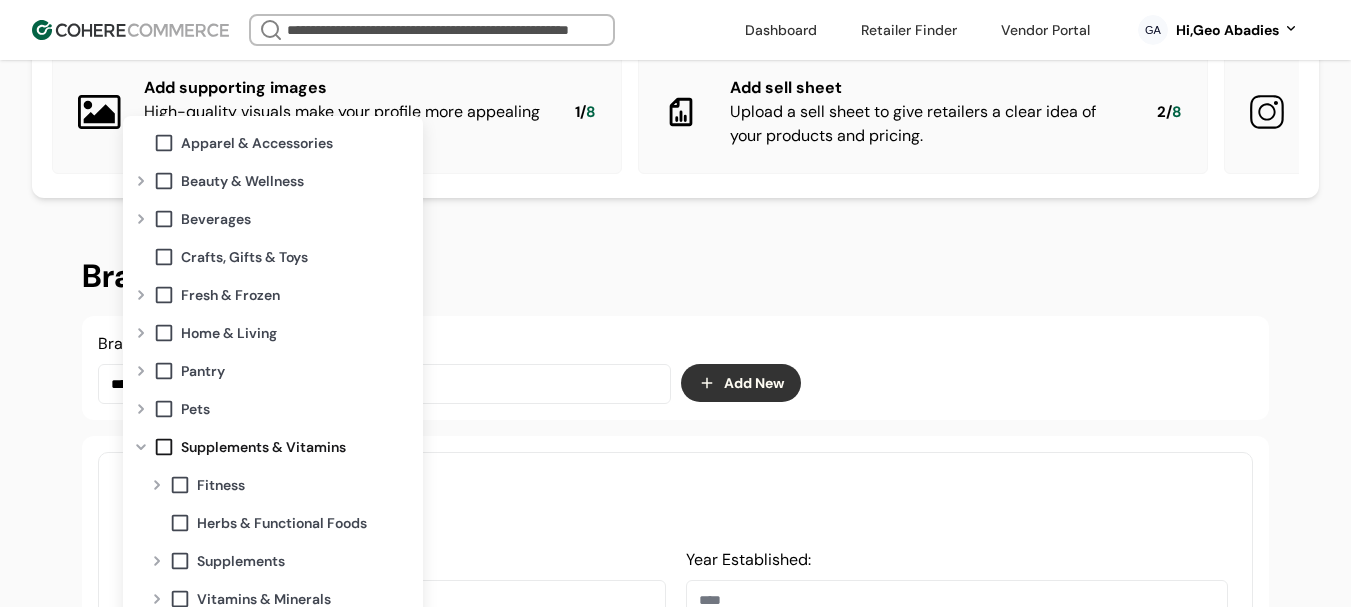 click at bounding box center [141, 447] 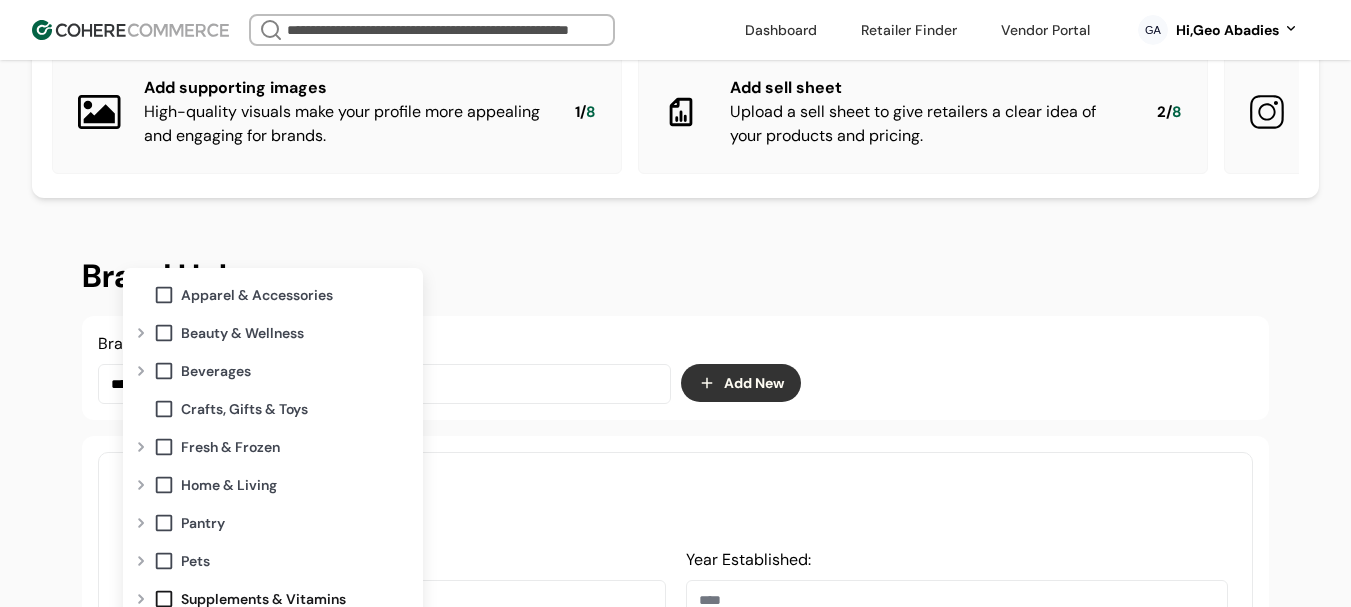 click at bounding box center [141, 523] 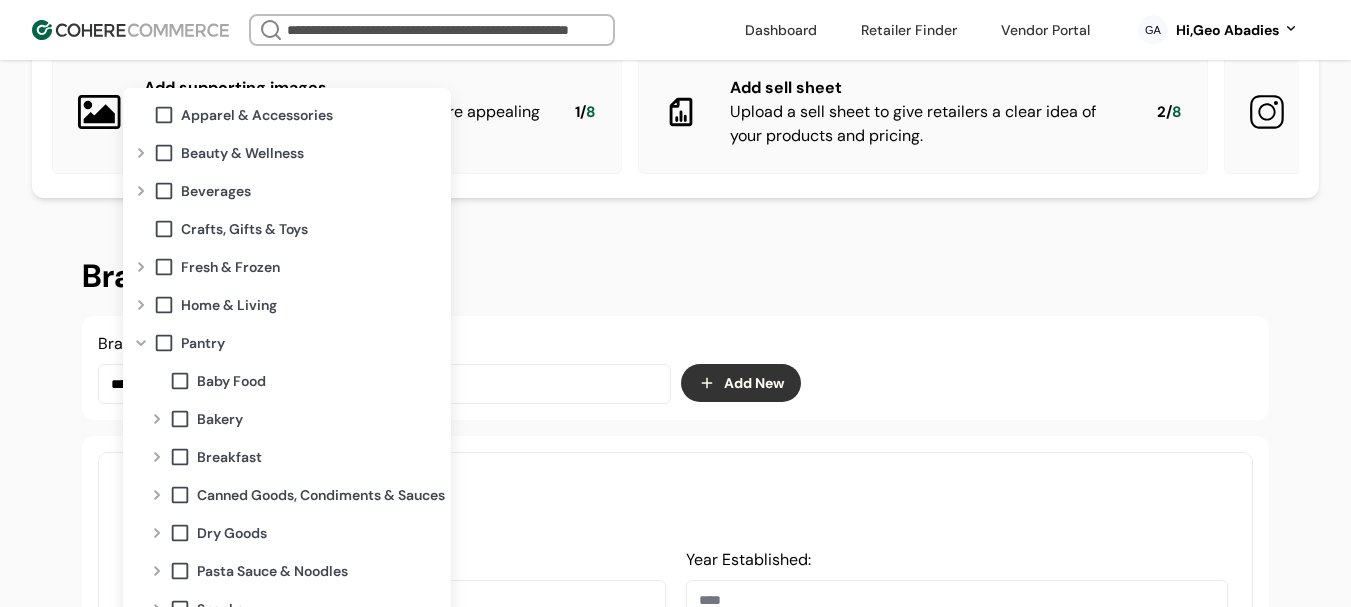 scroll, scrollTop: 86, scrollLeft: 0, axis: vertical 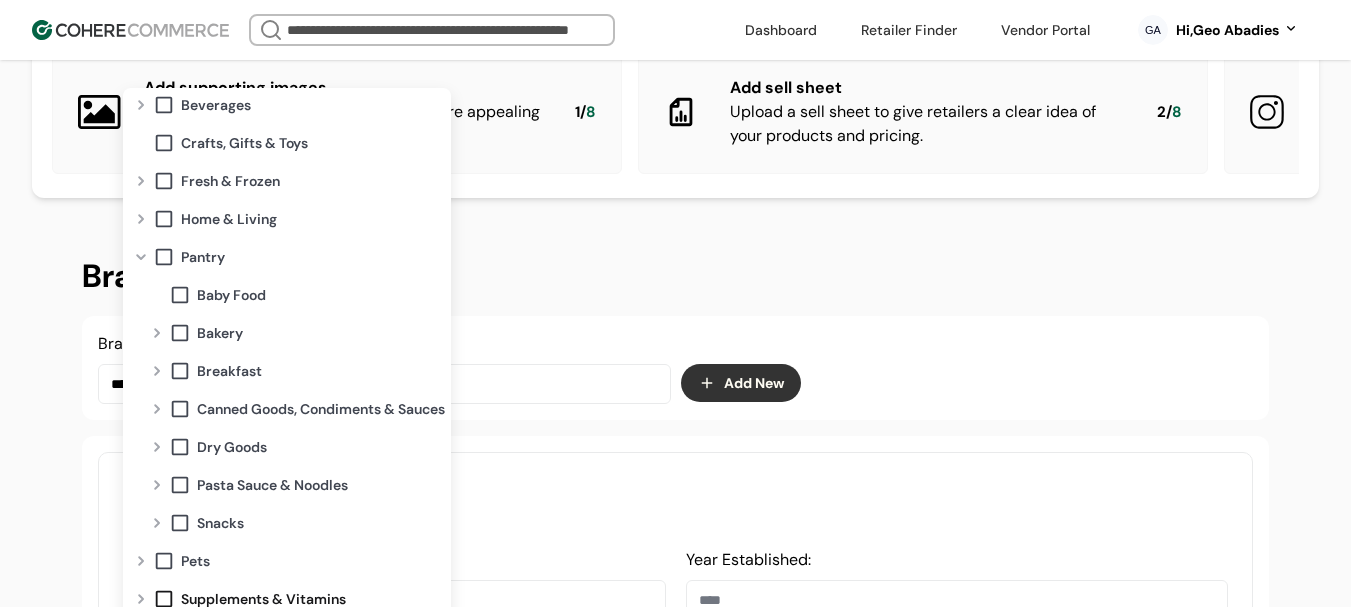 click at bounding box center [157, 447] 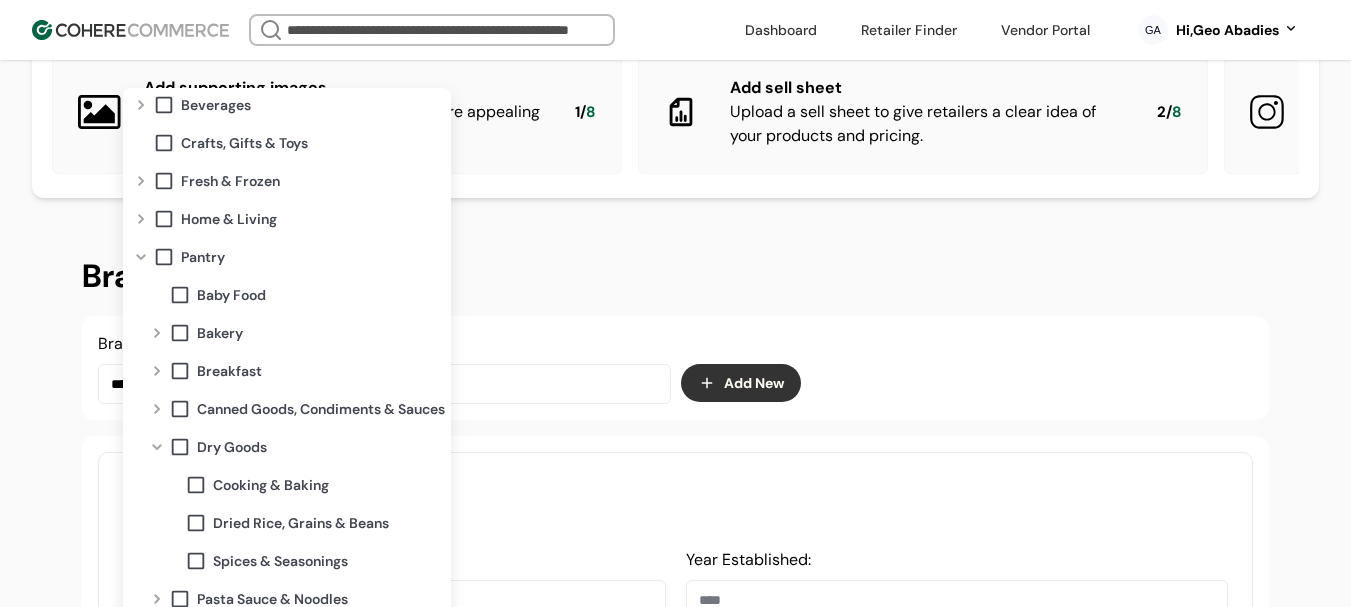 scroll, scrollTop: 186, scrollLeft: 0, axis: vertical 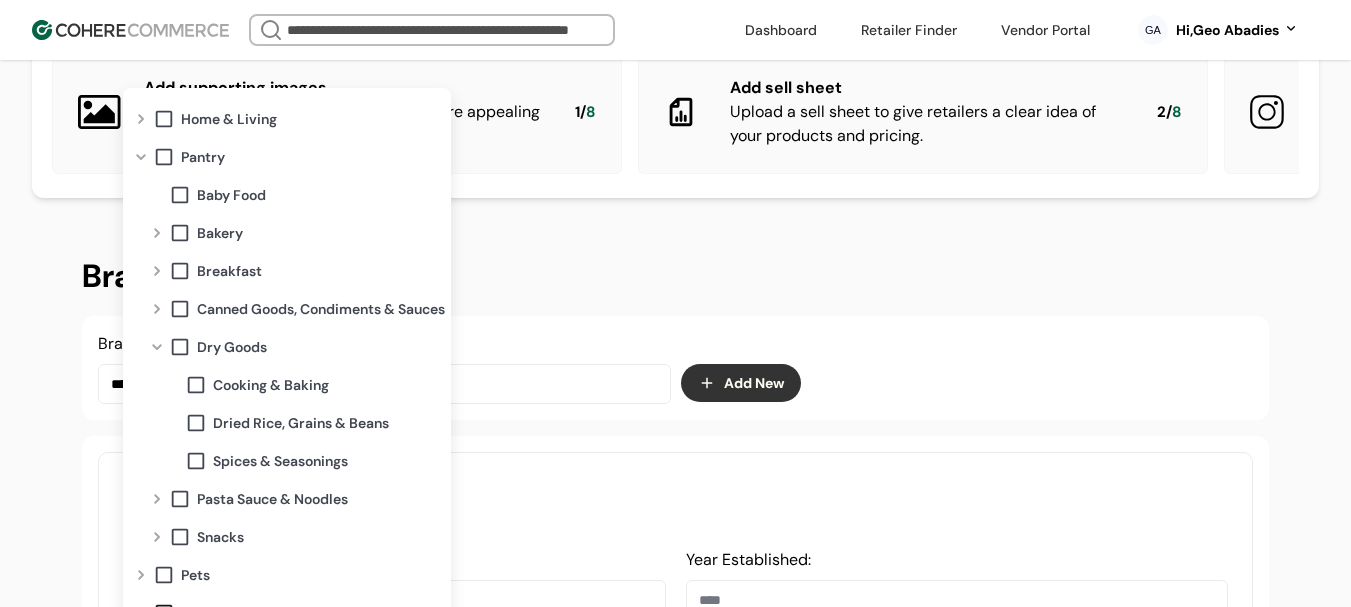 click at bounding box center (196, 461) 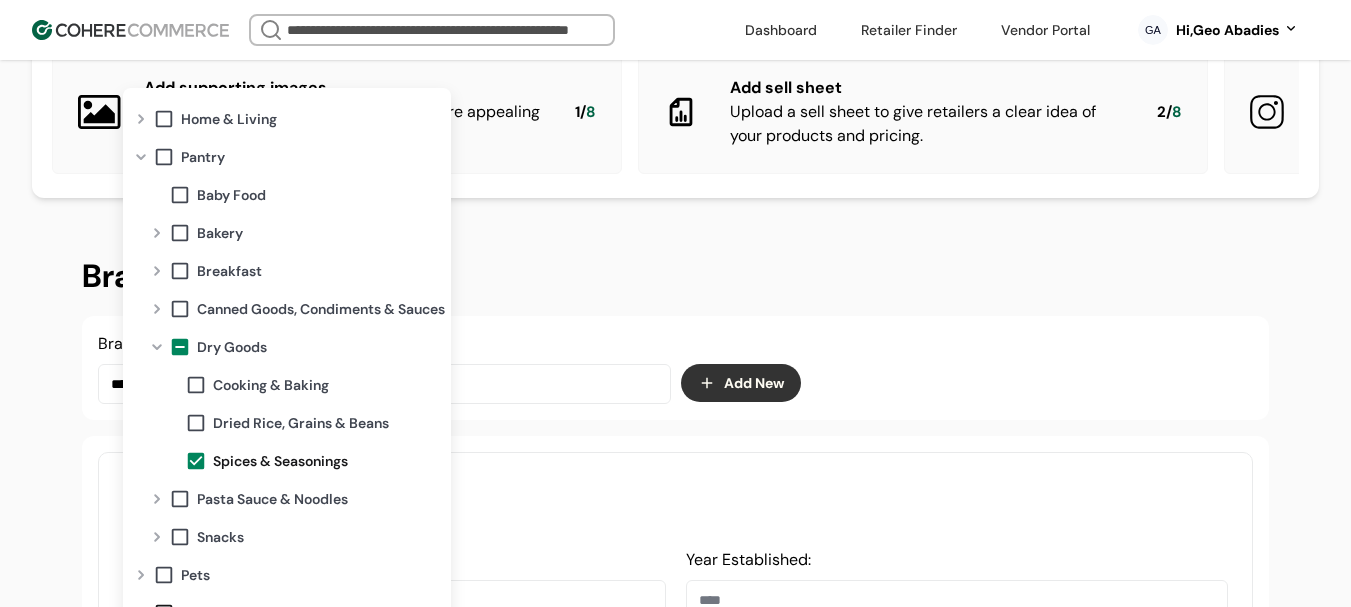 click on "Apparel & Accessories Beauty & Wellness Beverages Crafts, Gifts & Toys Fresh & Frozen Home & Living Pantry Baby Food Bakery Breakfast Canned Goods, Condiments & Sauces Dry Goods Cooking & Baking Dried Rice, Grains & Beans Spices & Seasonings Pasta Sauce & Noodles Snacks Pets Supplements & Vitamins" at bounding box center (287, 357) 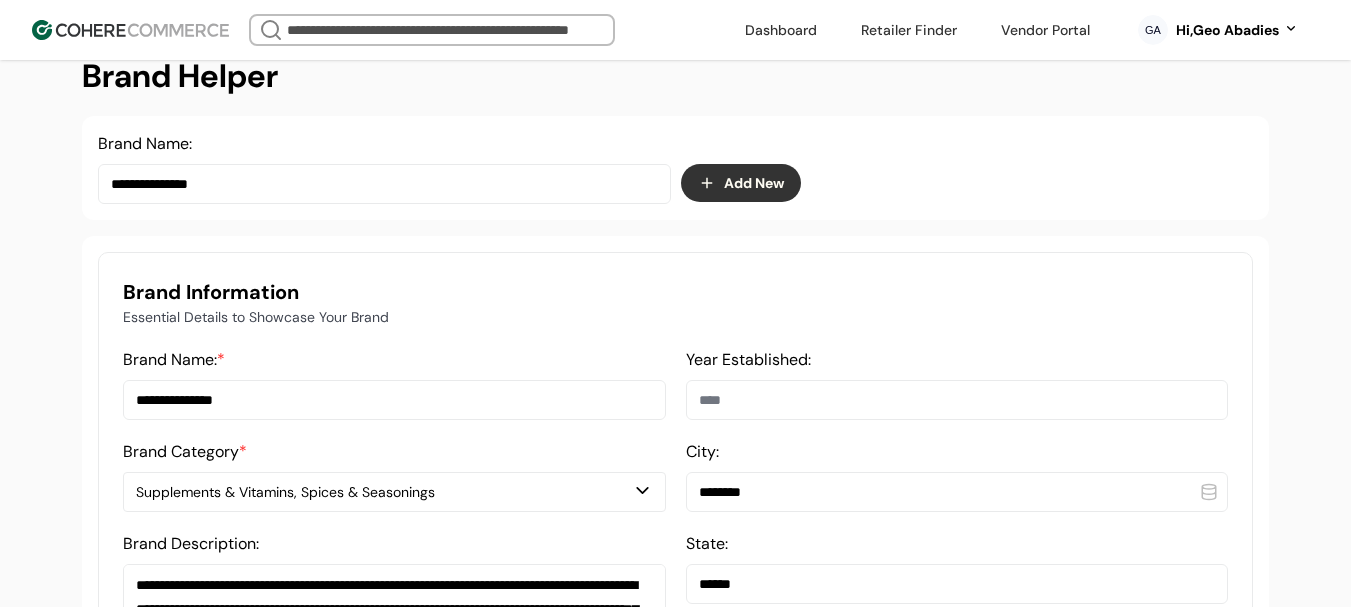 scroll, scrollTop: 400, scrollLeft: 0, axis: vertical 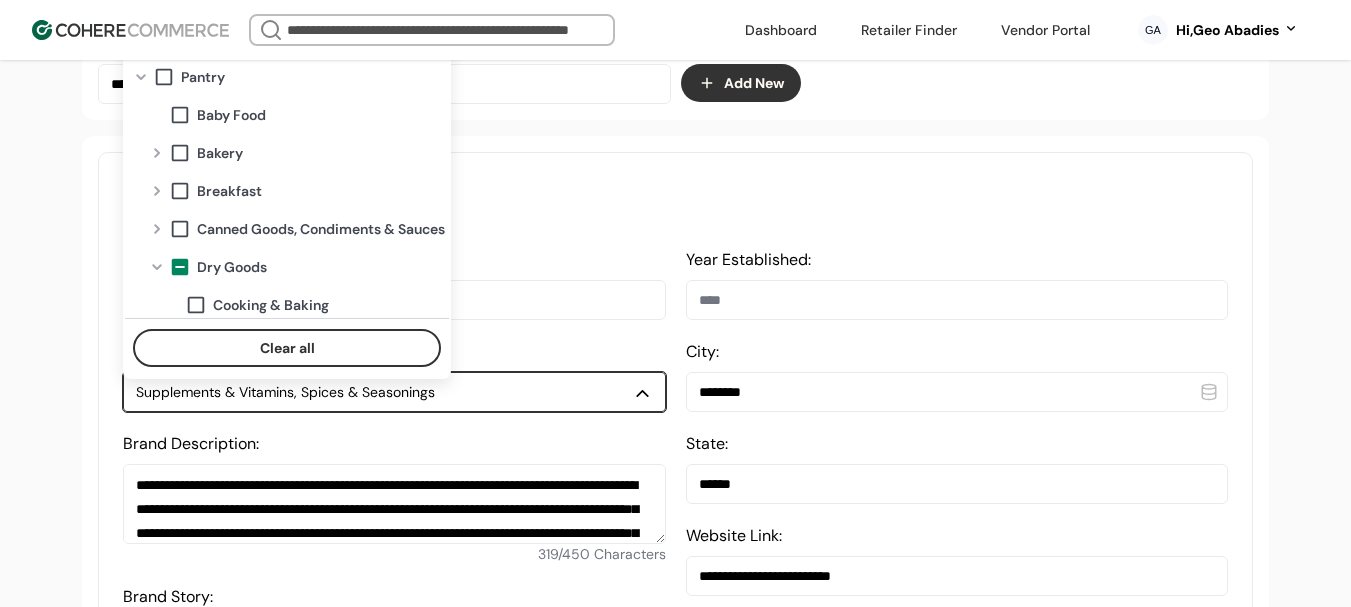 click on "Supplements & Vitamins, Spices & Seasonings" at bounding box center [384, 392] 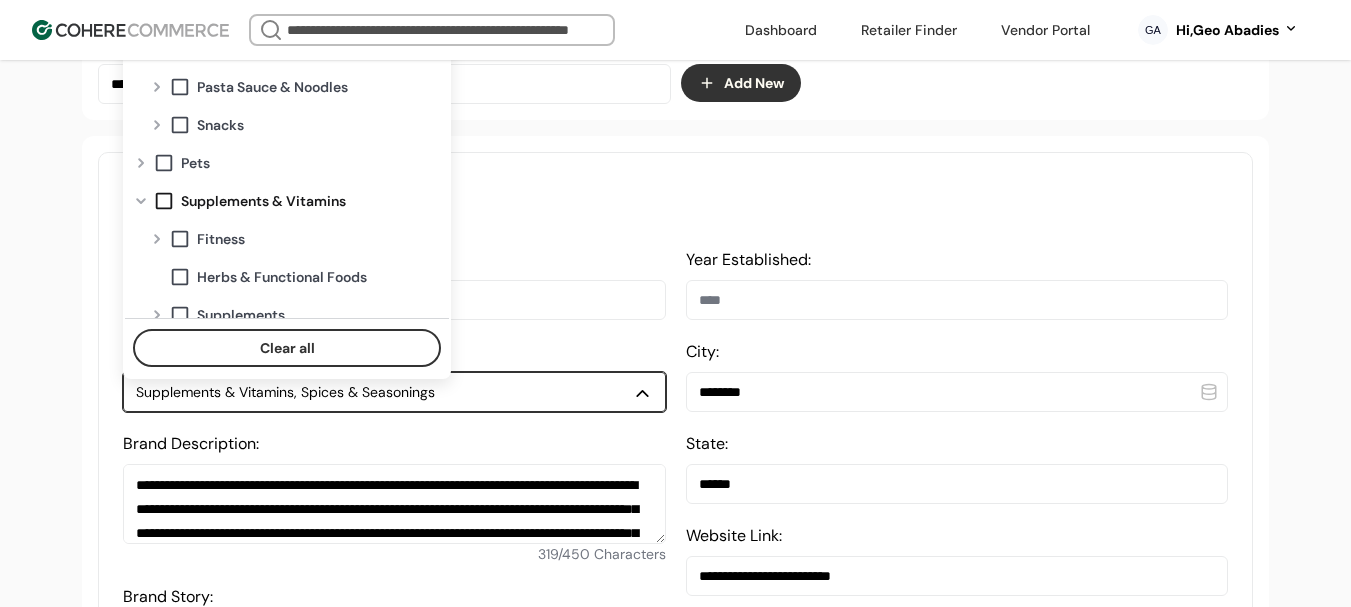 scroll, scrollTop: 572, scrollLeft: 0, axis: vertical 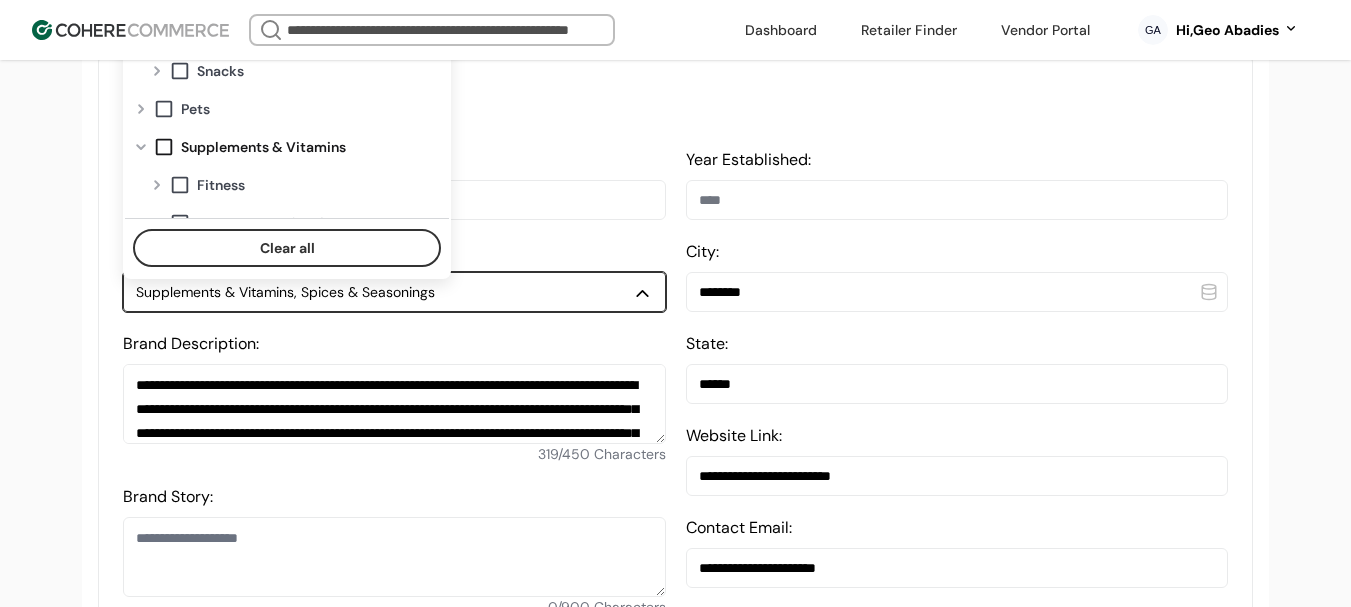 click at bounding box center [164, 147] 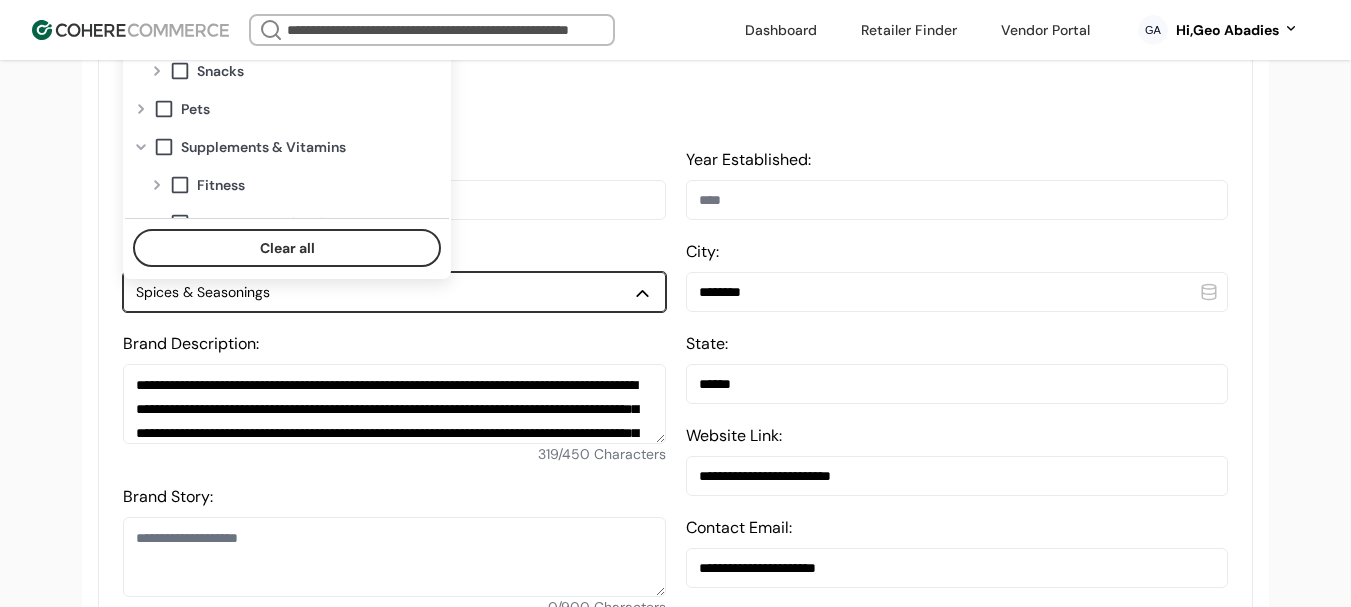 click on "**********" at bounding box center (675, 1053) 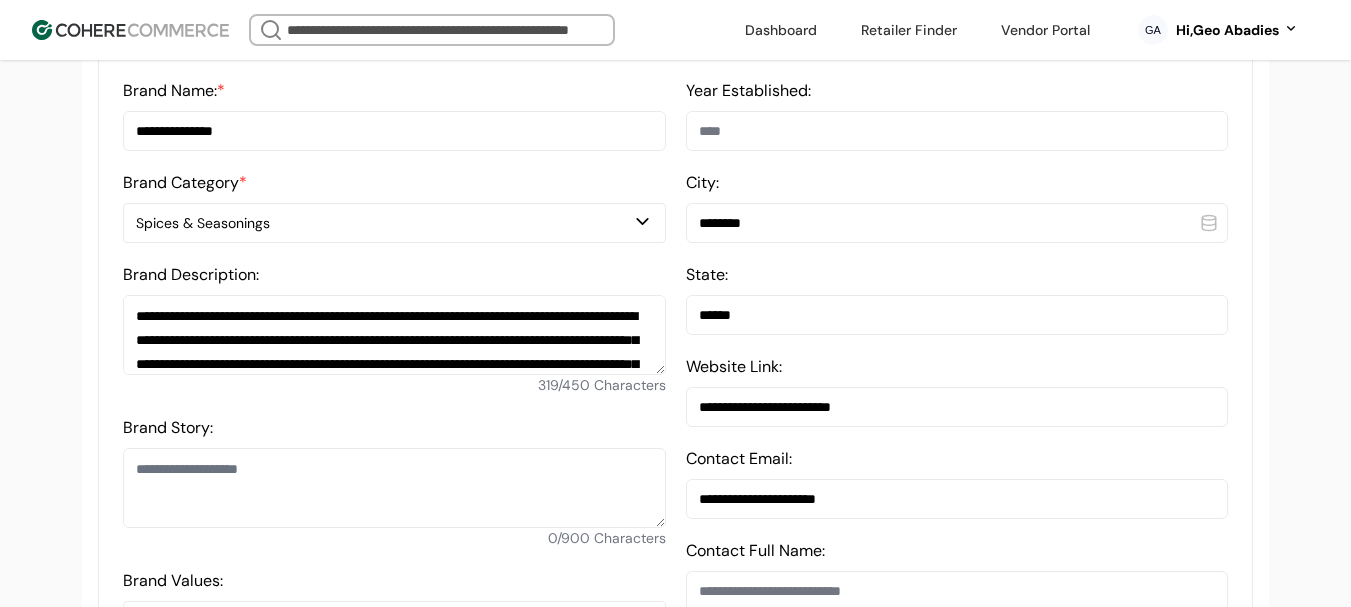 scroll, scrollTop: 600, scrollLeft: 0, axis: vertical 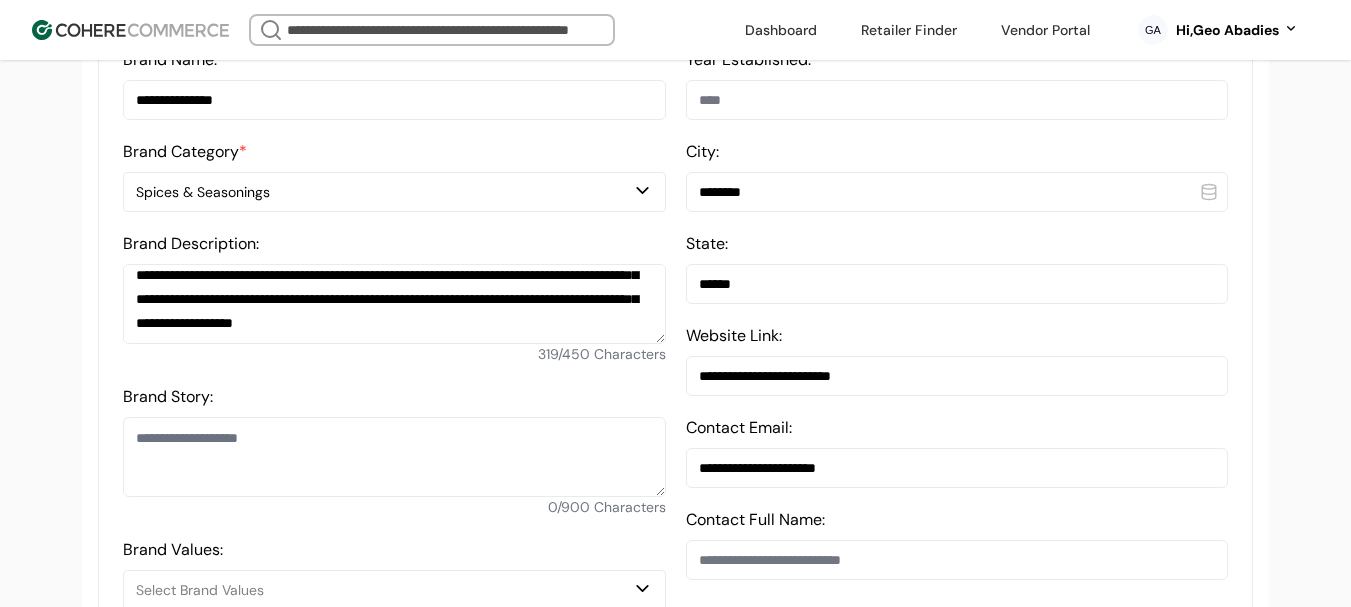 click on "Brand Story:" at bounding box center (394, 457) 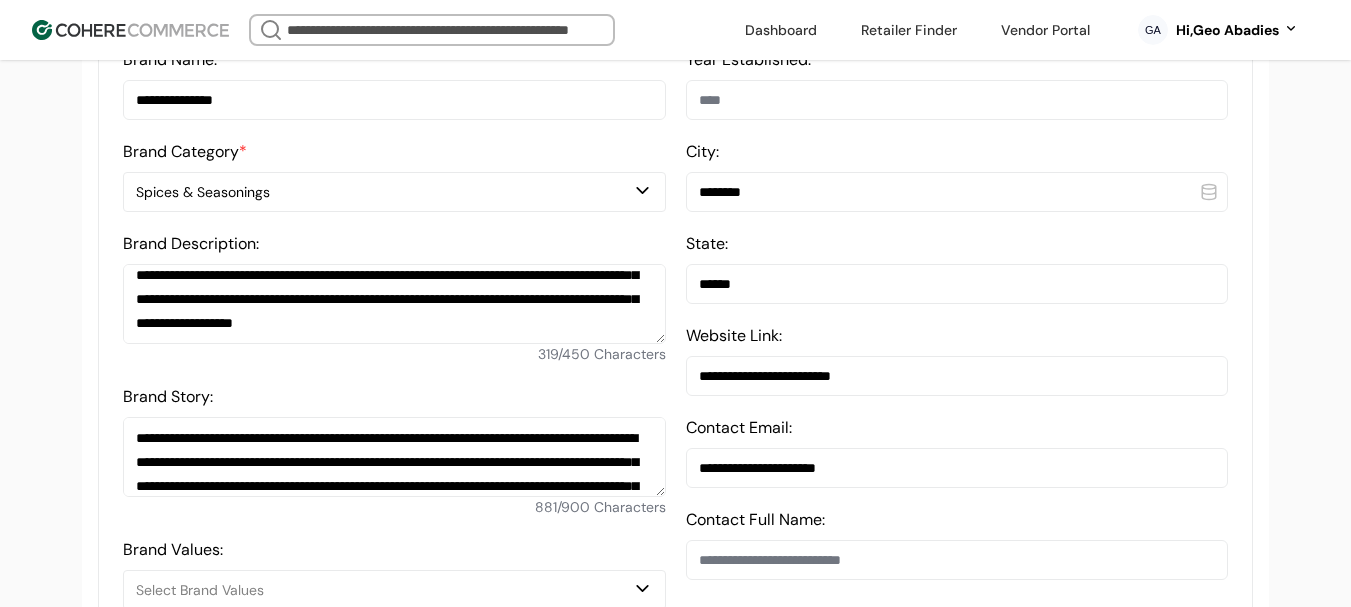 scroll, scrollTop: 263, scrollLeft: 0, axis: vertical 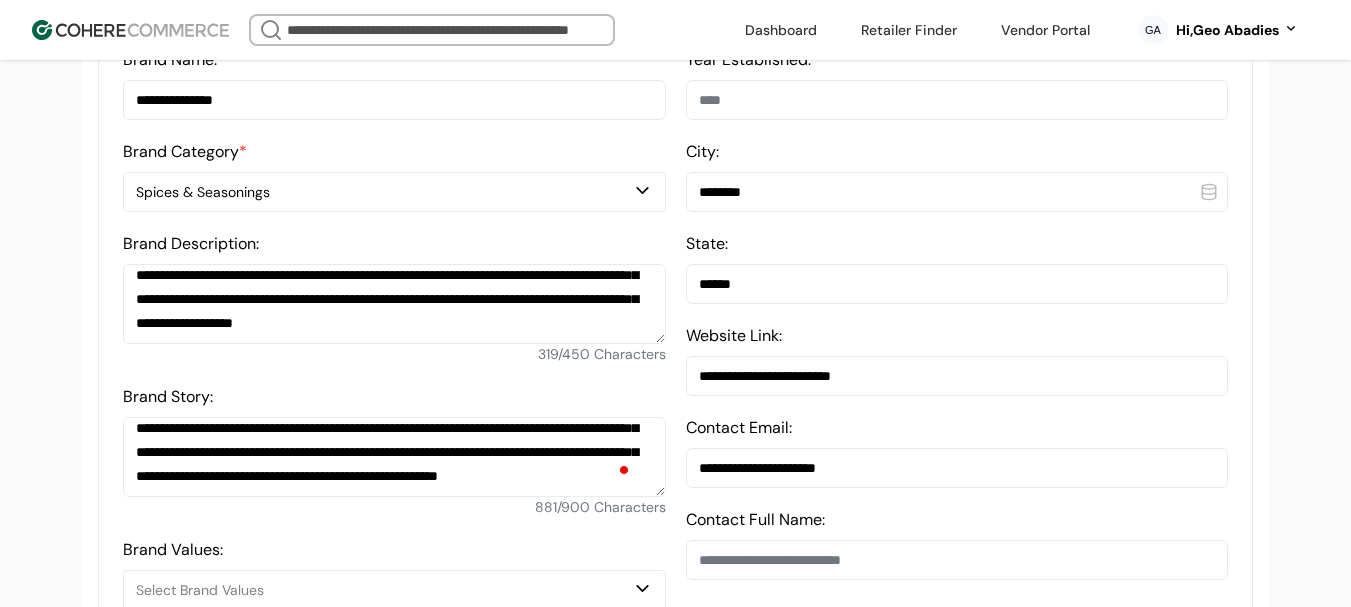 type on "**********" 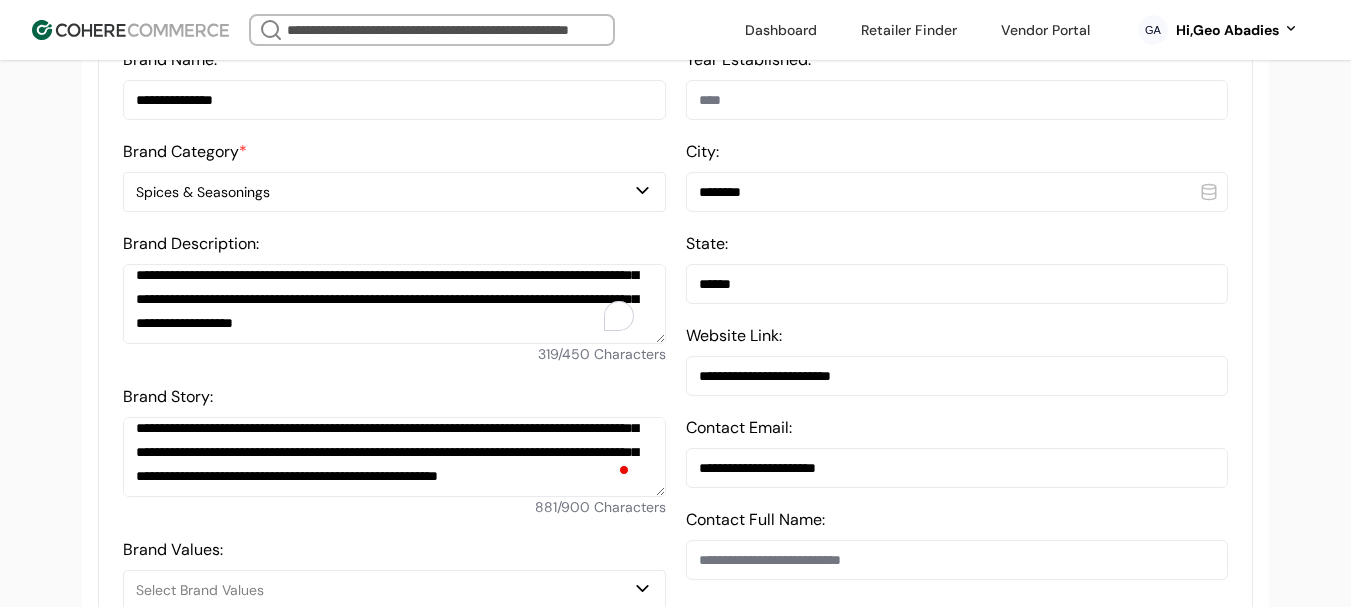 drag, startPoint x: 485, startPoint y: 318, endPoint x: 494, endPoint y: 346, distance: 29.410883 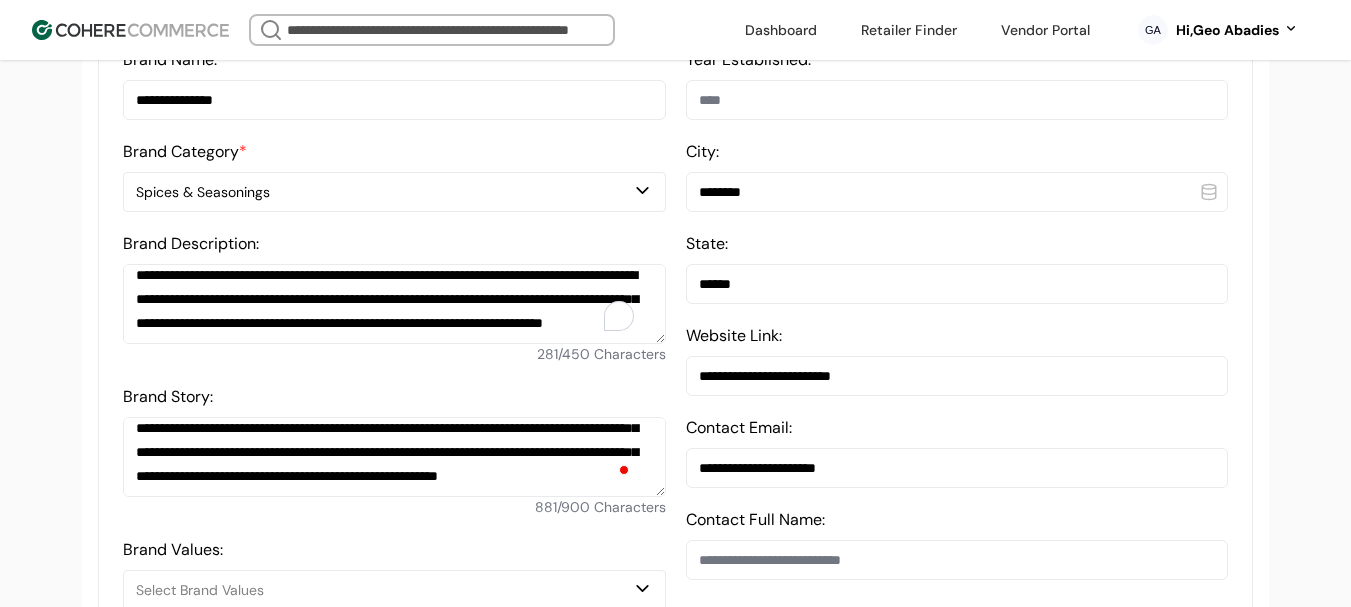 scroll, scrollTop: 34, scrollLeft: 0, axis: vertical 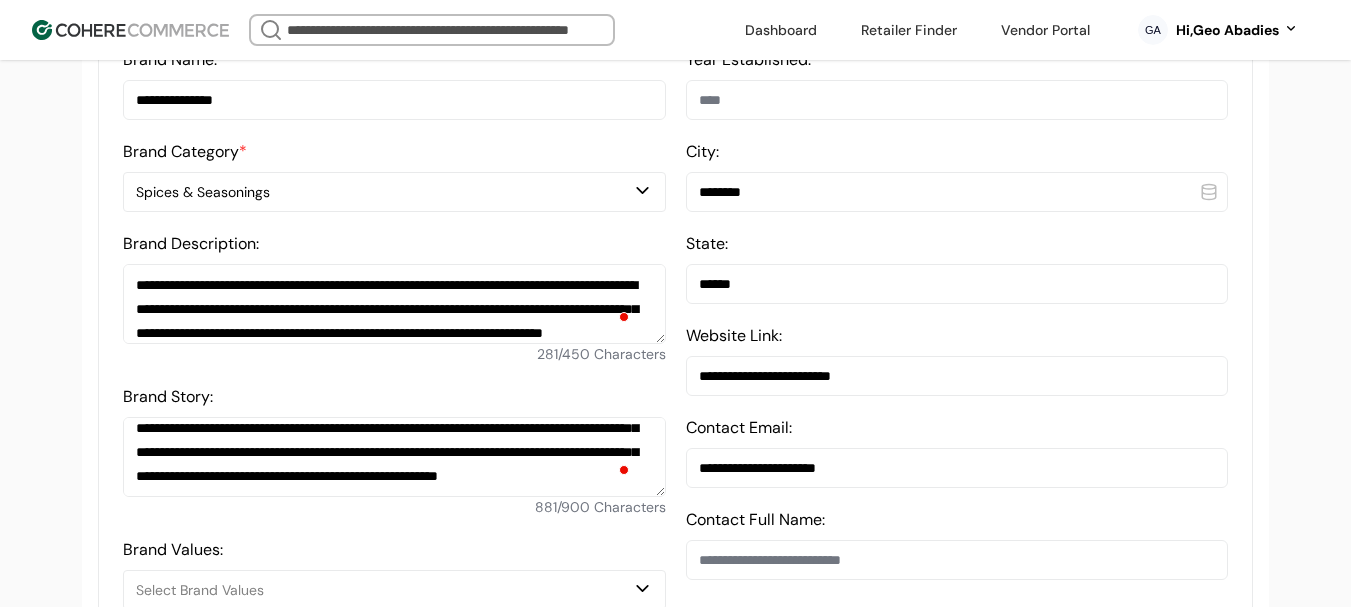 click on "**********" at bounding box center [394, 304] 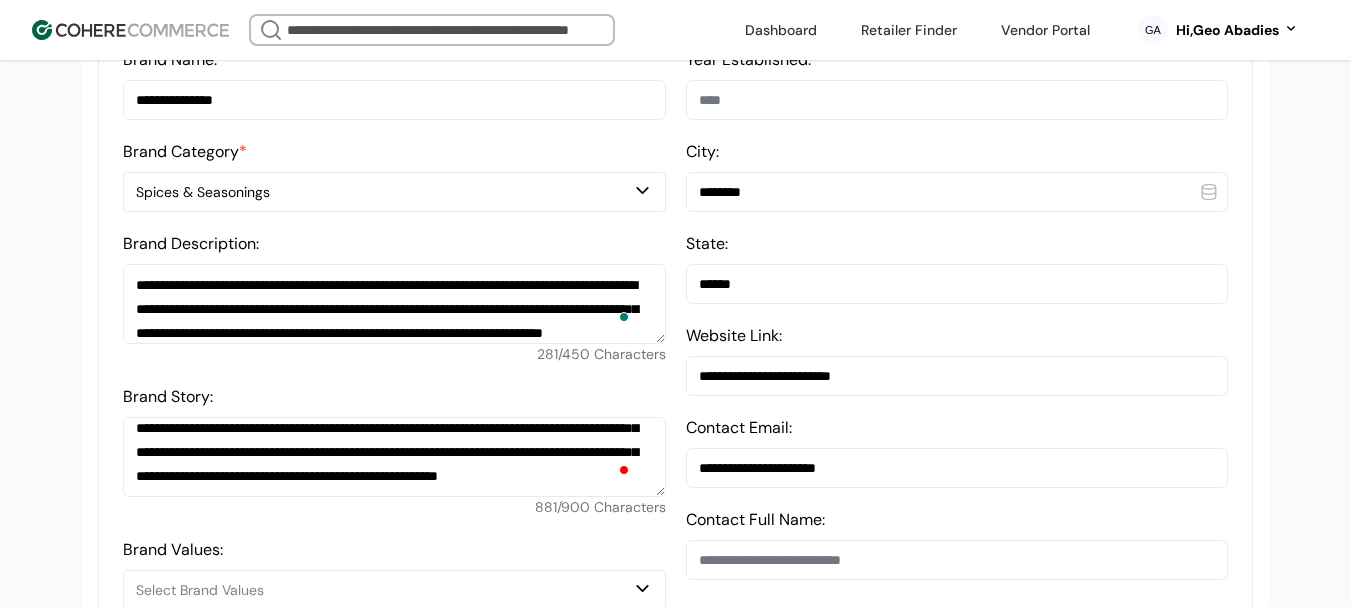 scroll, scrollTop: 23, scrollLeft: 0, axis: vertical 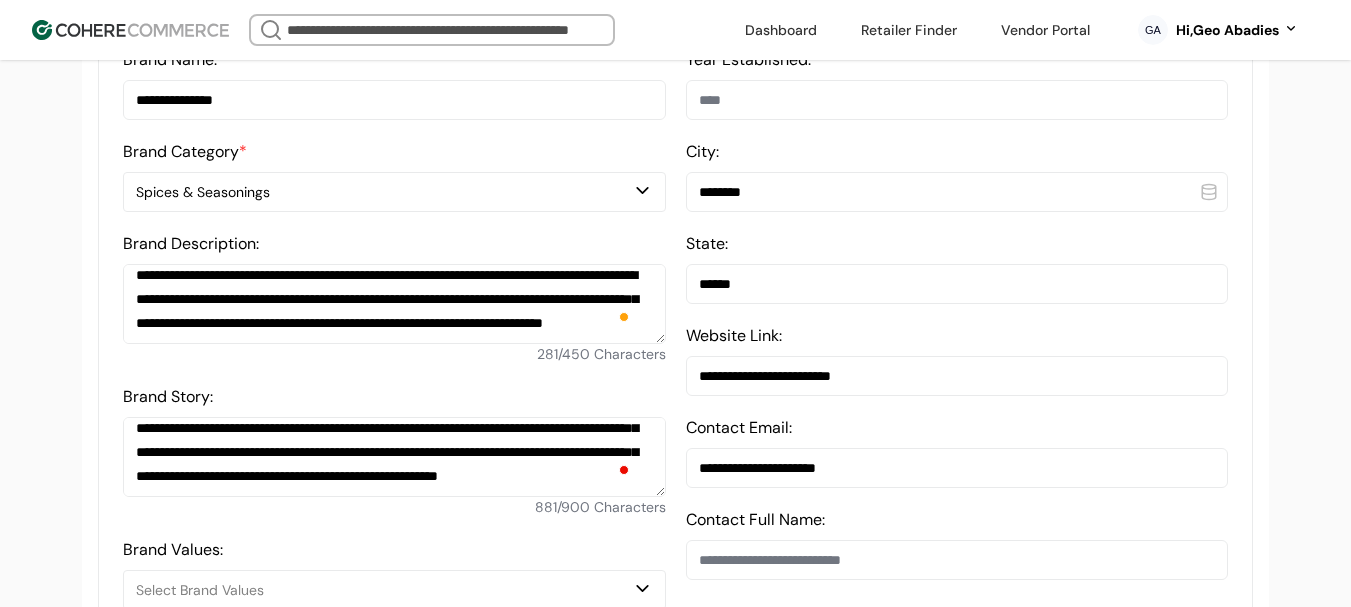 click at bounding box center [957, 100] 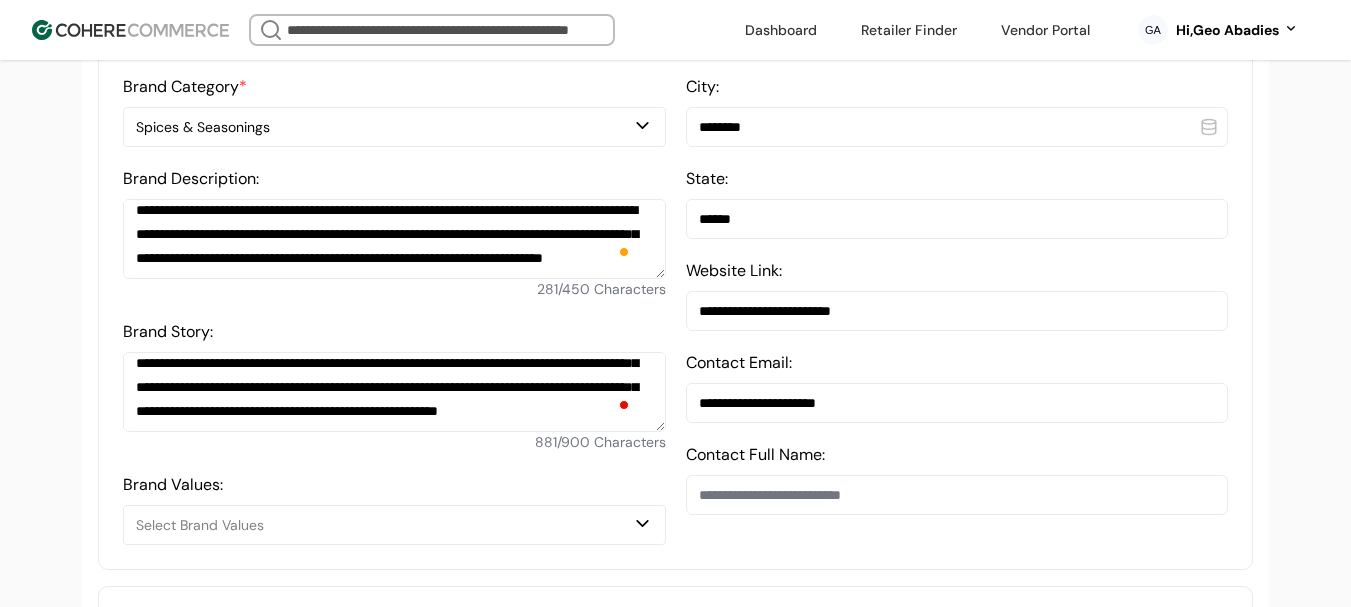scroll, scrollTop: 700, scrollLeft: 0, axis: vertical 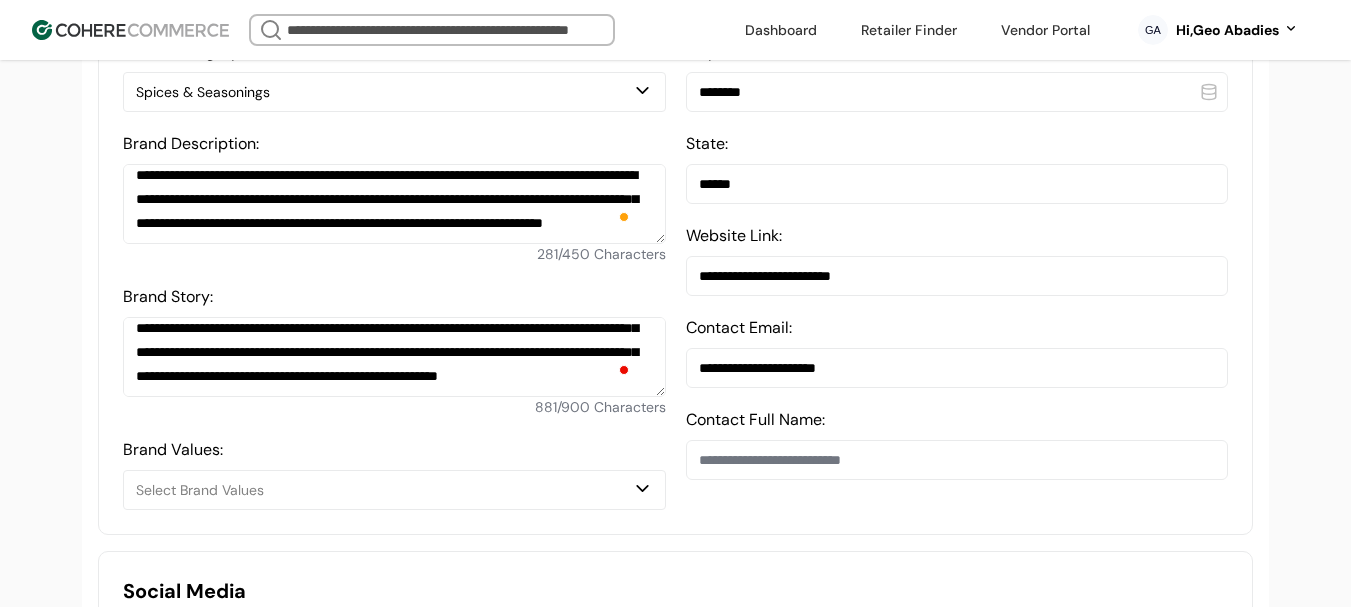 type on "****" 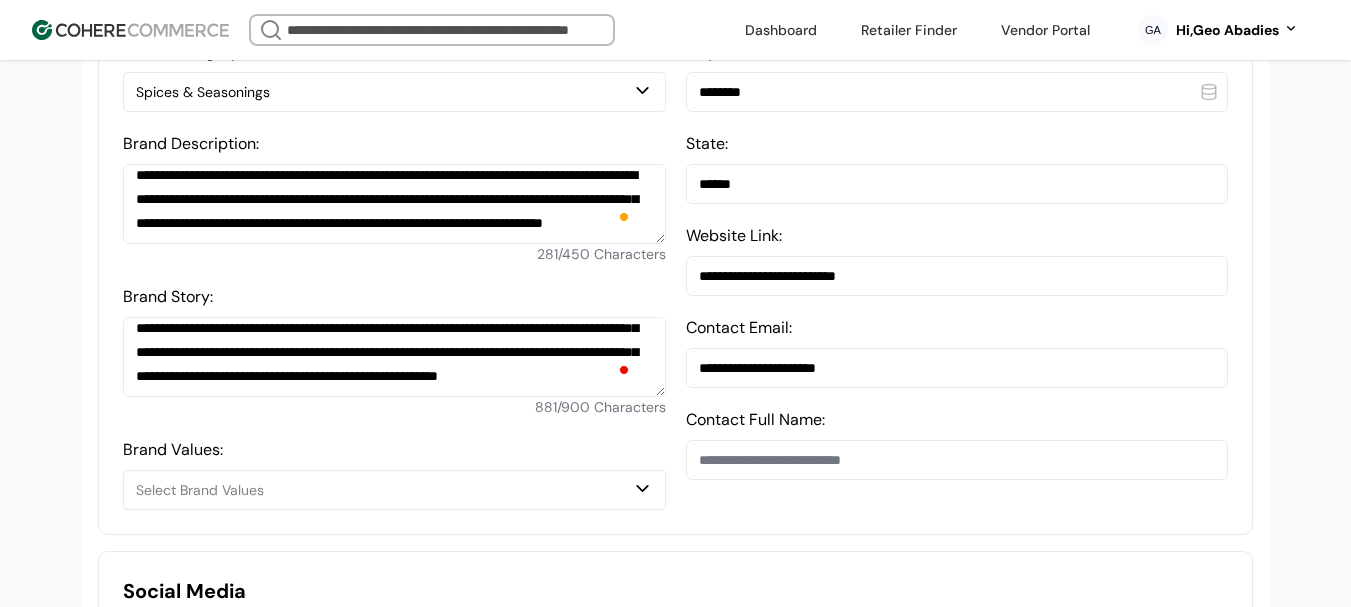 type on "**********" 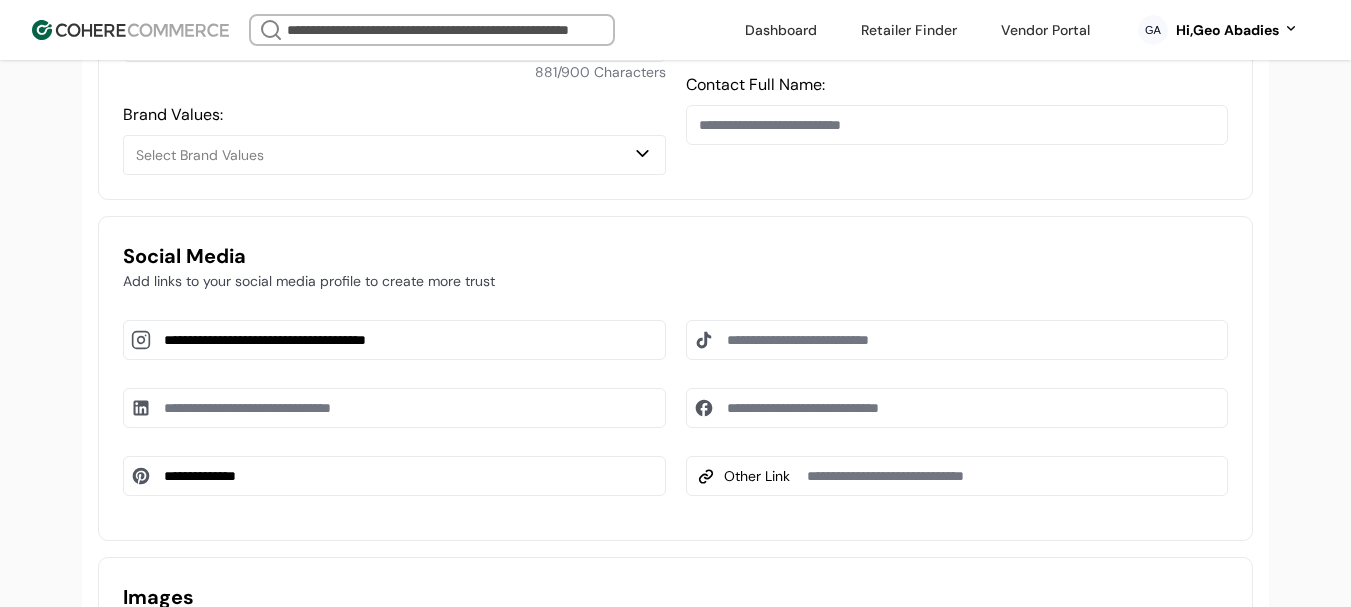 scroll, scrollTop: 1100, scrollLeft: 0, axis: vertical 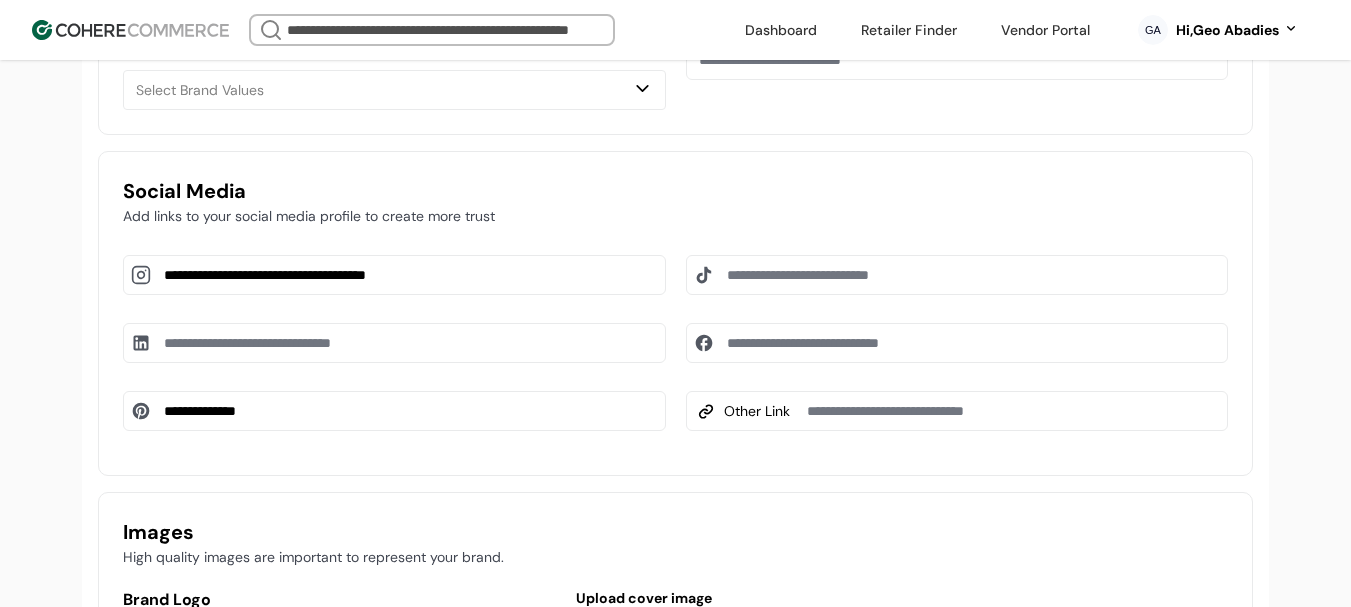 click at bounding box center (957, 343) 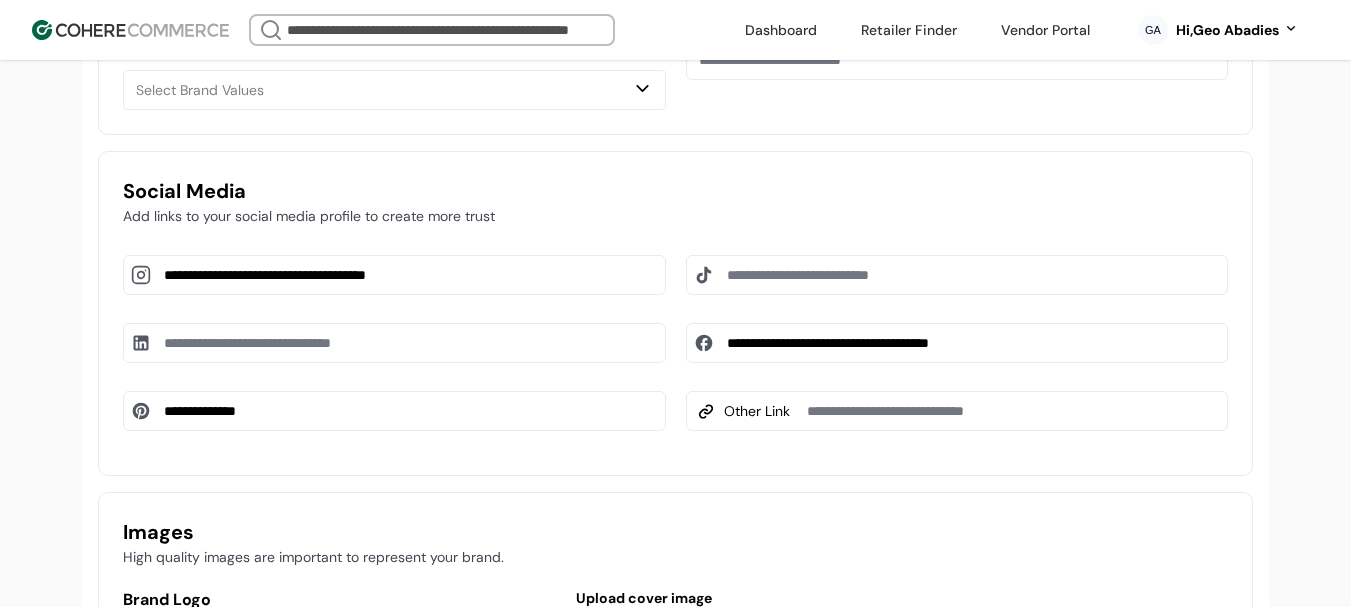type on "**********" 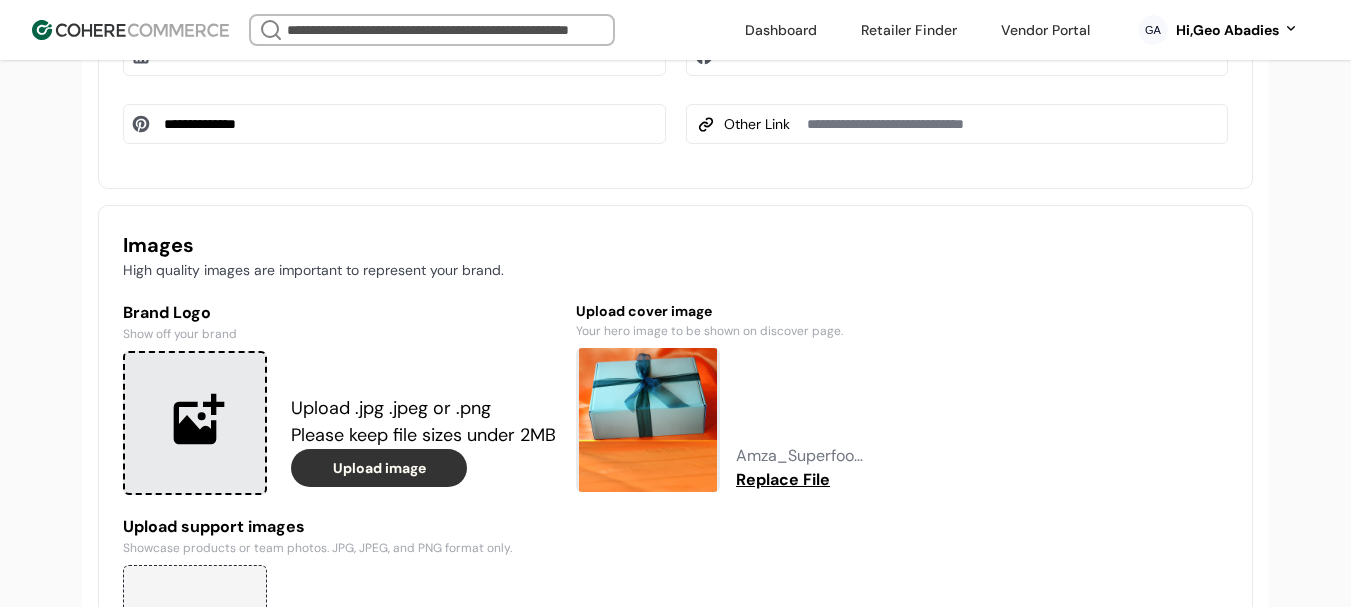 scroll, scrollTop: 1500, scrollLeft: 0, axis: vertical 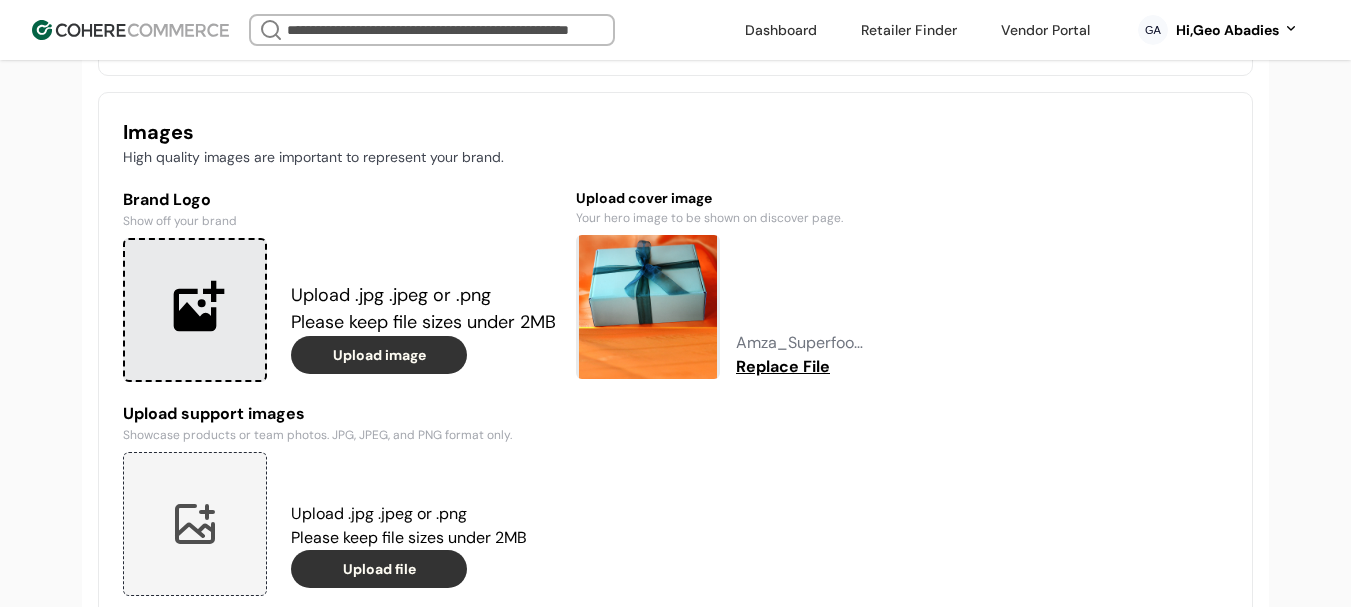click at bounding box center [195, 310] 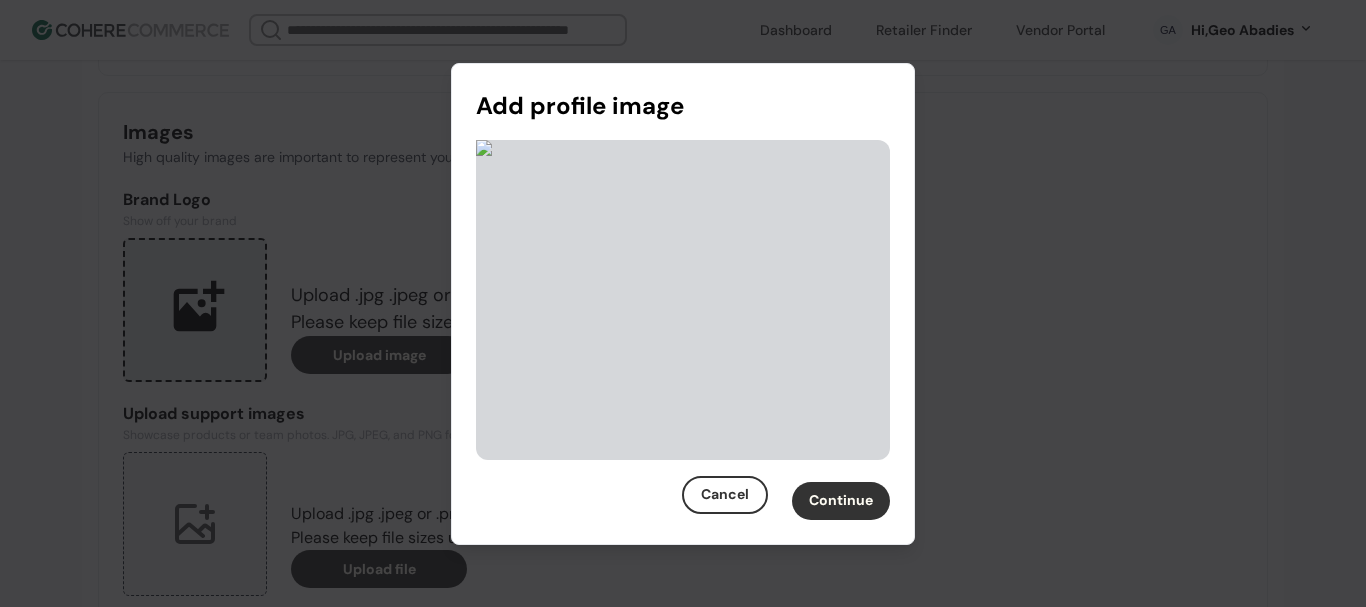 click on "Continue" at bounding box center [841, 501] 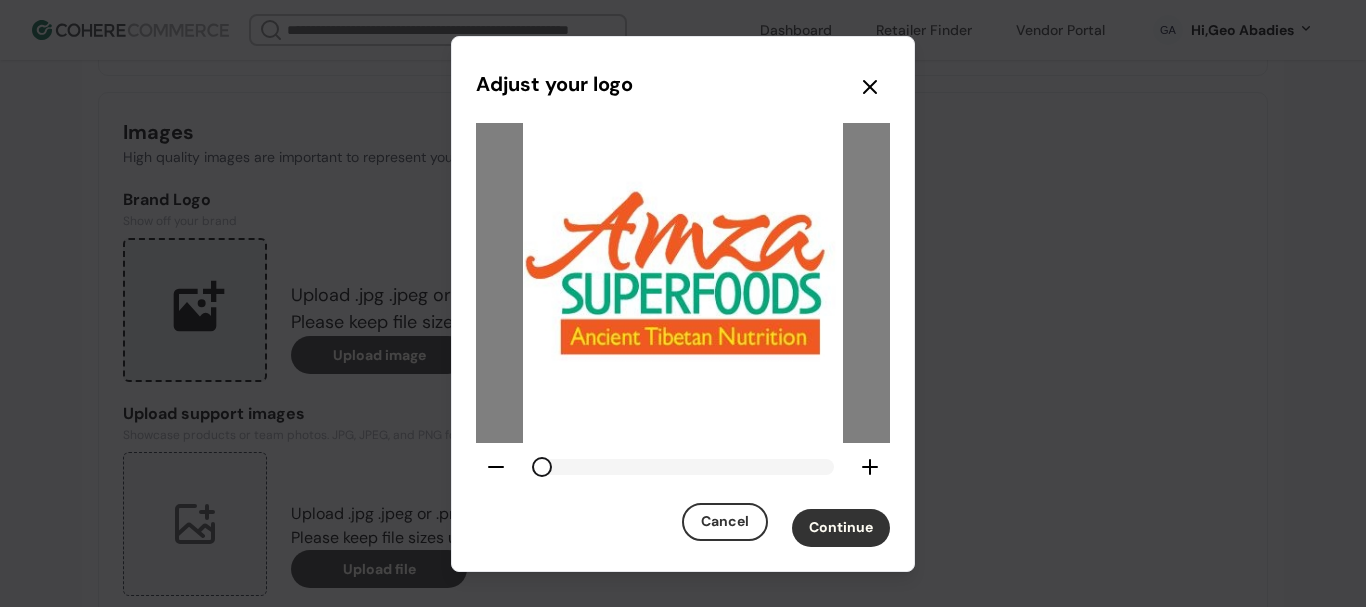 click on "Continue" at bounding box center (841, 528) 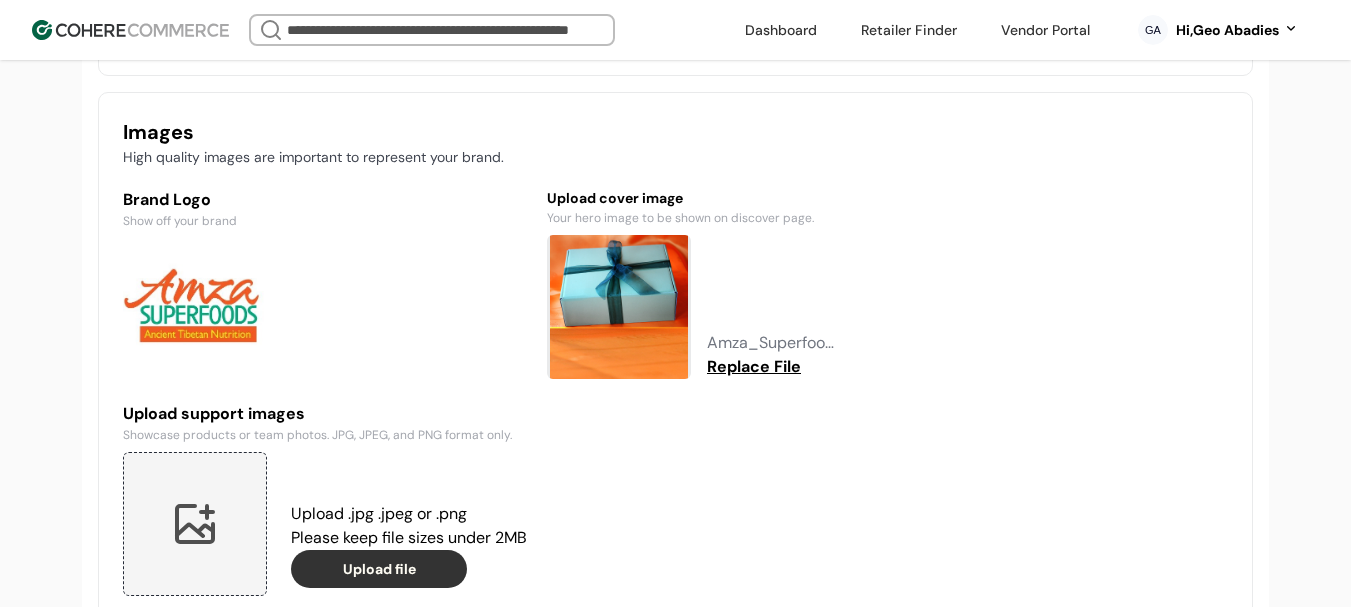 click on "Replace File" at bounding box center (754, 367) 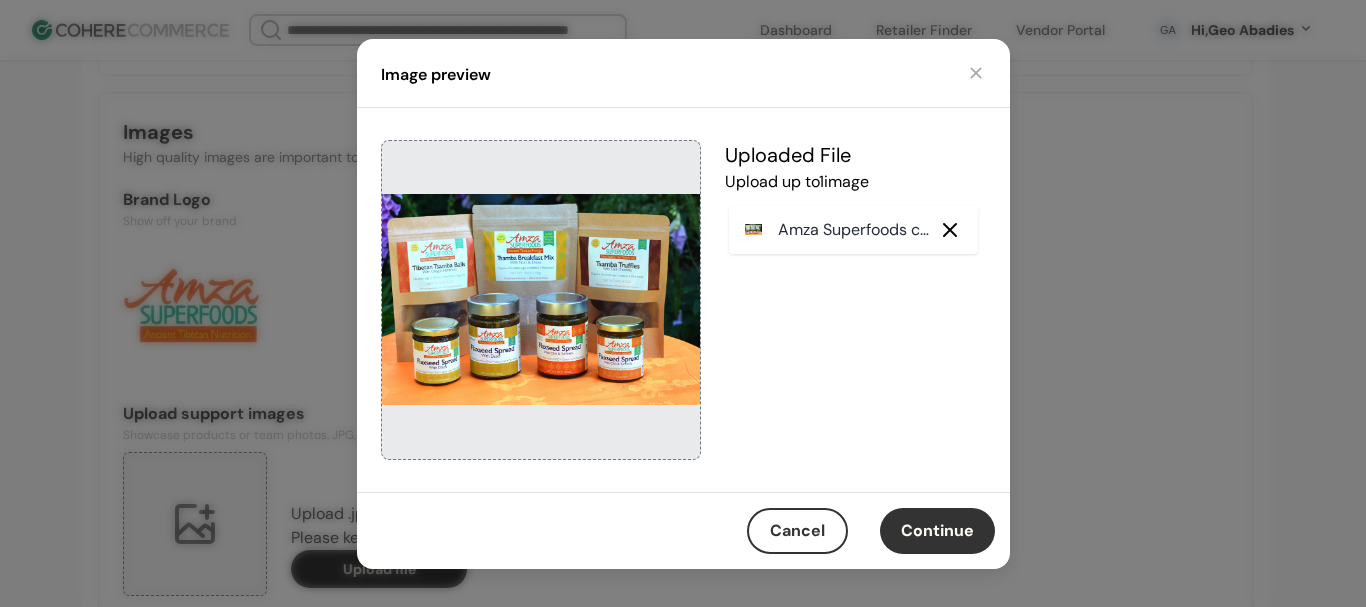 click on "Continue" at bounding box center [937, 531] 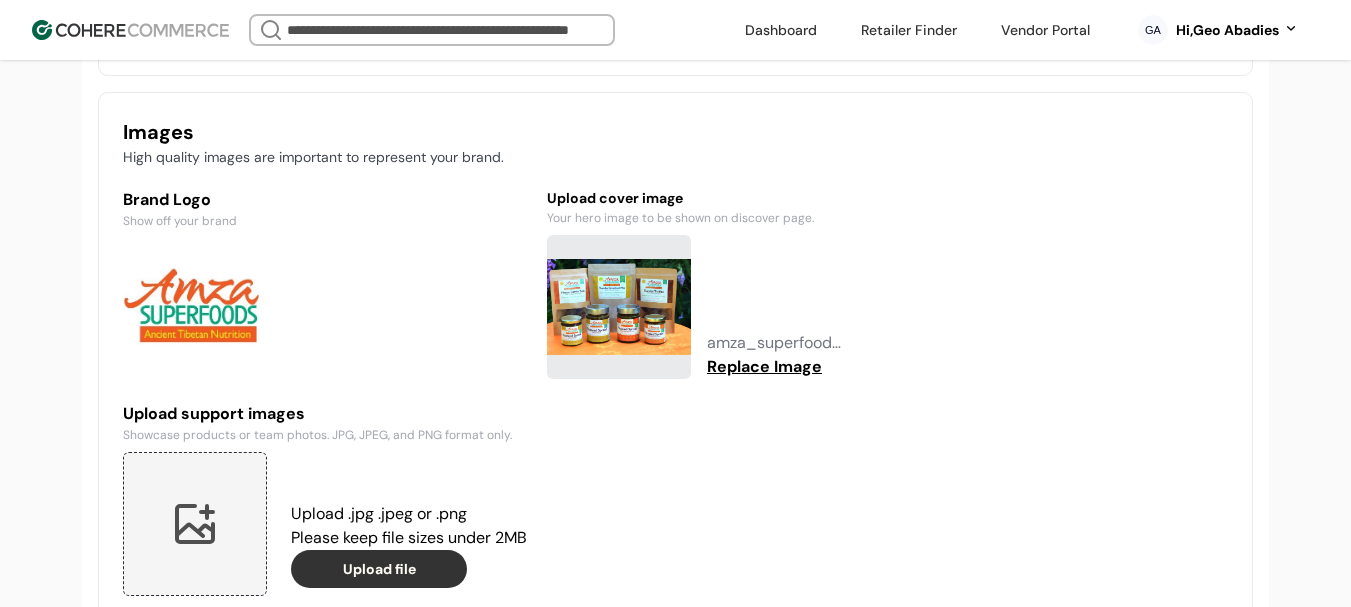 click at bounding box center (195, 524) 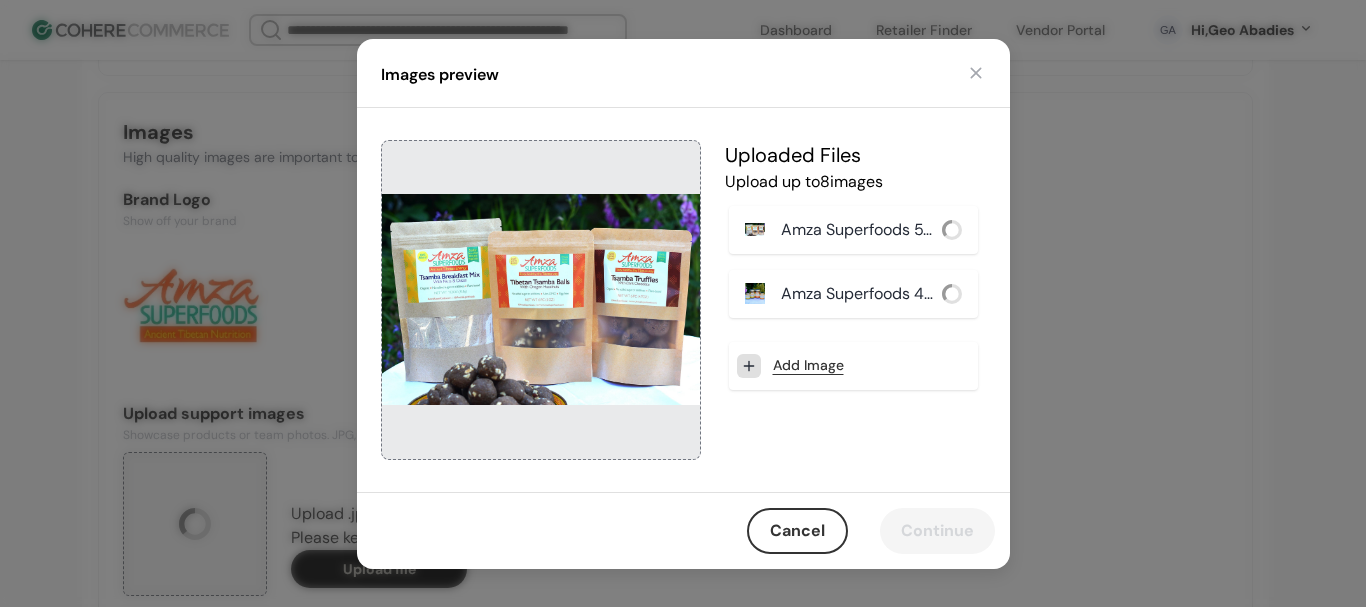 click on "Add Image" at bounding box center (808, 365) 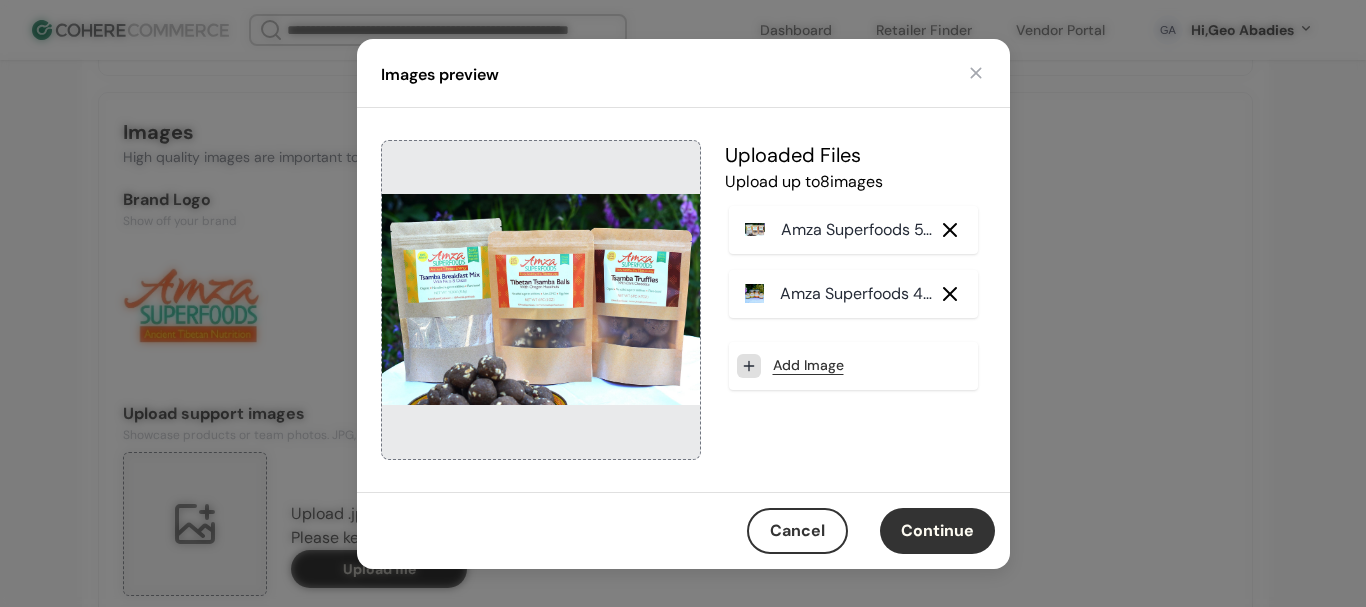 drag, startPoint x: 949, startPoint y: 537, endPoint x: 971, endPoint y: 489, distance: 52.801514 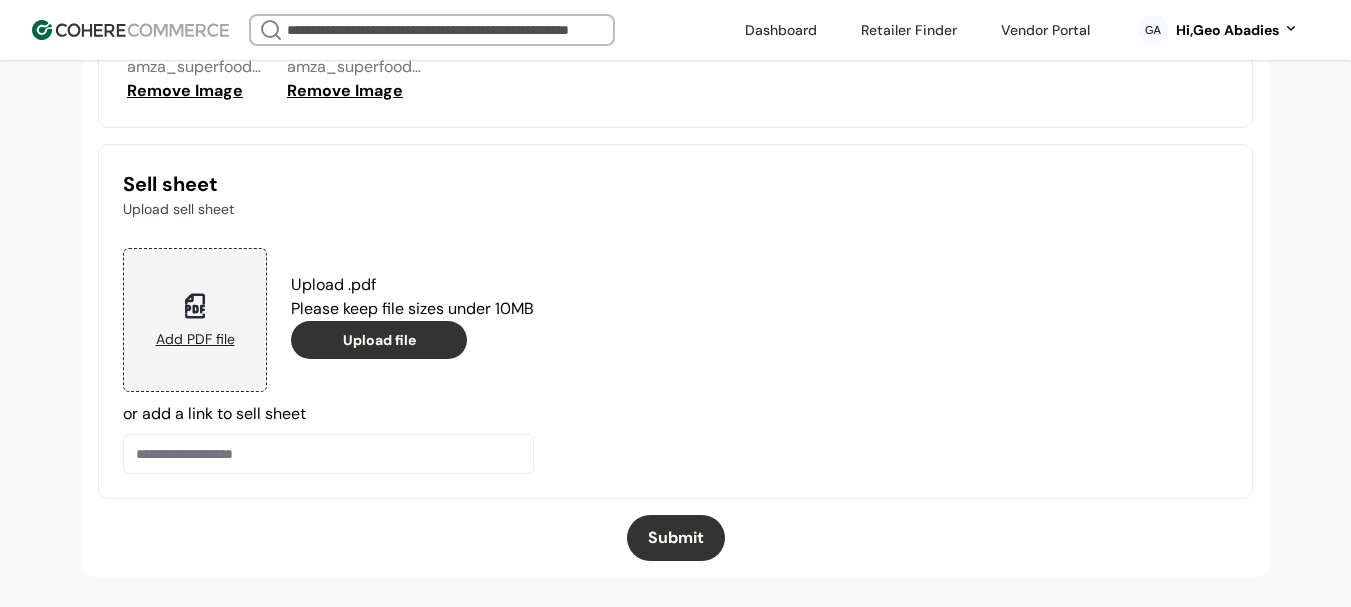 click on "Submit" at bounding box center (676, 538) 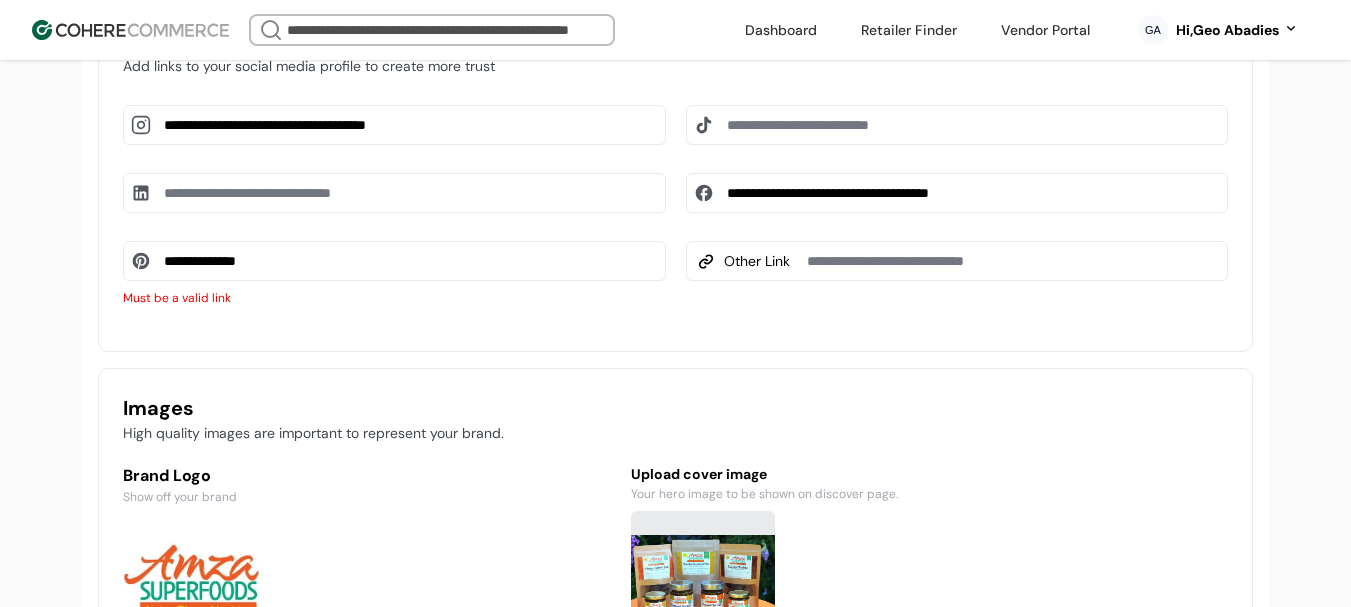 scroll, scrollTop: 990, scrollLeft: 0, axis: vertical 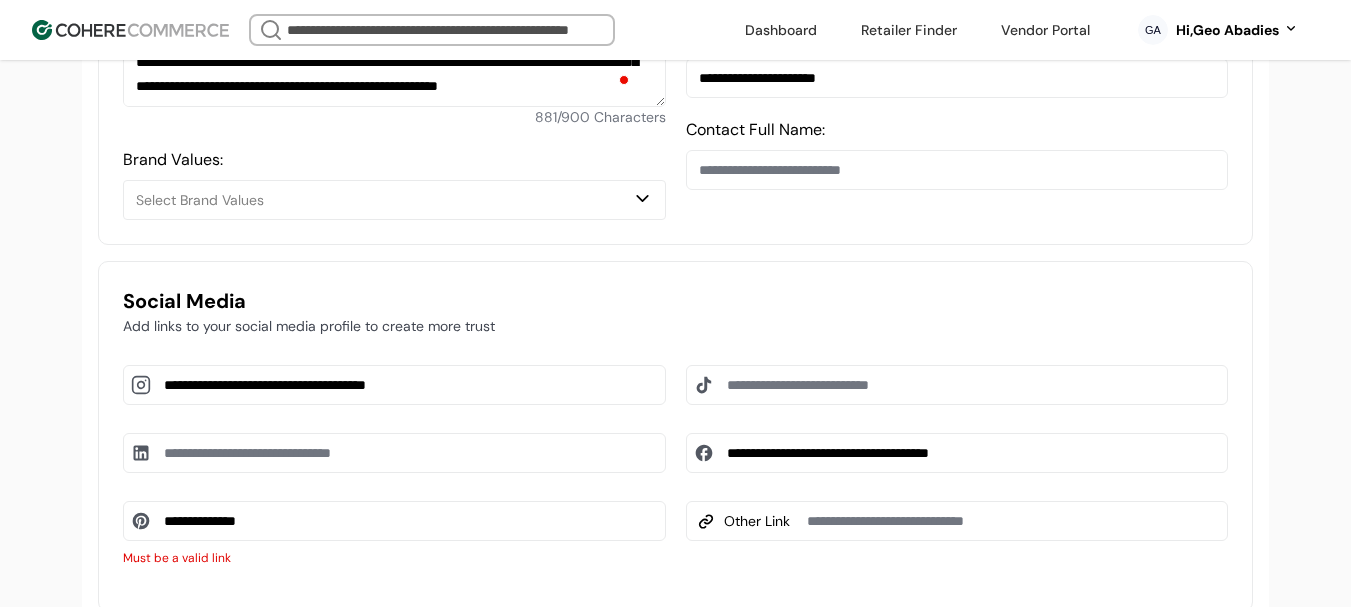 drag, startPoint x: 330, startPoint y: 531, endPoint x: 131, endPoint y: 529, distance: 199.01006 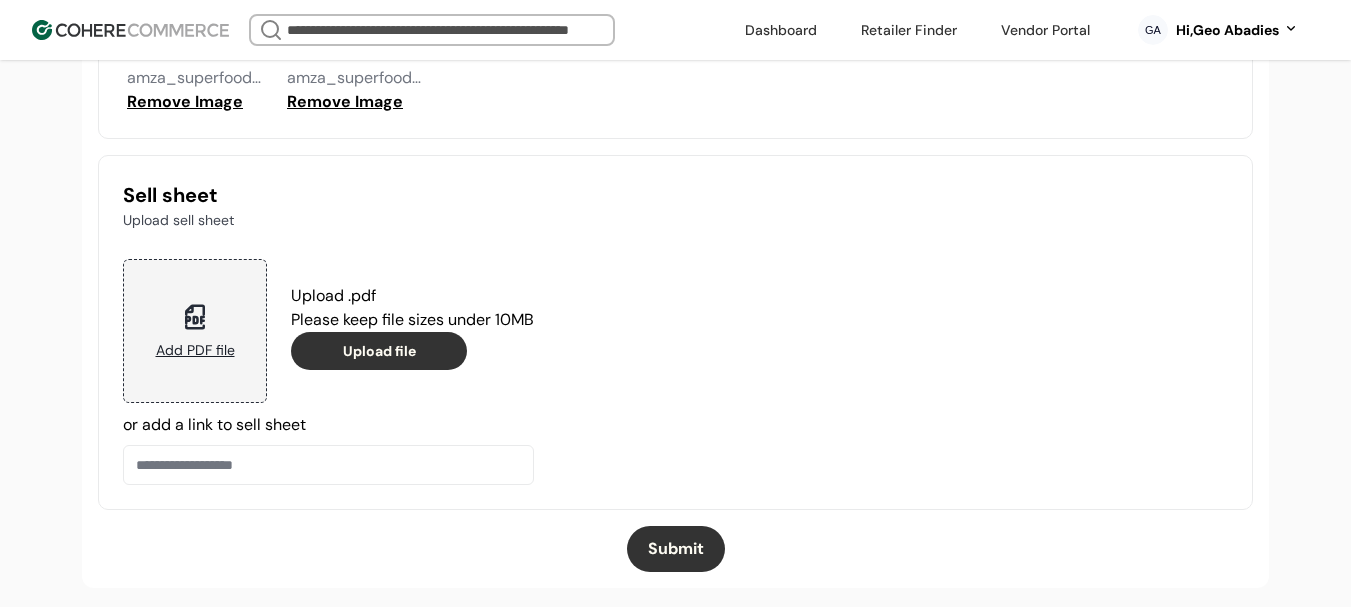 scroll, scrollTop: 2064, scrollLeft: 0, axis: vertical 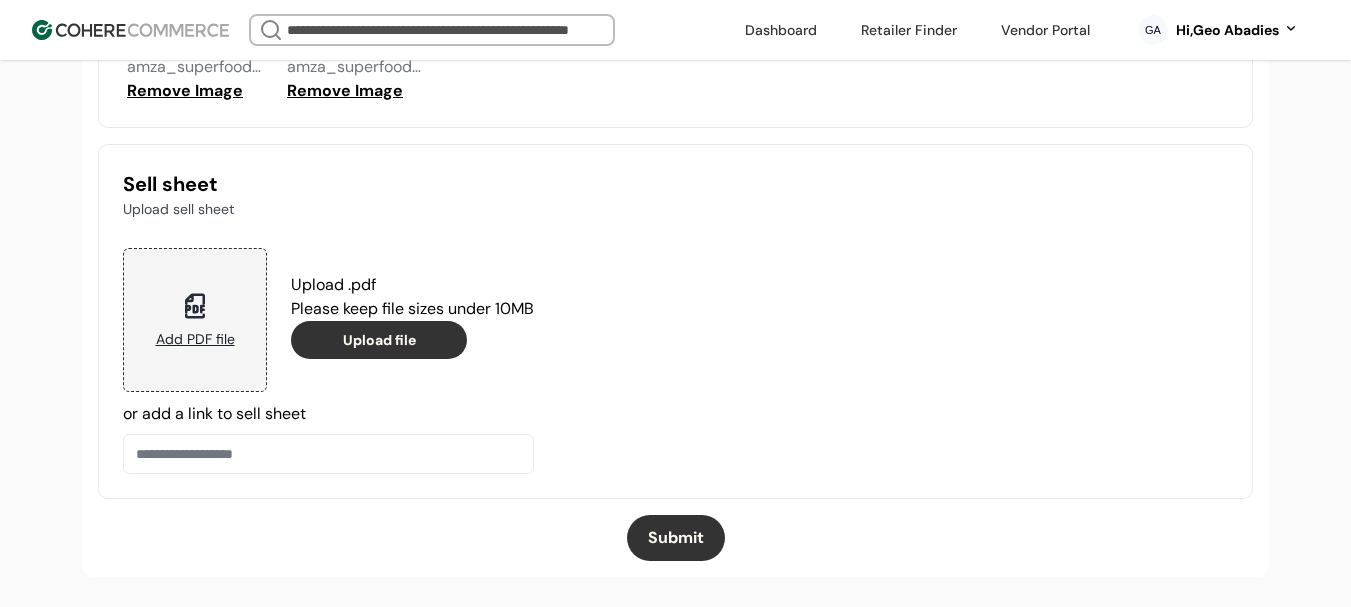 type 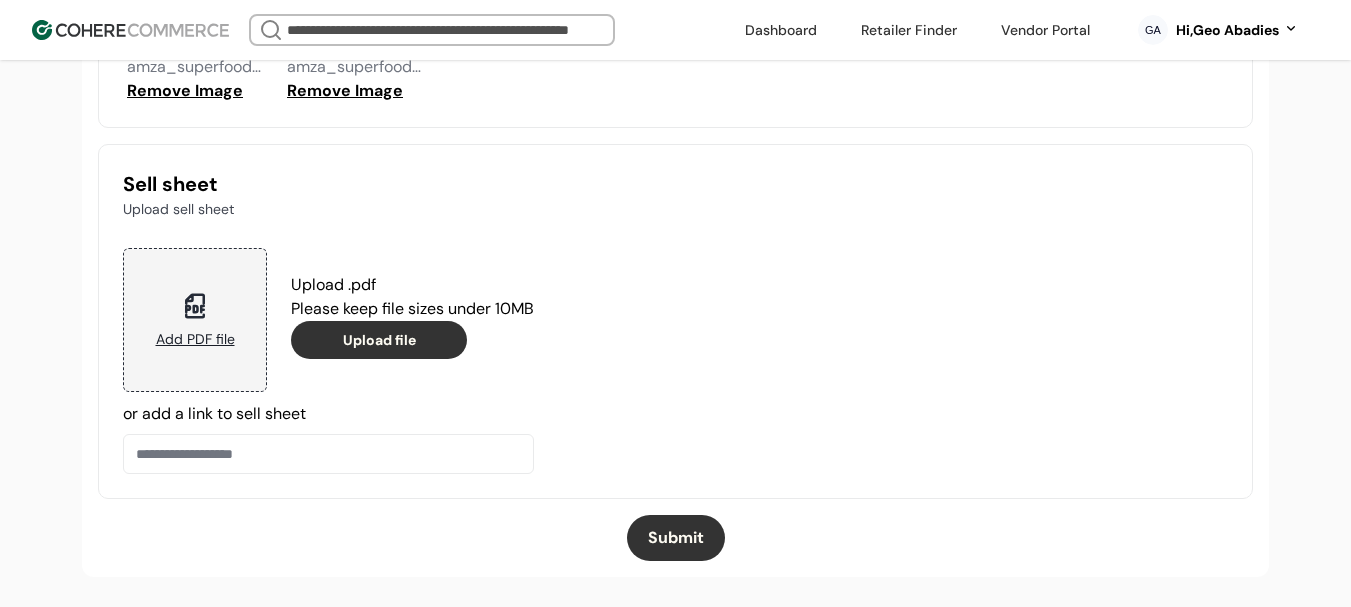 click on "Submit" at bounding box center (676, 538) 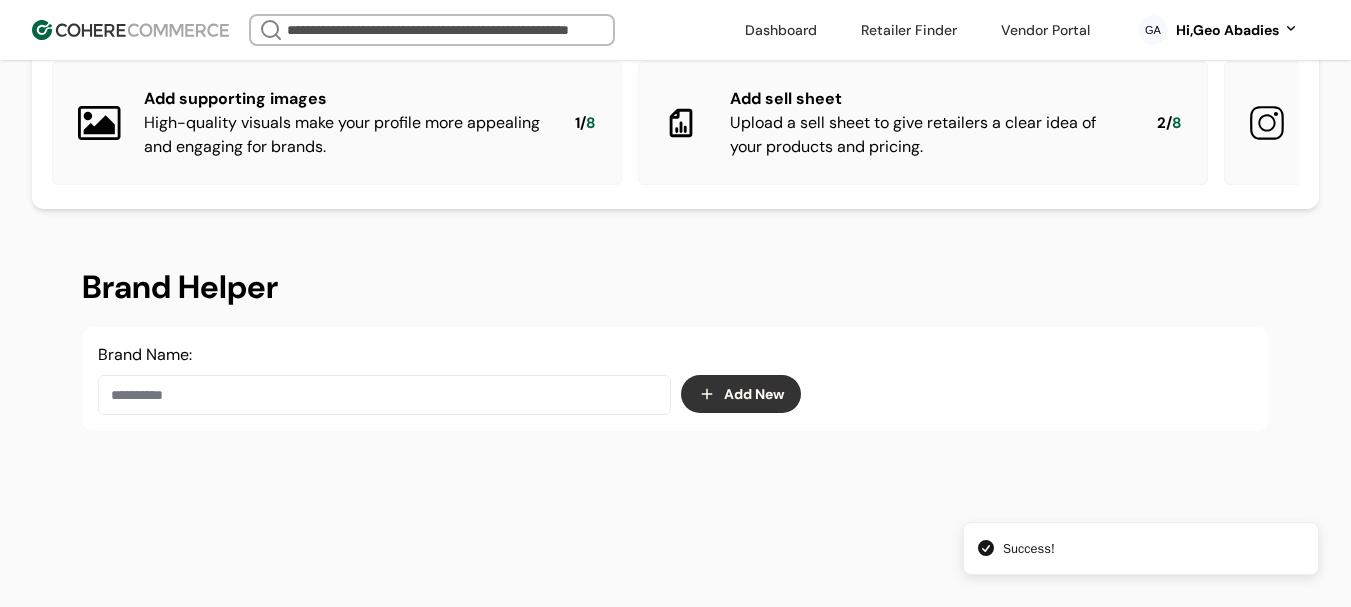 scroll, scrollTop: 0, scrollLeft: 0, axis: both 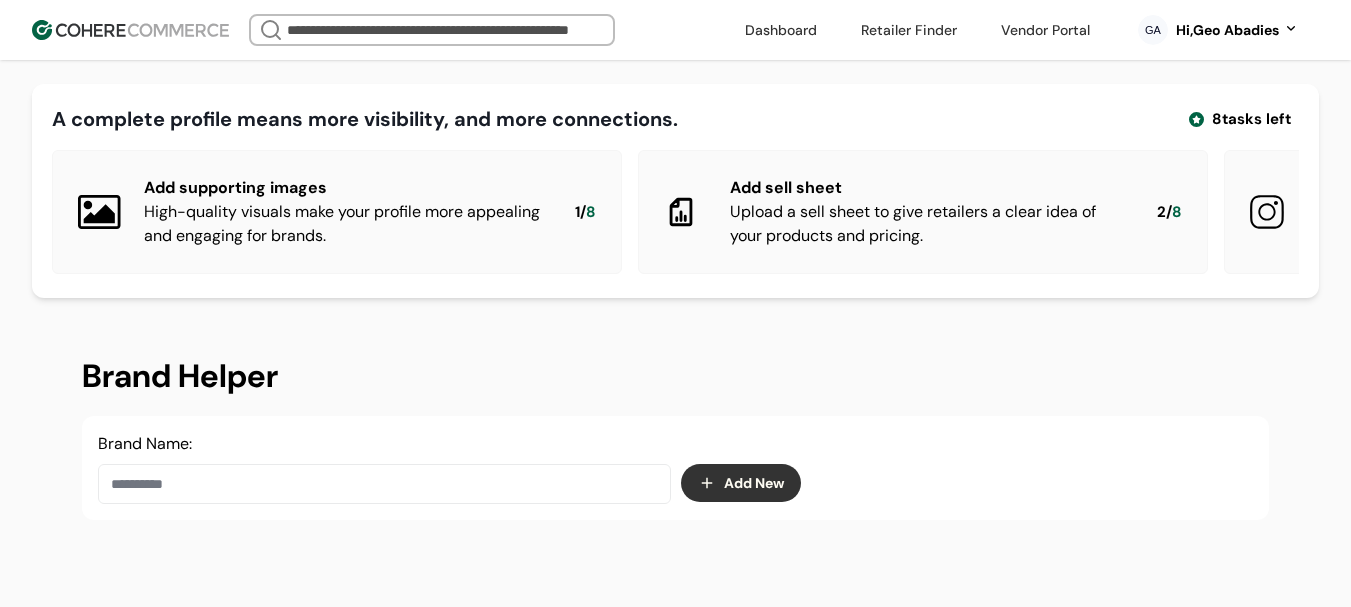 click on "Hi,  Geo Abadies" at bounding box center (1227, 30) 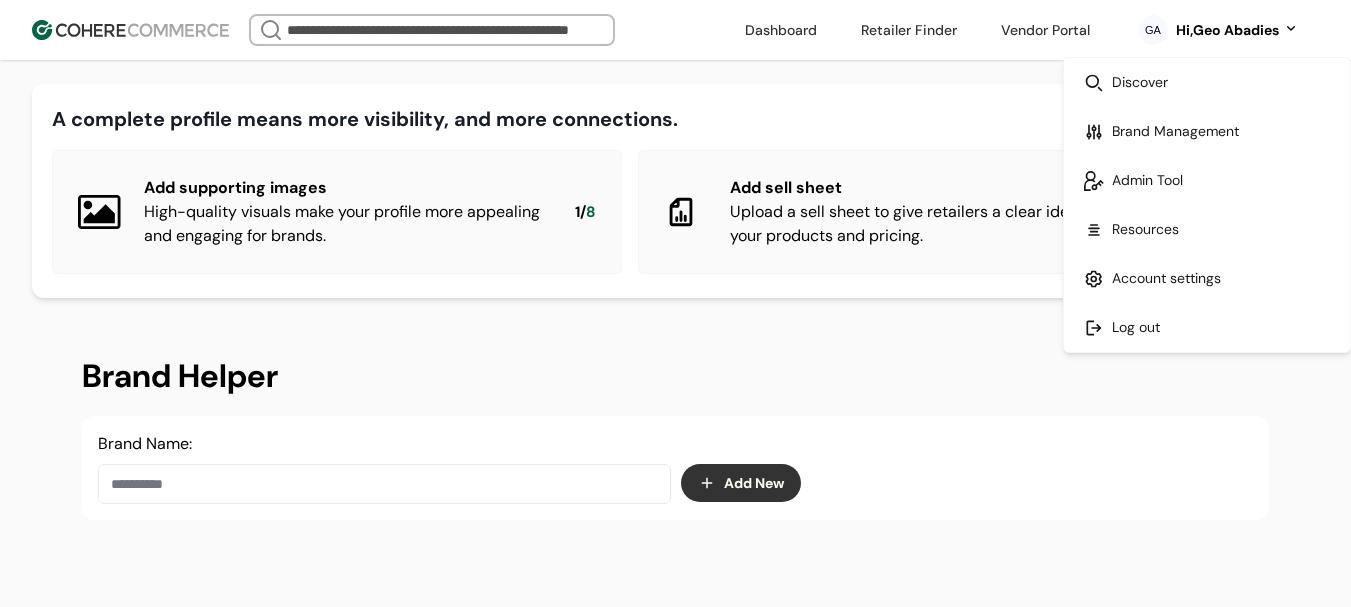 click on "Brand Helper" at bounding box center (675, 376) 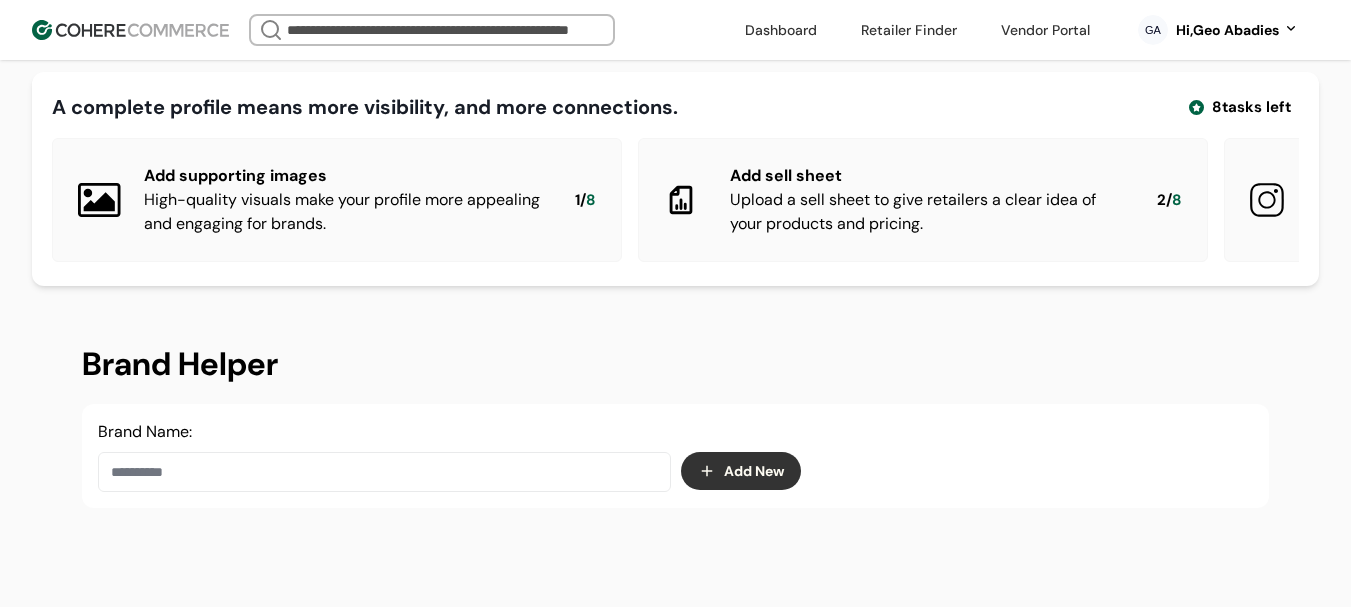 scroll, scrollTop: 0, scrollLeft: 0, axis: both 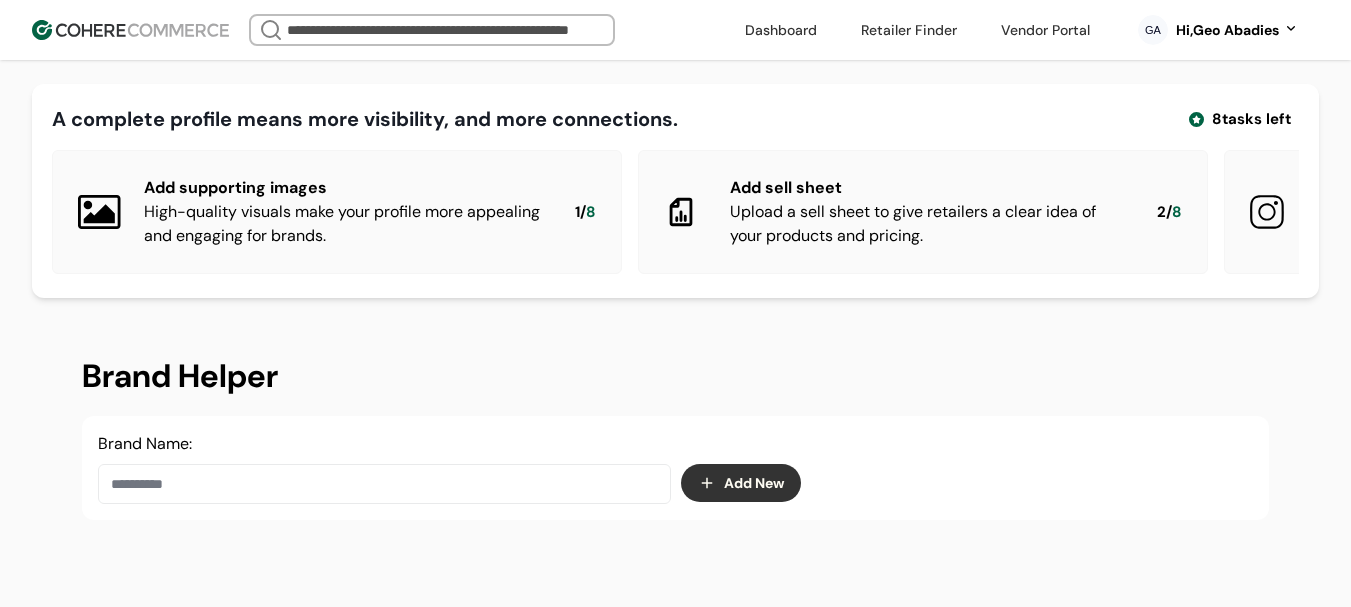 click on "GA Hi,  Geo Abadies" at bounding box center [1218, 30] 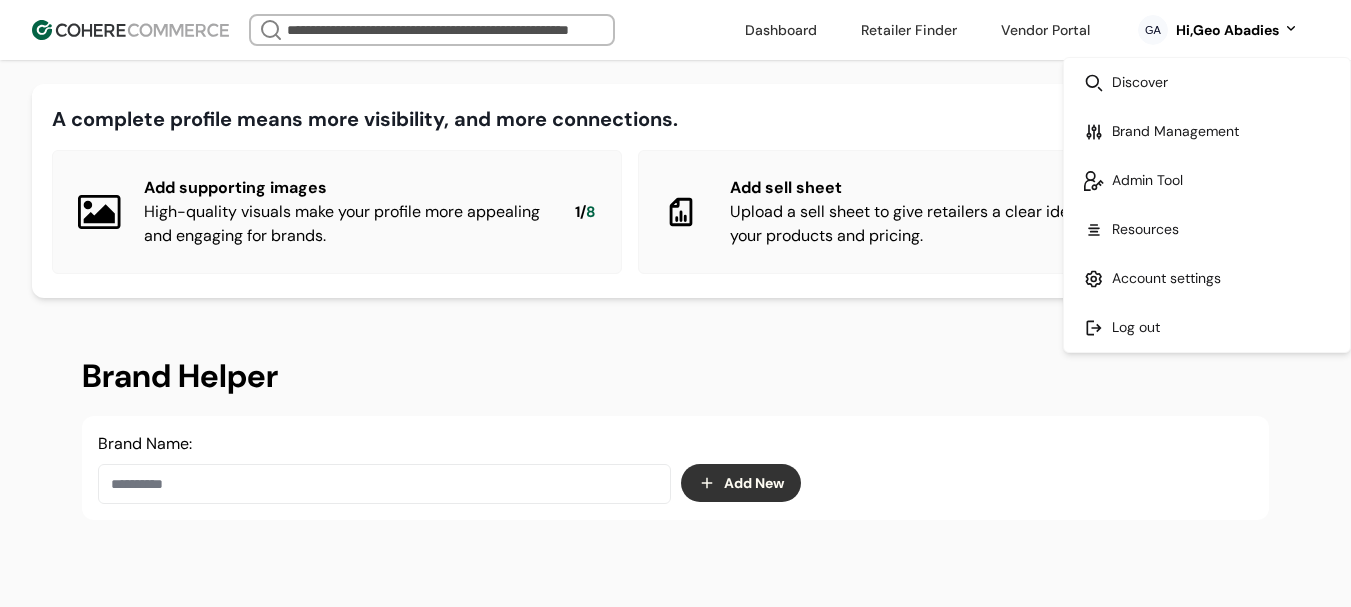 click on "Brand Helper Brand Name: Add New" at bounding box center (675, 625) 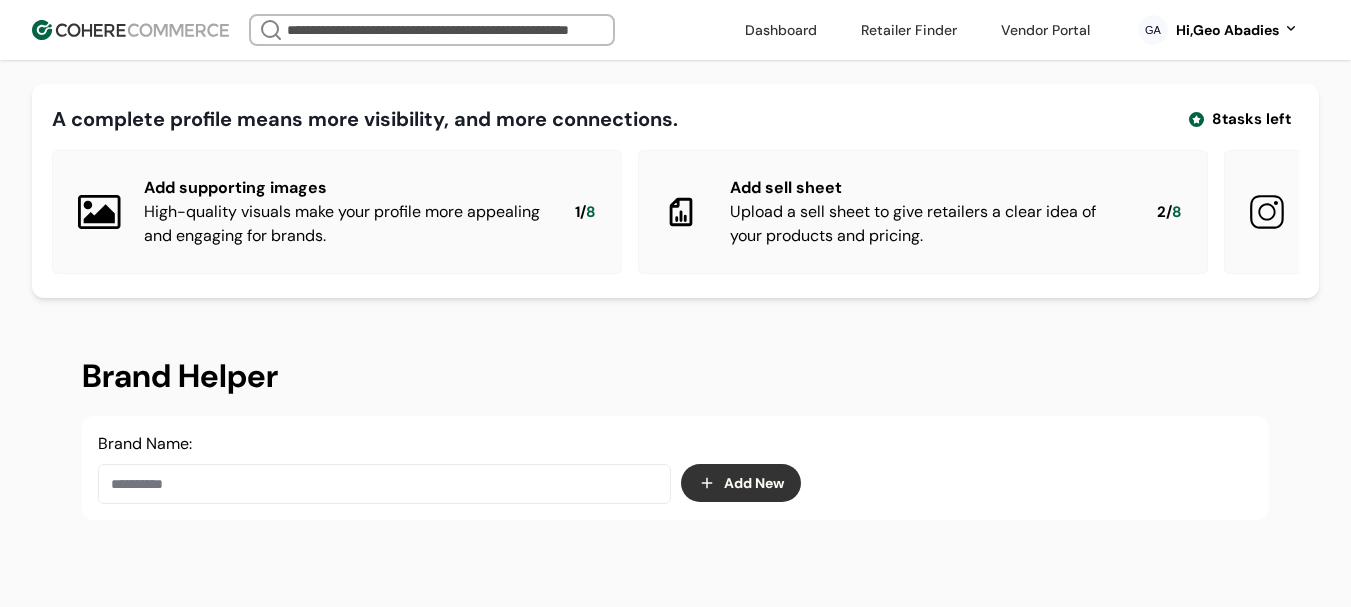click at bounding box center [384, 484] 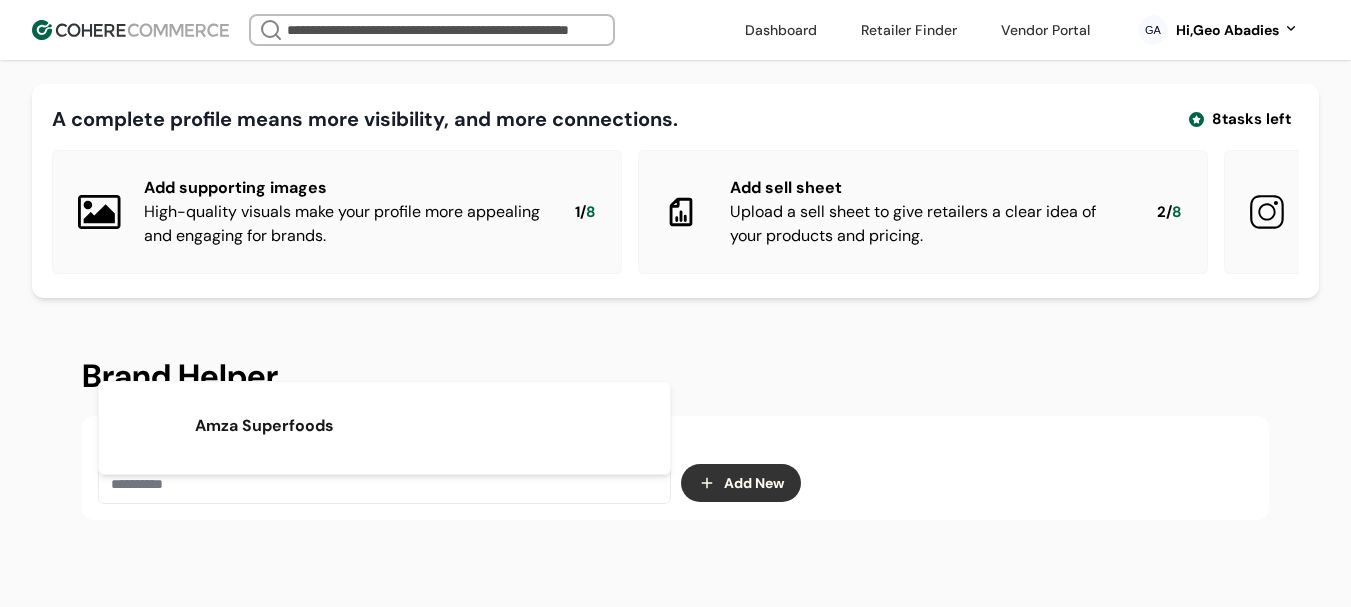 paste on "**********" 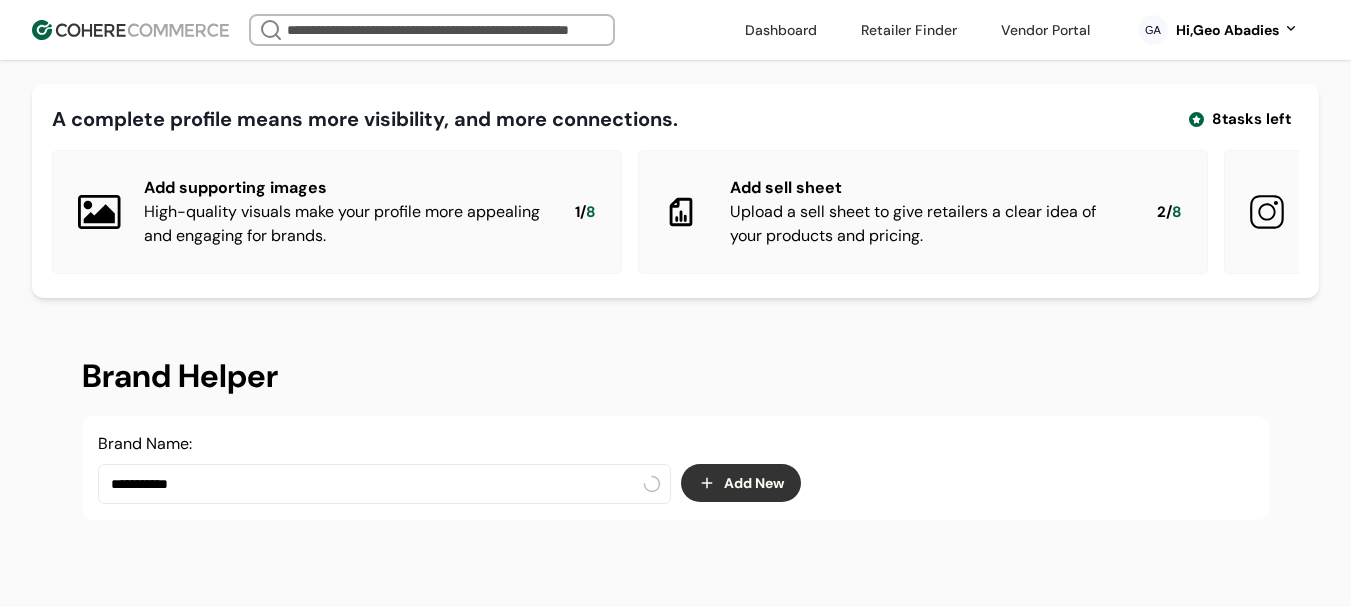 type on "**********" 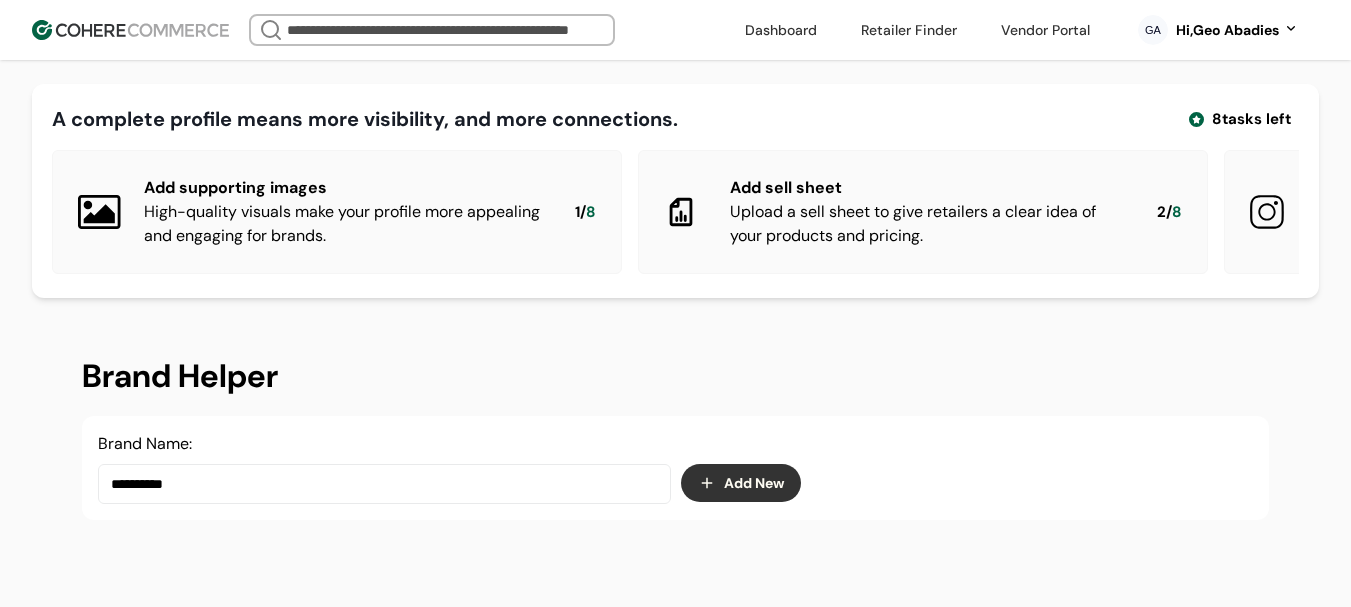 drag, startPoint x: 208, startPoint y: 498, endPoint x: 72, endPoint y: 499, distance: 136.00368 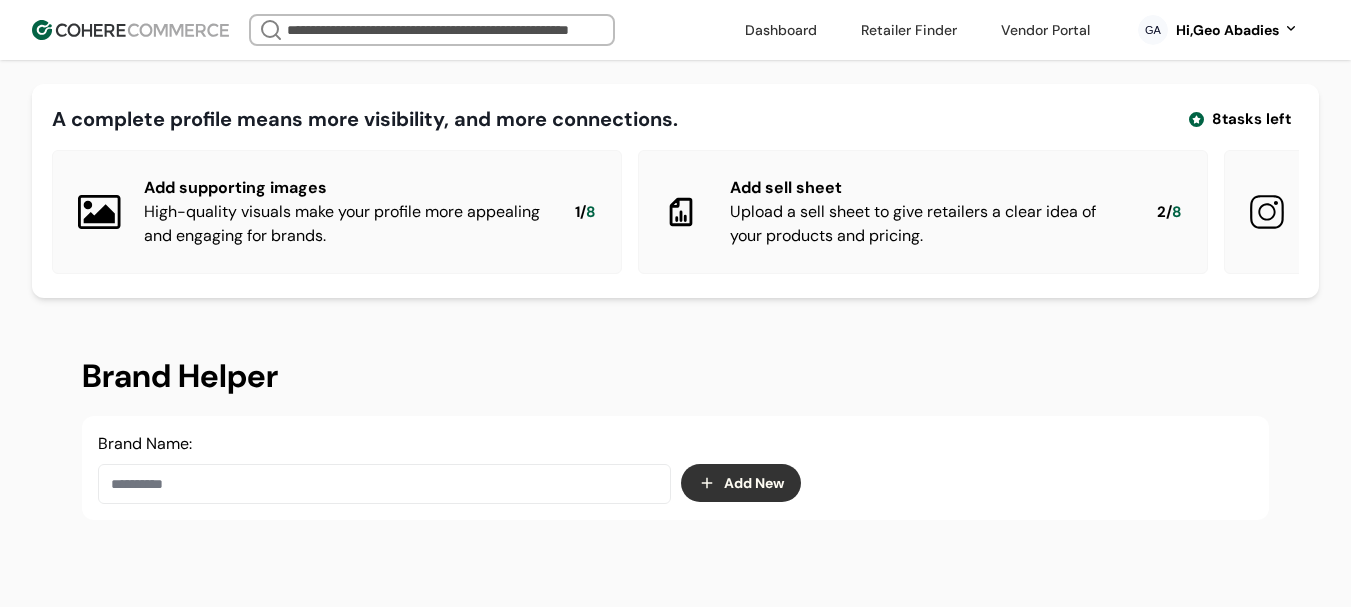 click on "Add New" at bounding box center (741, 483) 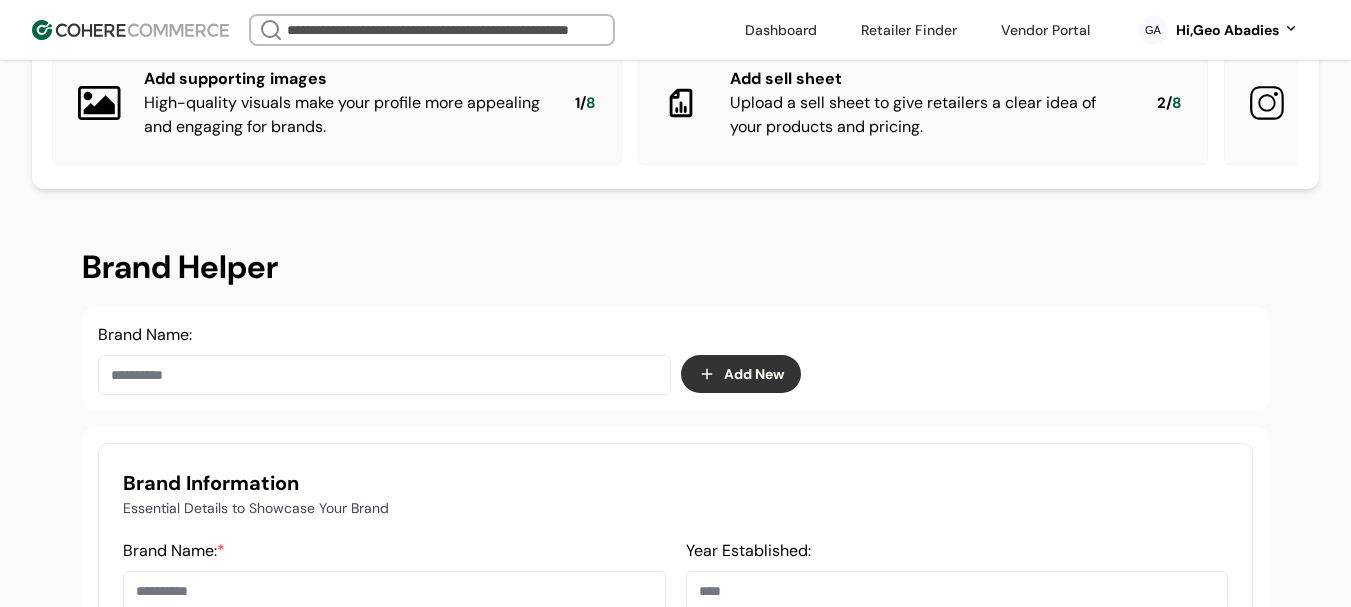 scroll, scrollTop: 200, scrollLeft: 0, axis: vertical 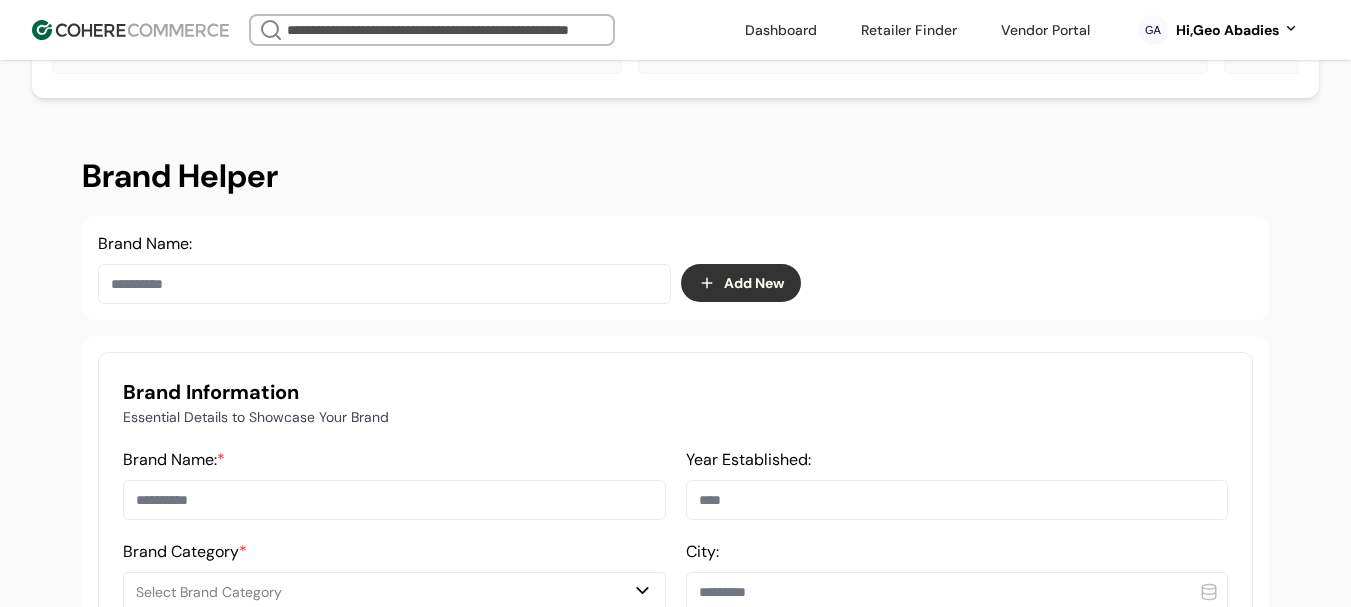 click at bounding box center (394, 500) 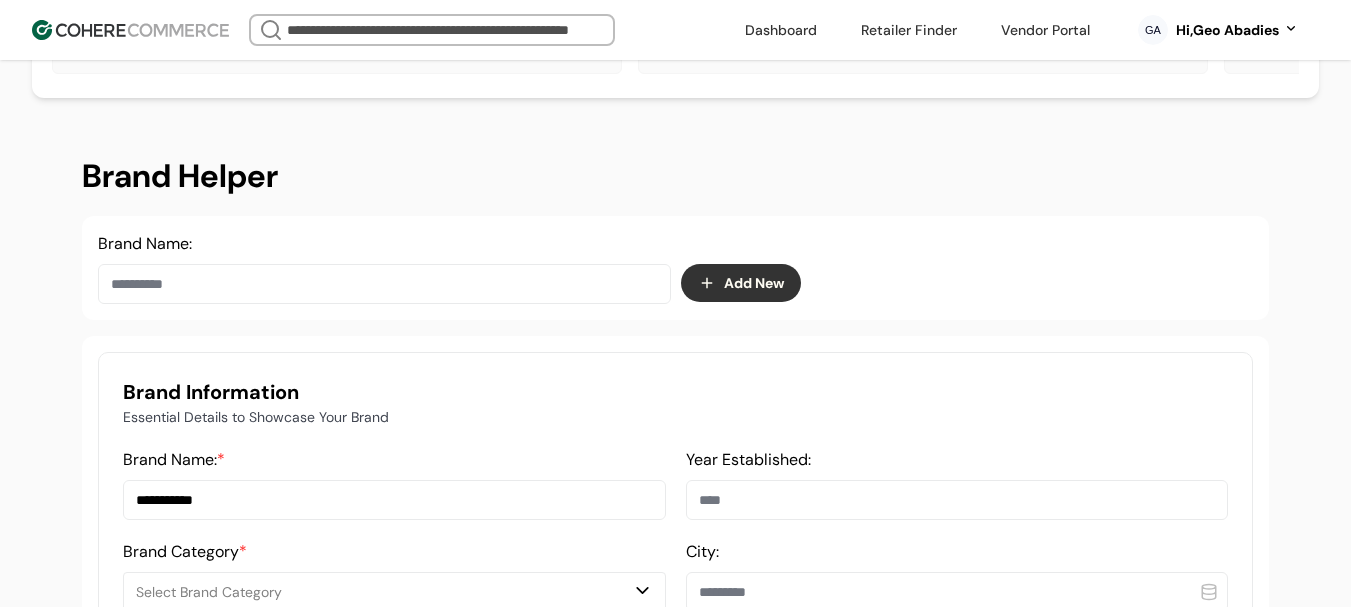 type on "**********" 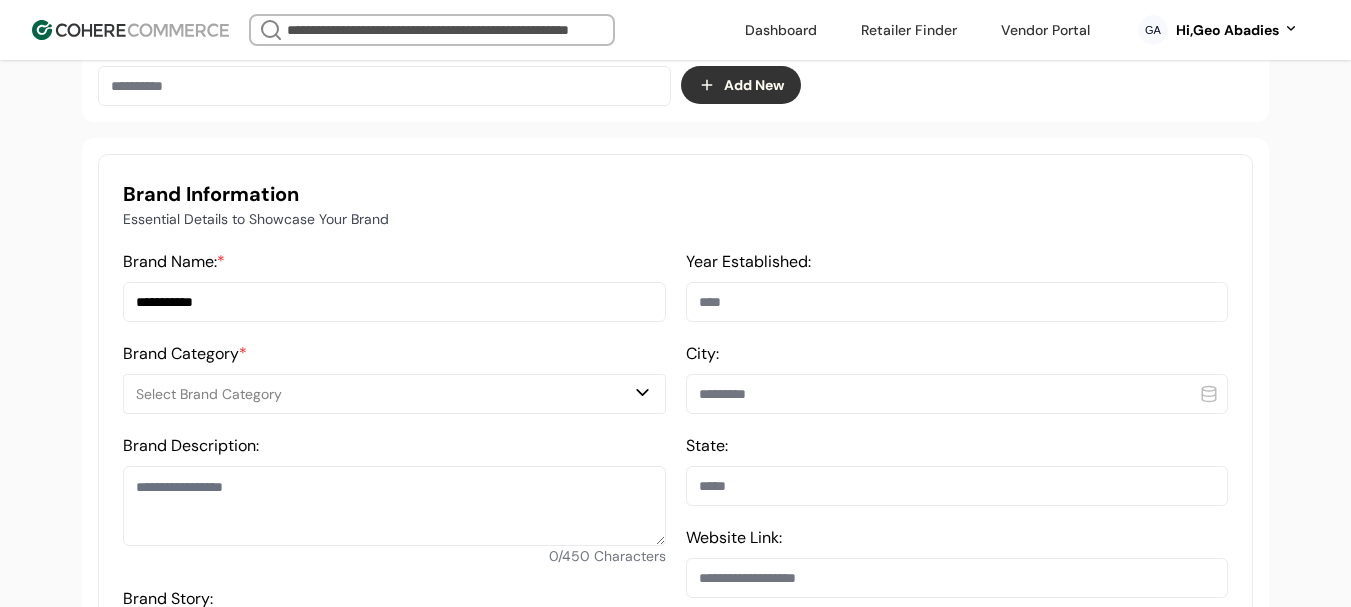 scroll, scrollTop: 400, scrollLeft: 0, axis: vertical 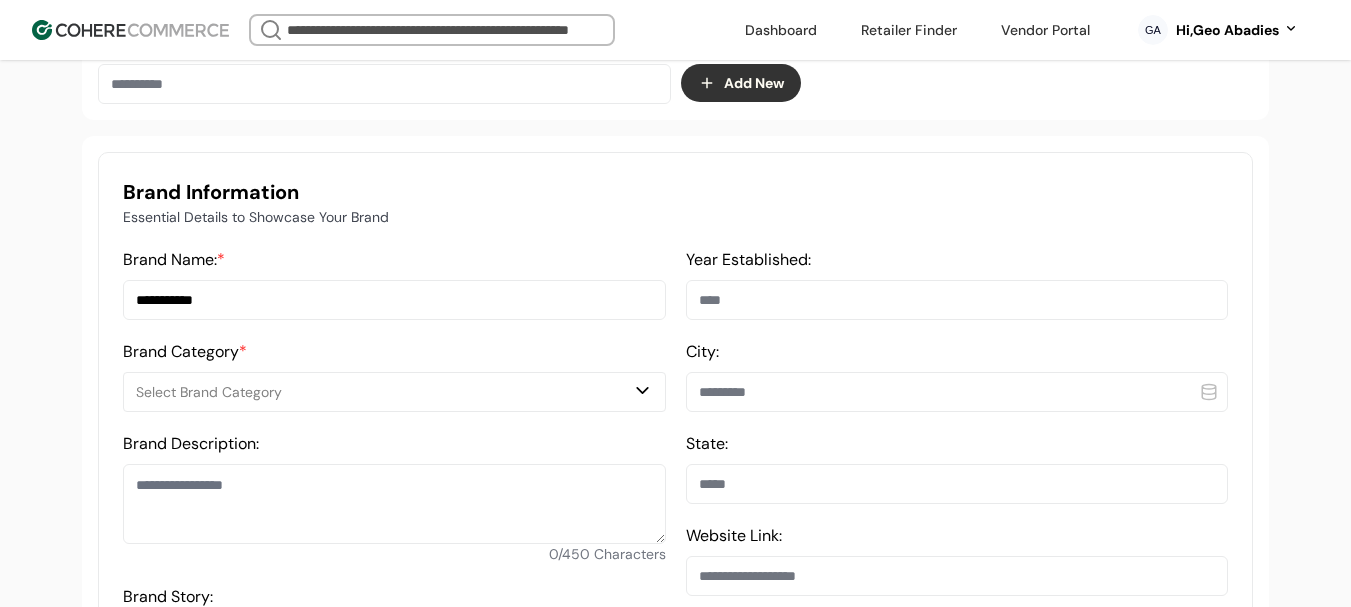 click on "Select Brand Category" at bounding box center (394, 392) 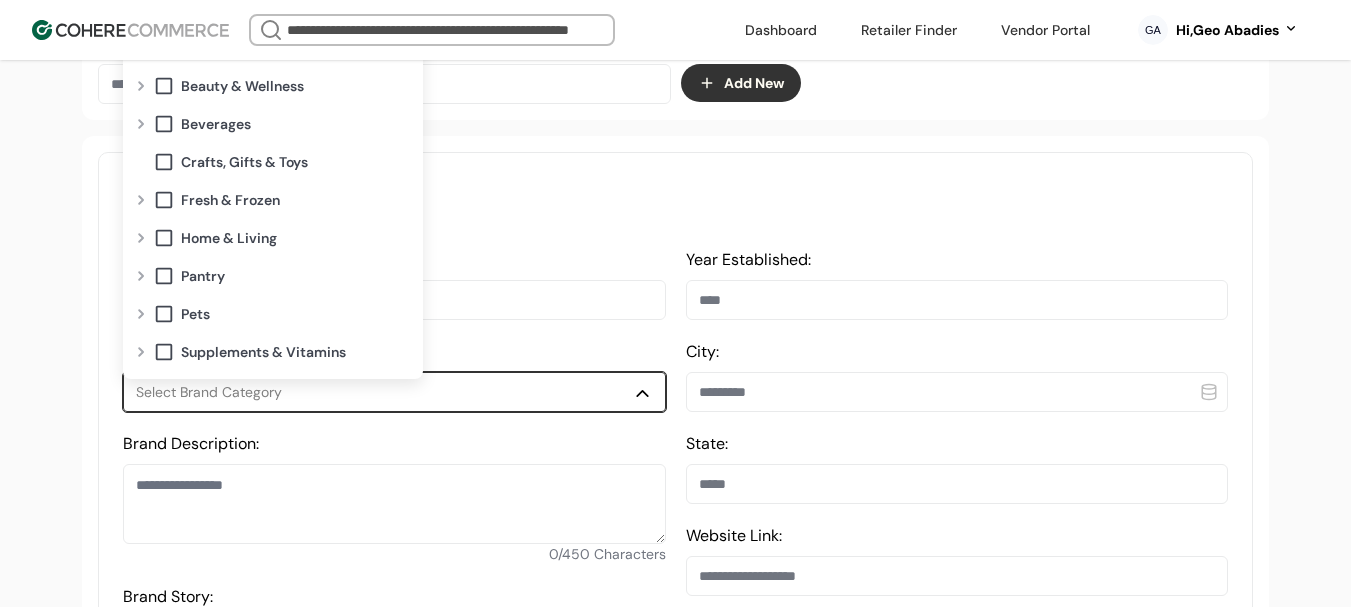 click at bounding box center (141, 124) 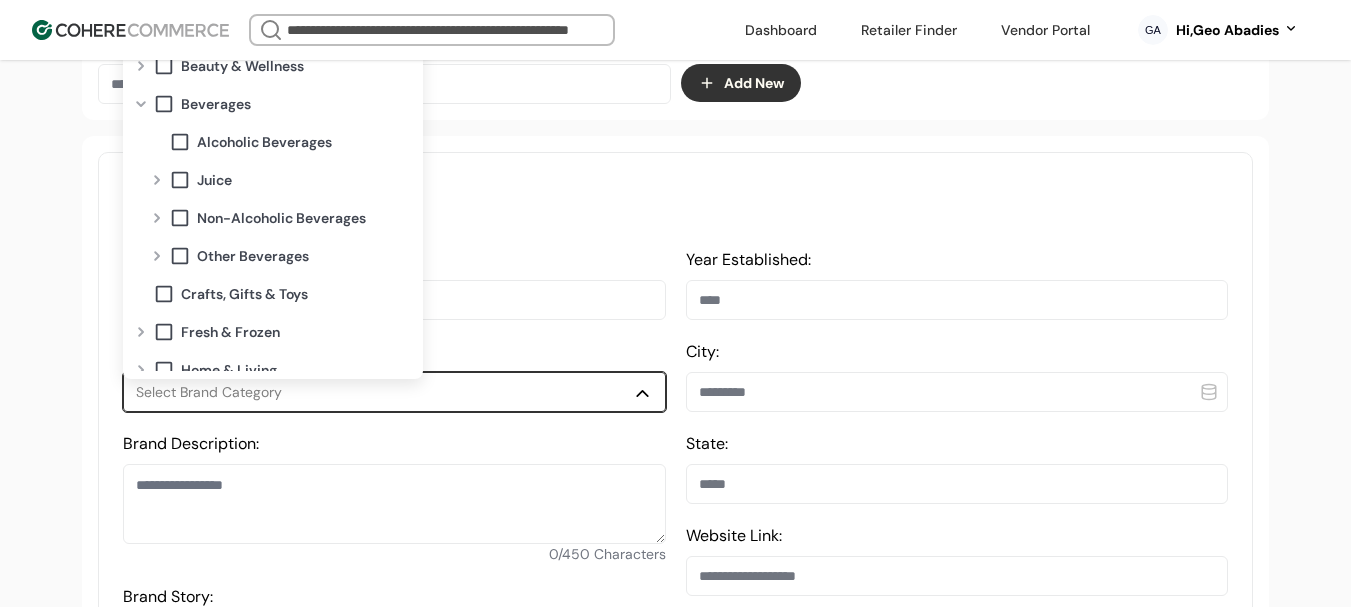 scroll, scrollTop: 0, scrollLeft: 0, axis: both 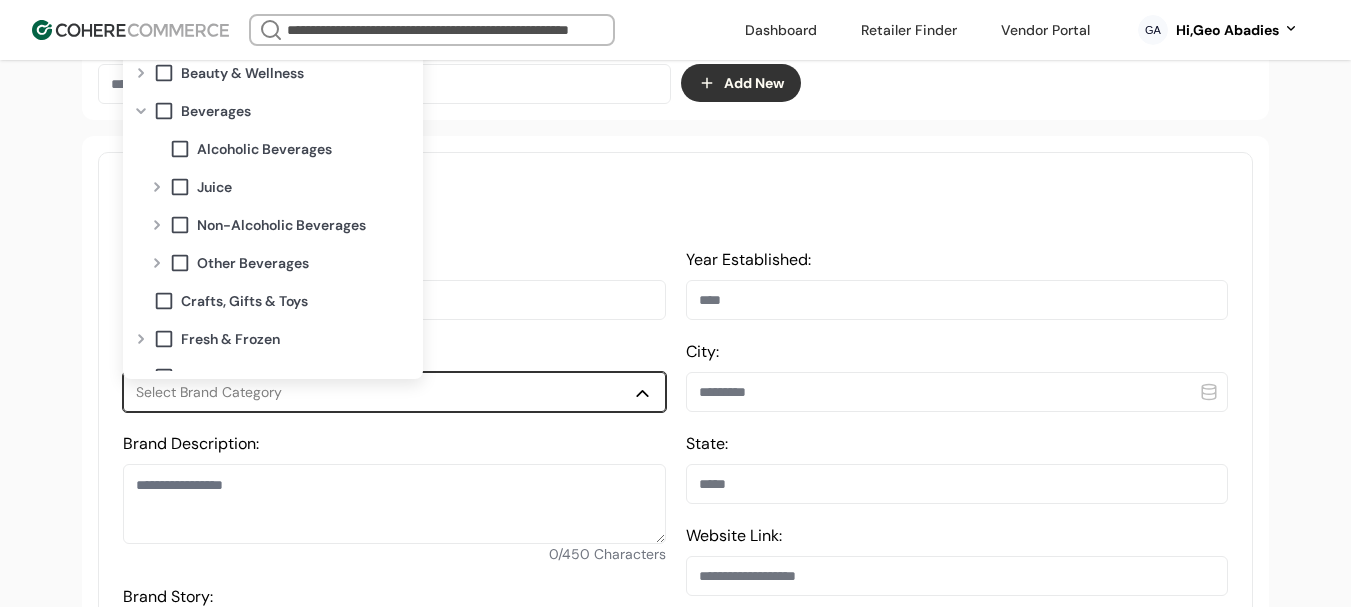 click at bounding box center (157, 225) 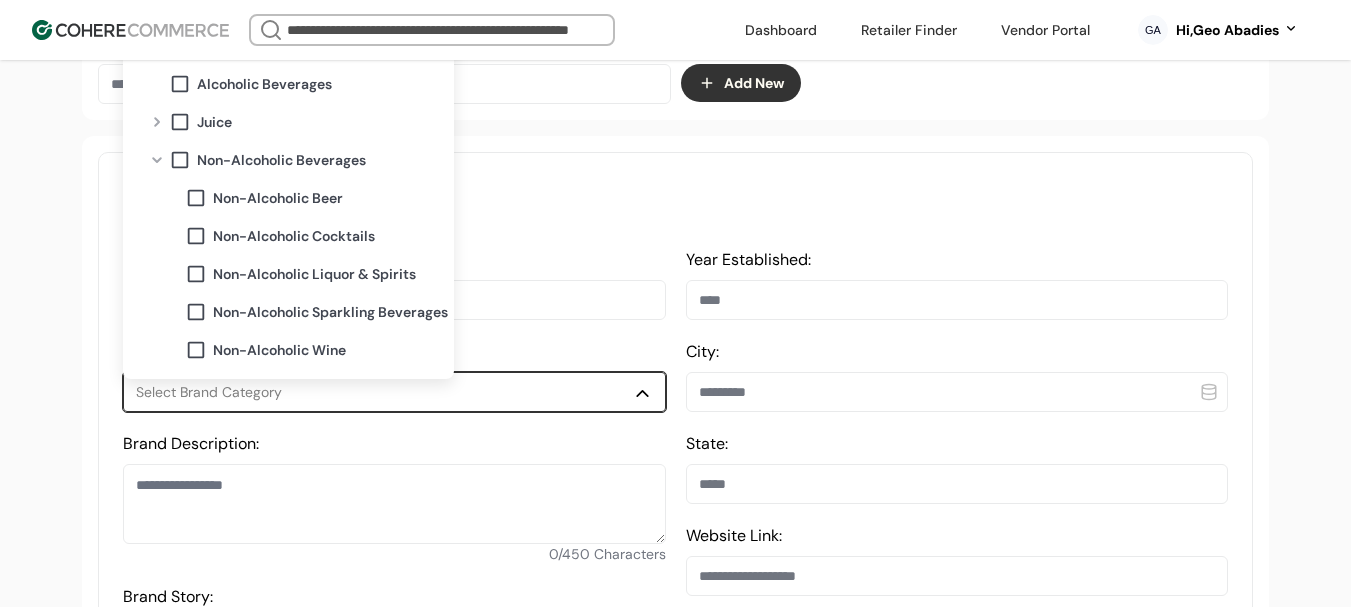 scroll, scrollTop: 100, scrollLeft: 0, axis: vertical 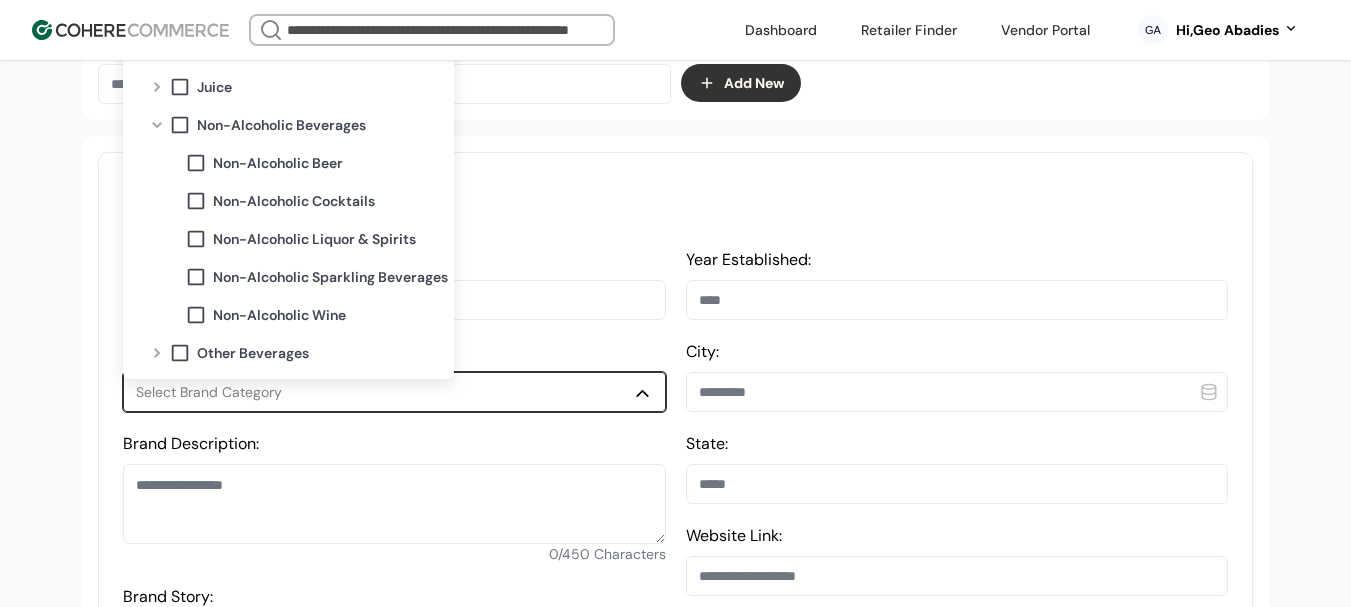 click at bounding box center (157, 125) 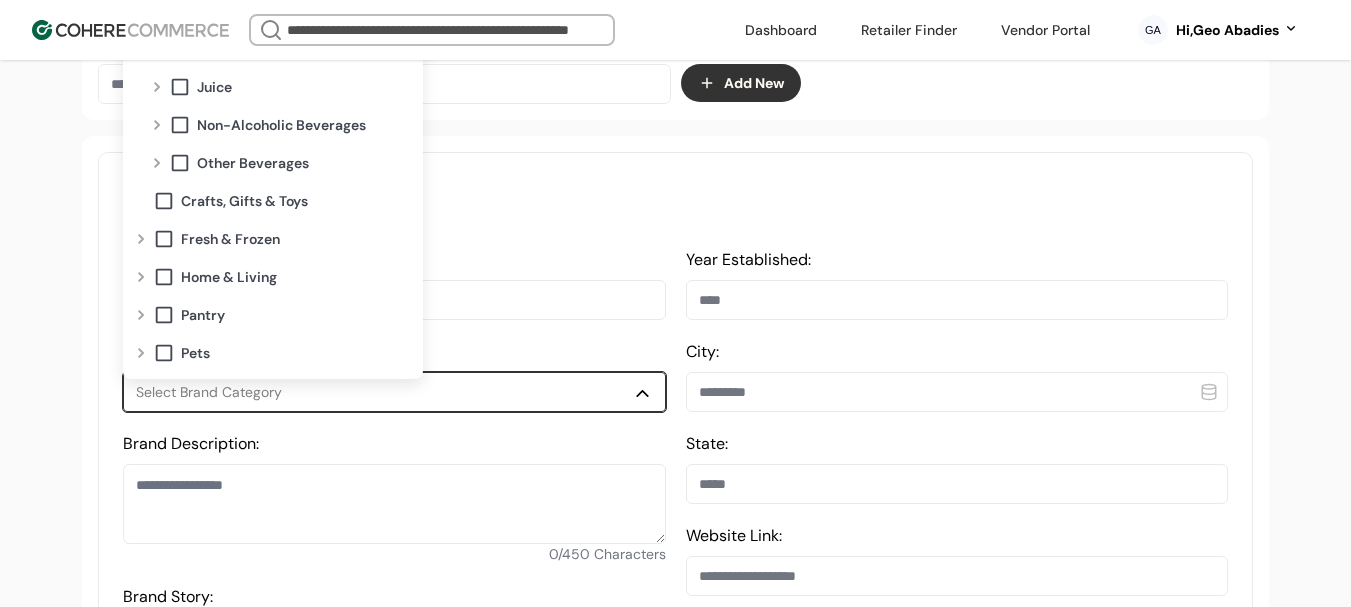 click at bounding box center (157, 163) 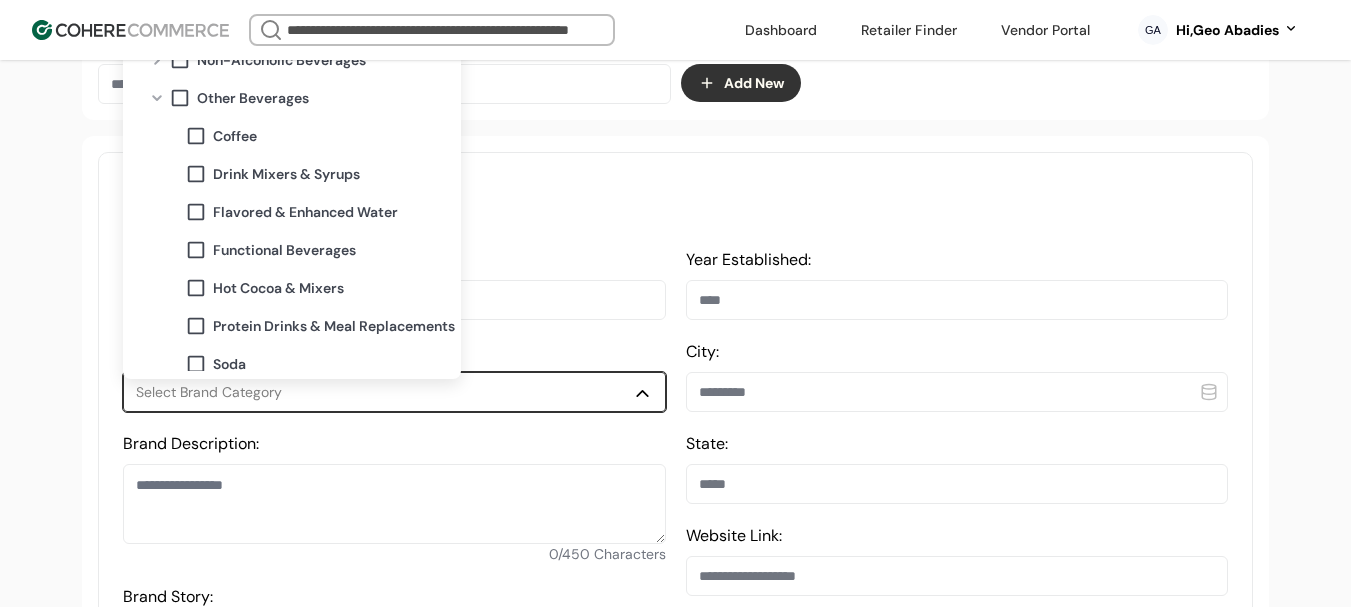 scroll, scrollTop: 200, scrollLeft: 0, axis: vertical 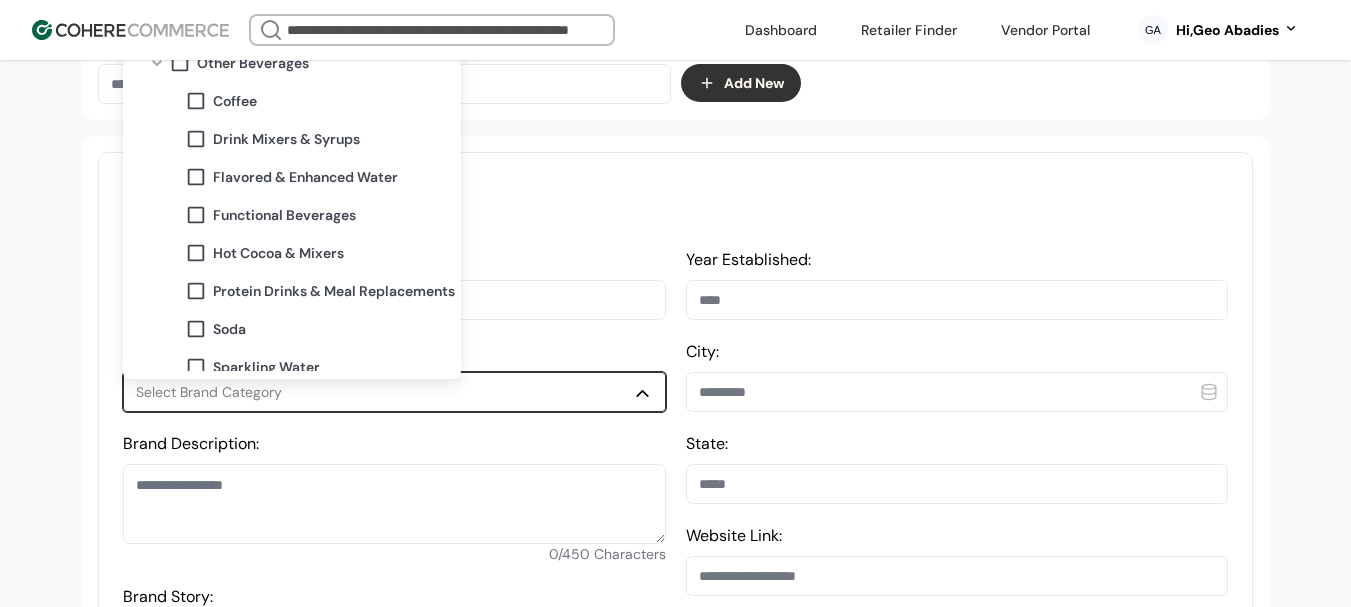 click on "Functional Beverages" at bounding box center [320, 215] 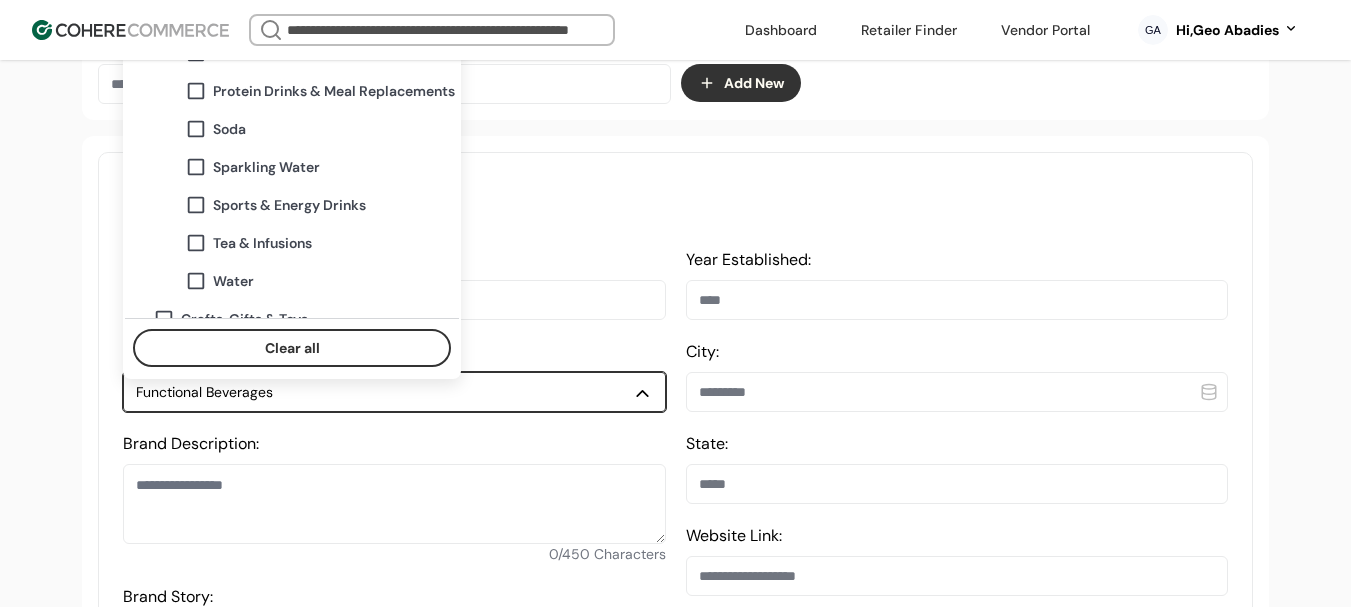 scroll, scrollTop: 500, scrollLeft: 0, axis: vertical 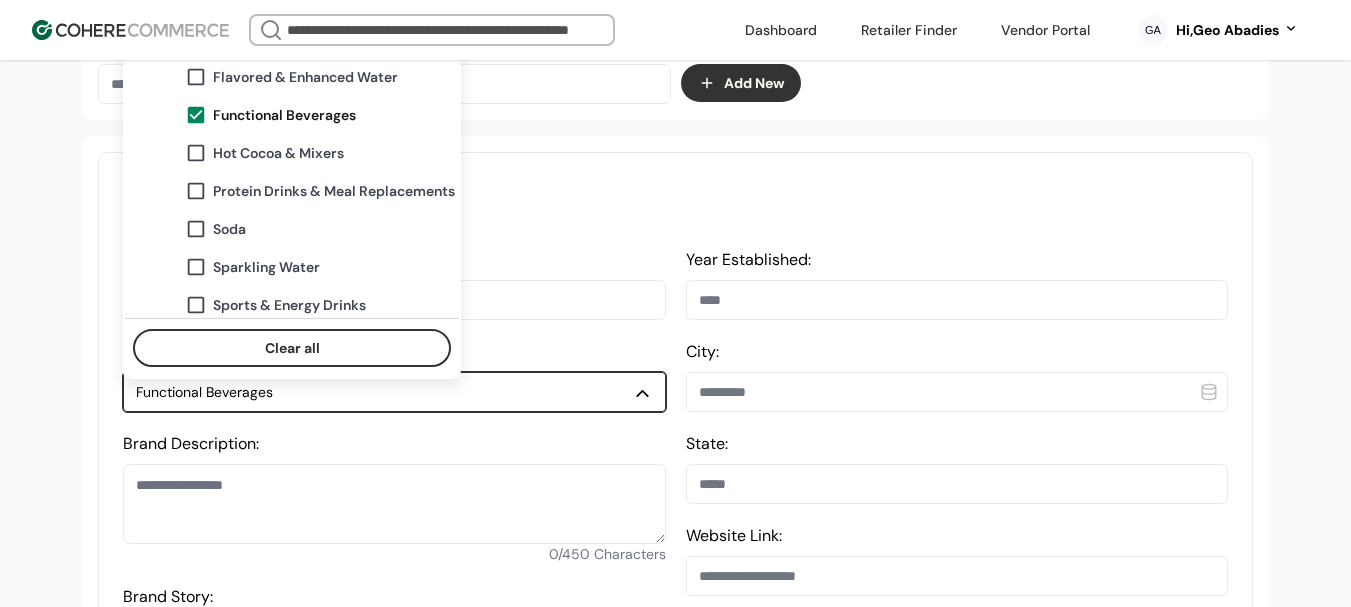 click on "Brand Information" at bounding box center (675, 192) 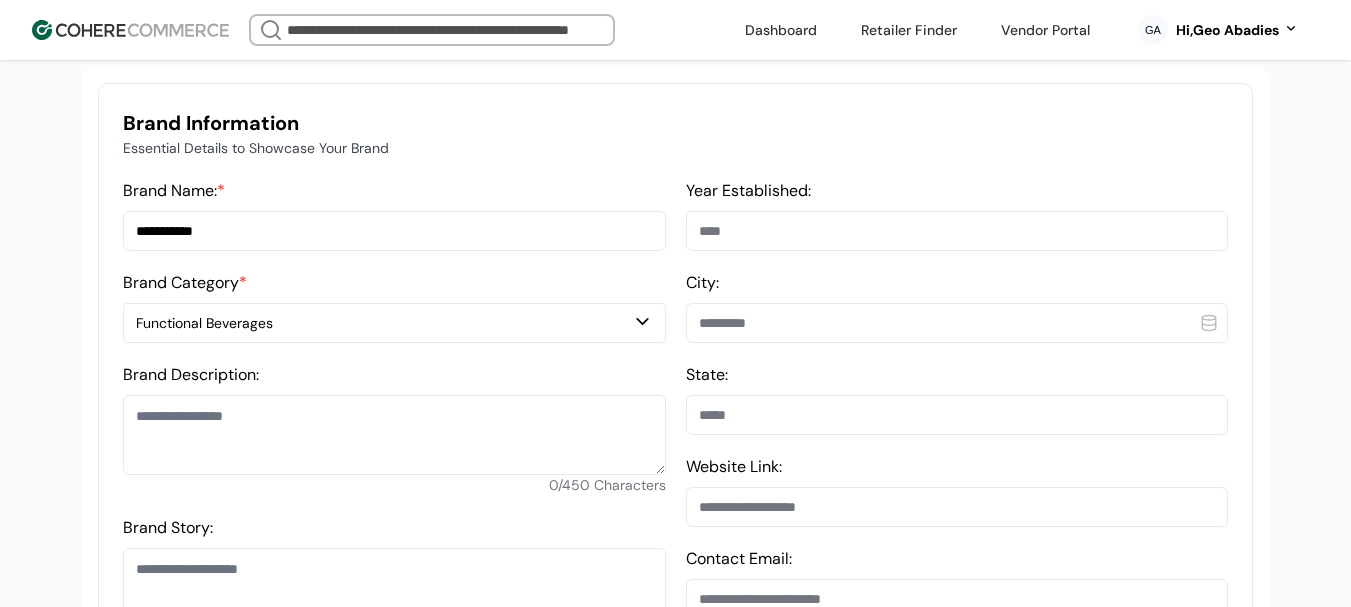scroll, scrollTop: 500, scrollLeft: 0, axis: vertical 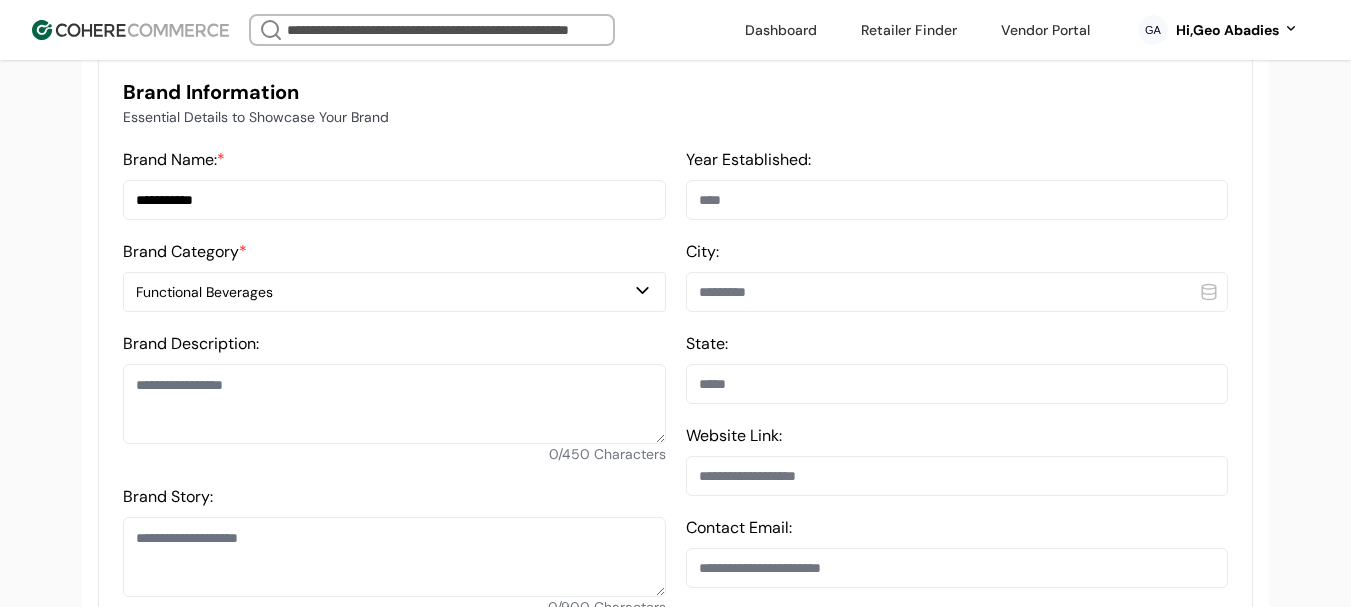 click at bounding box center (394, 404) 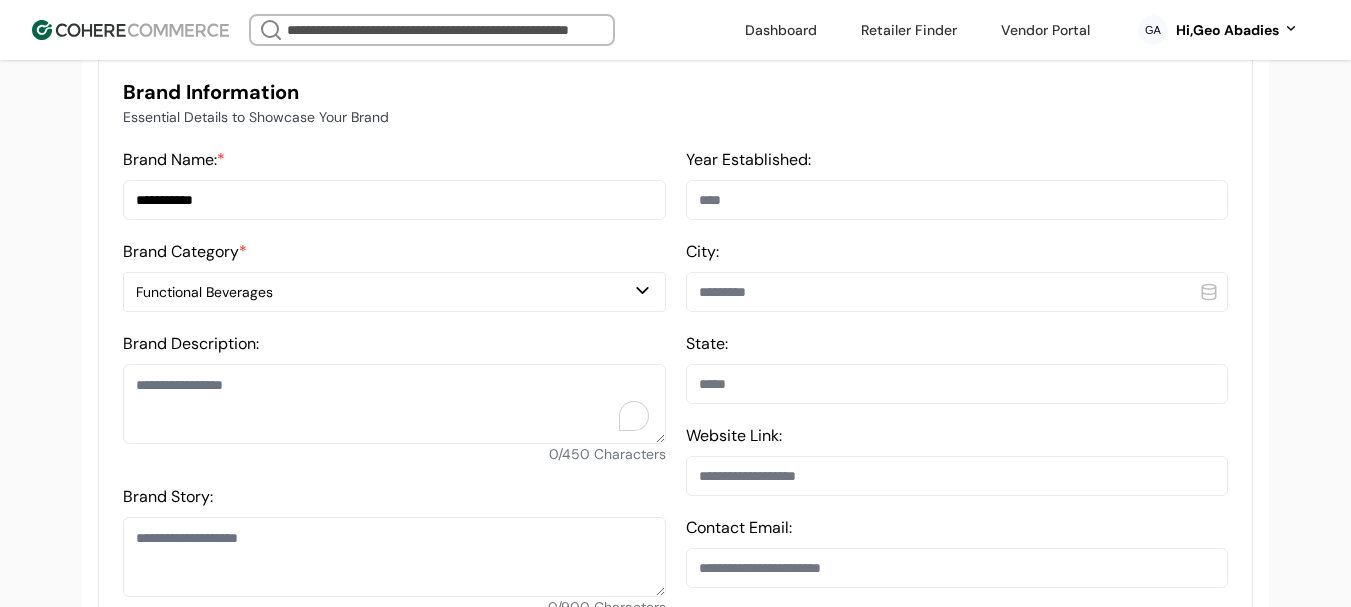 paste on "**********" 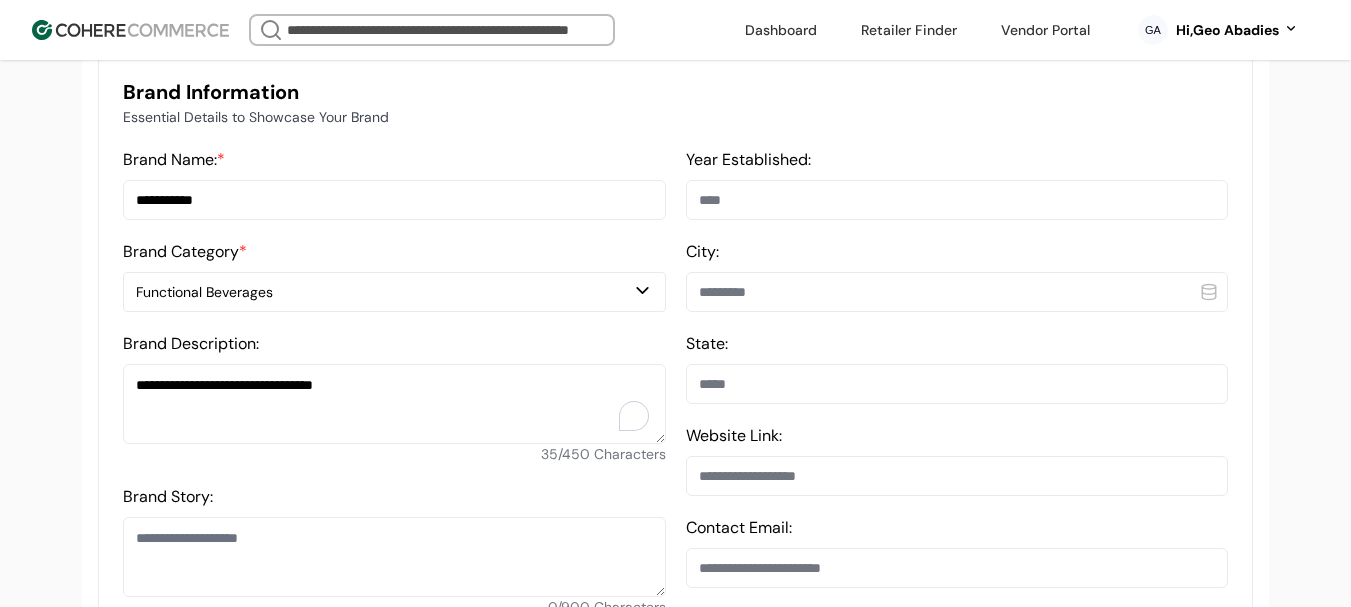 type on "**********" 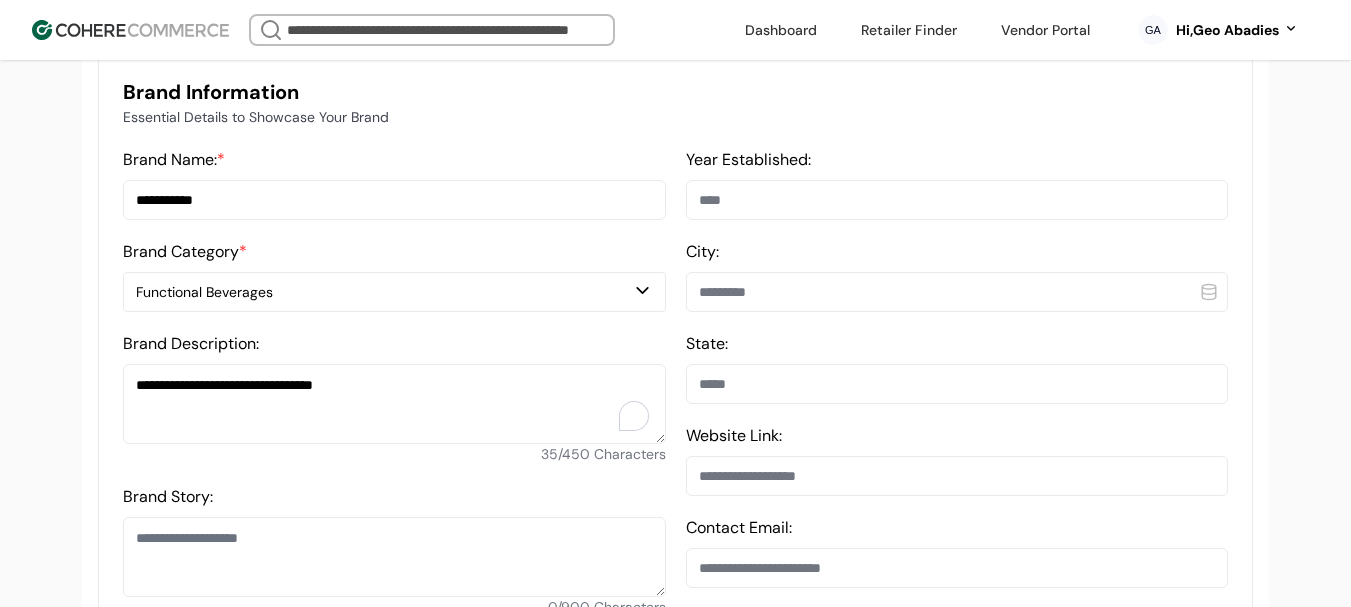 click on "Brand Story:" at bounding box center (394, 557) 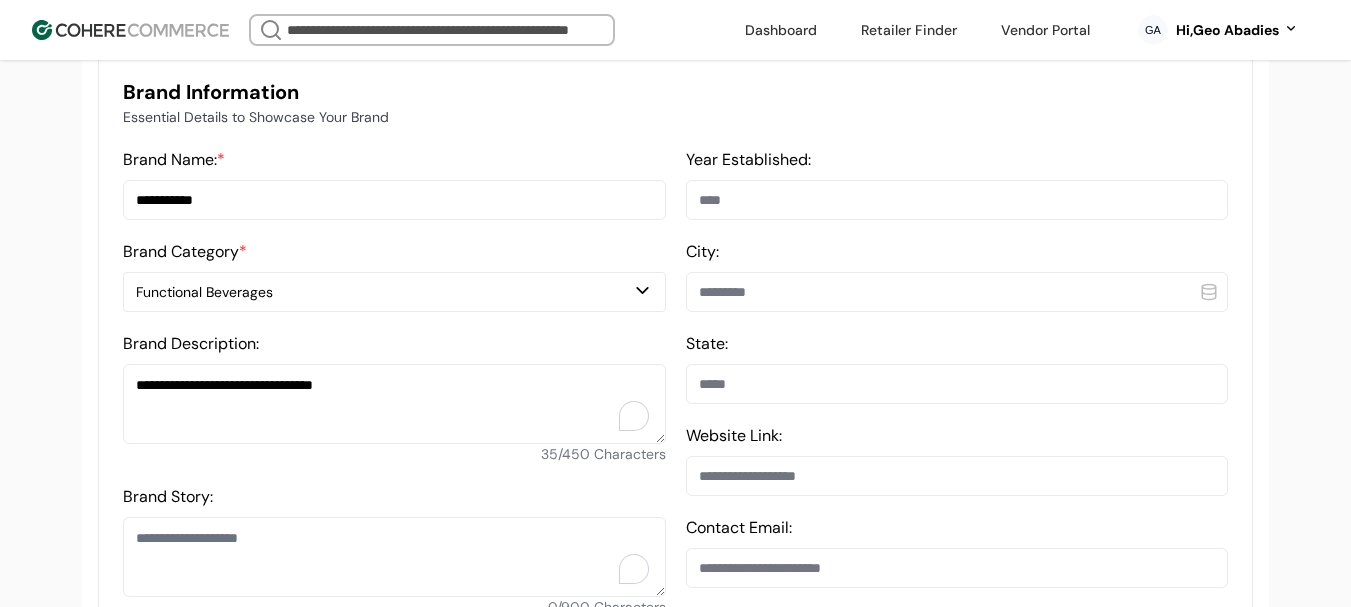 paste on "**********" 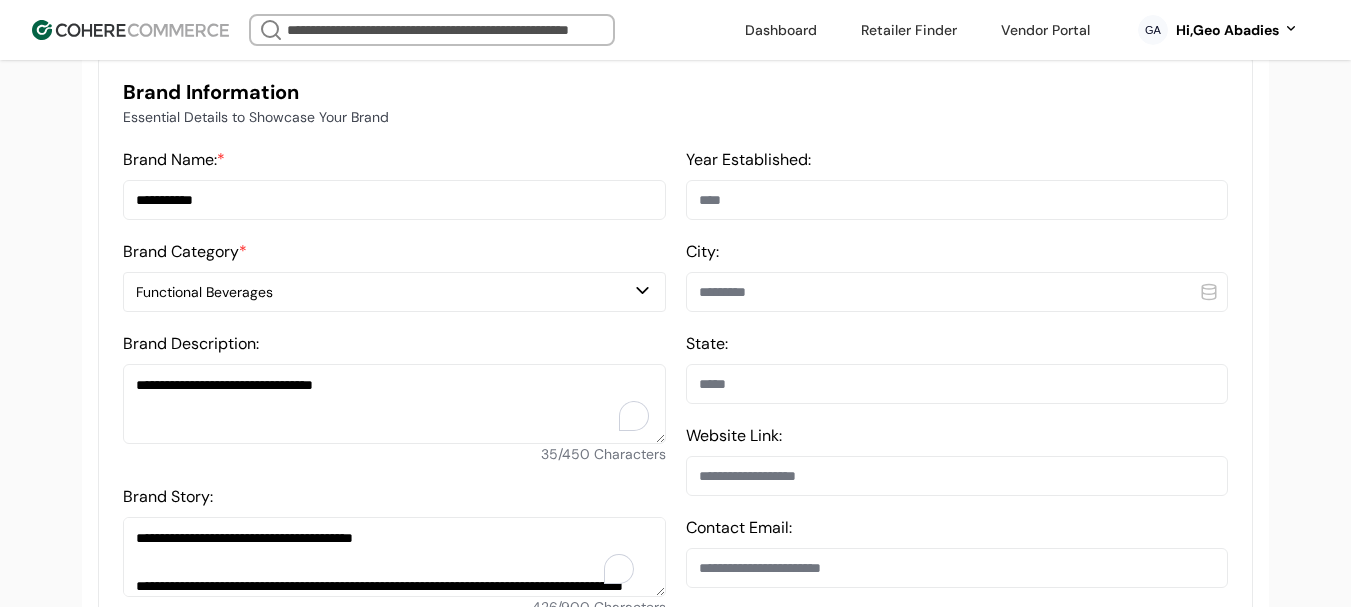 scroll, scrollTop: 510, scrollLeft: 0, axis: vertical 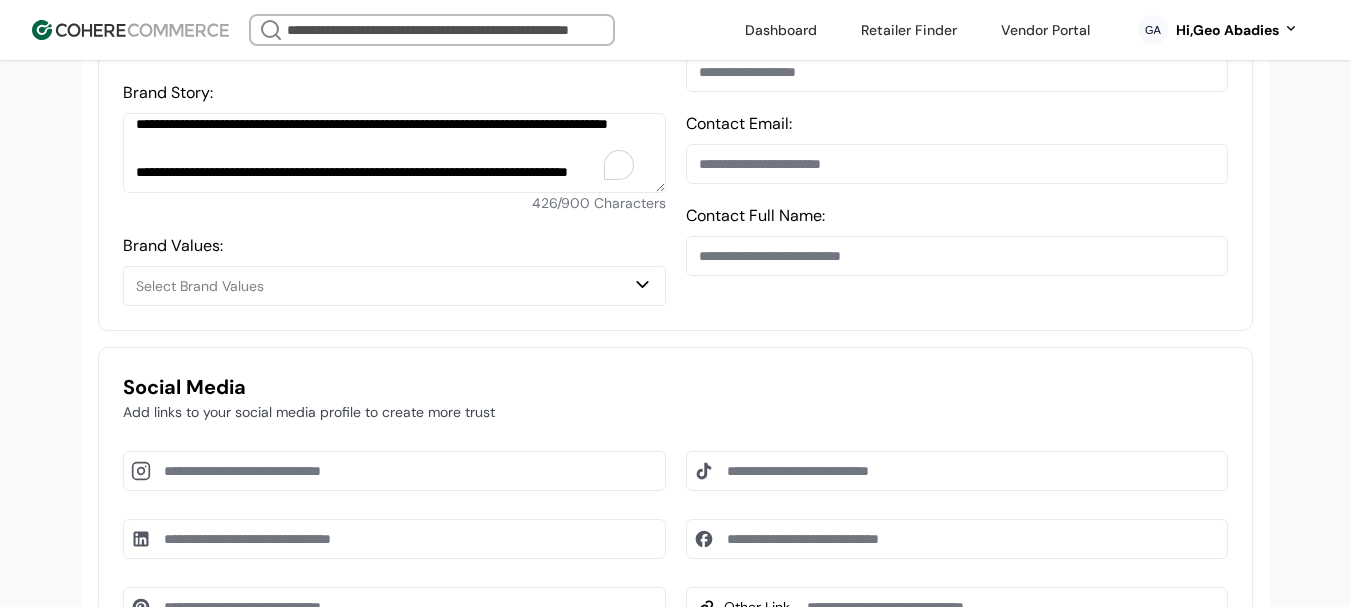 type on "**********" 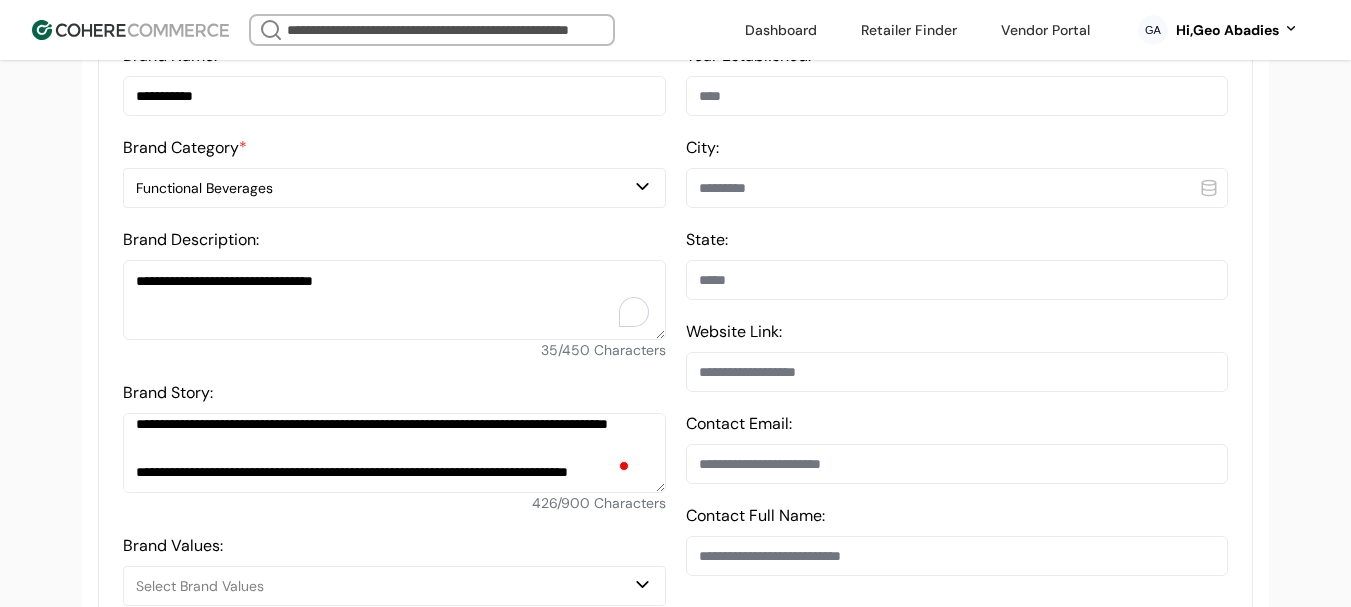 scroll, scrollTop: 404, scrollLeft: 0, axis: vertical 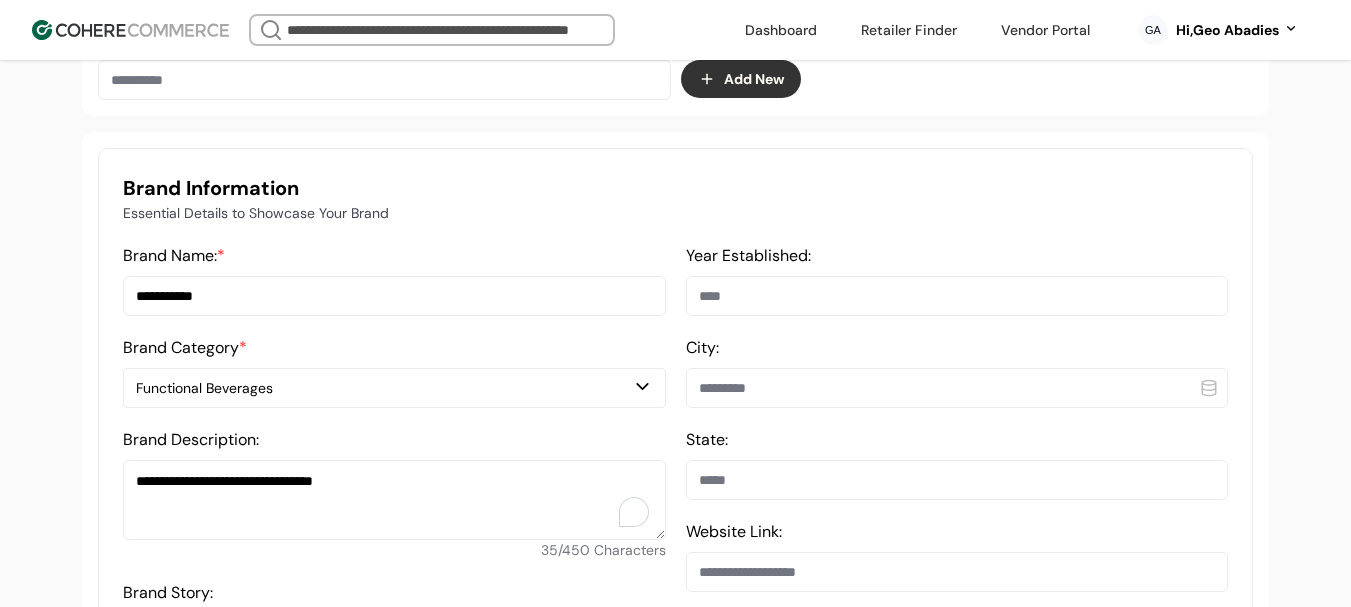 click at bounding box center (957, 296) 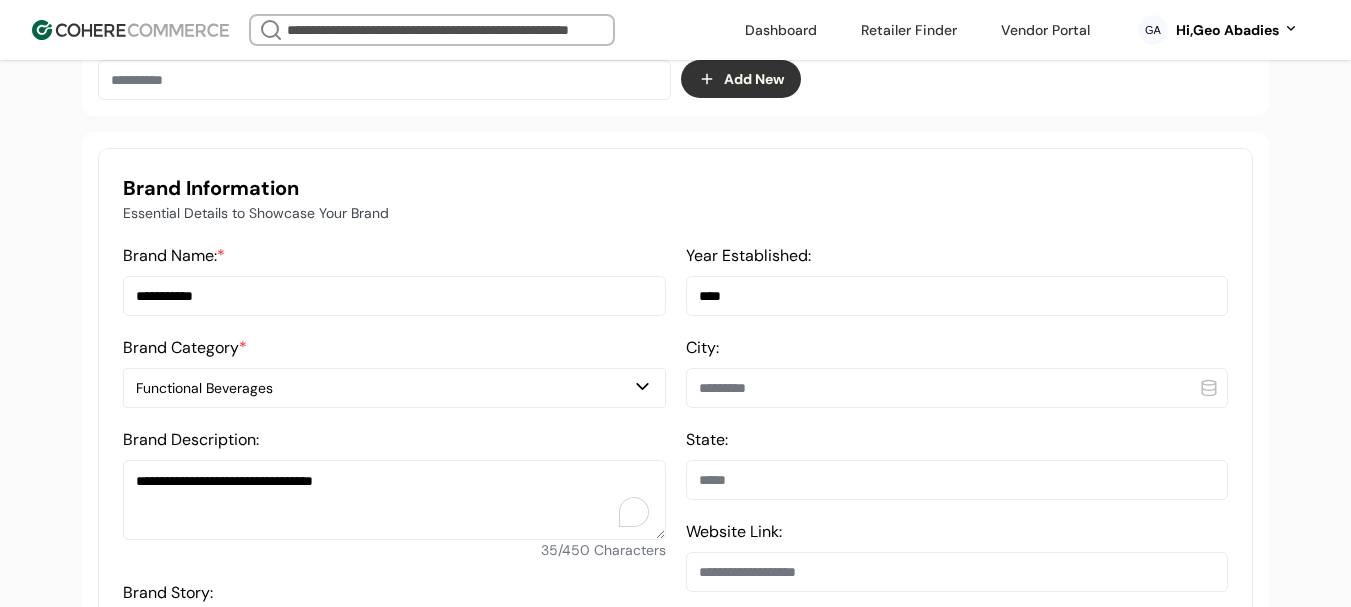 type on "****" 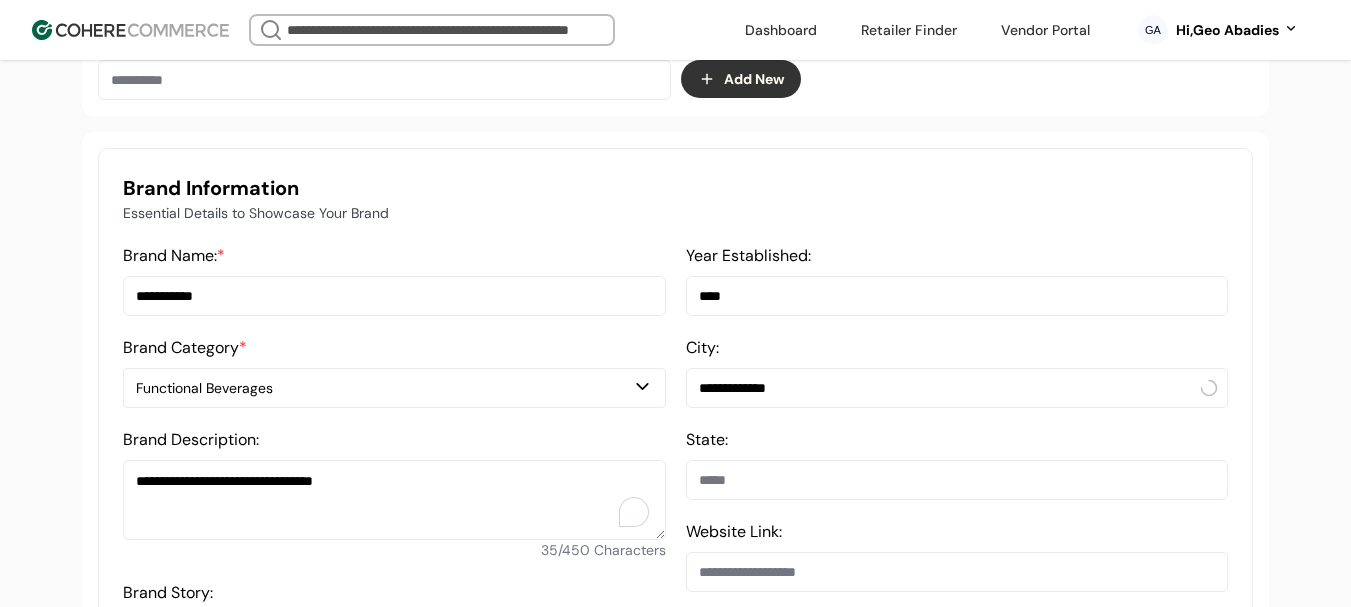 click on "**********" at bounding box center (957, 388) 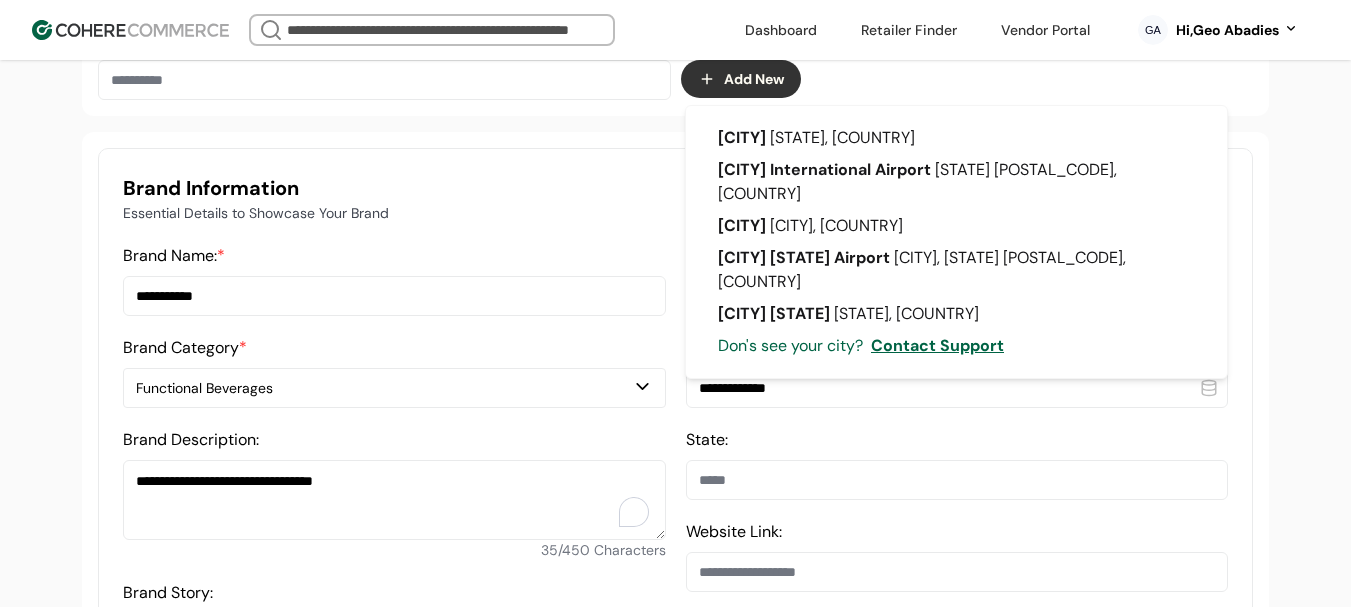 type on "**********" 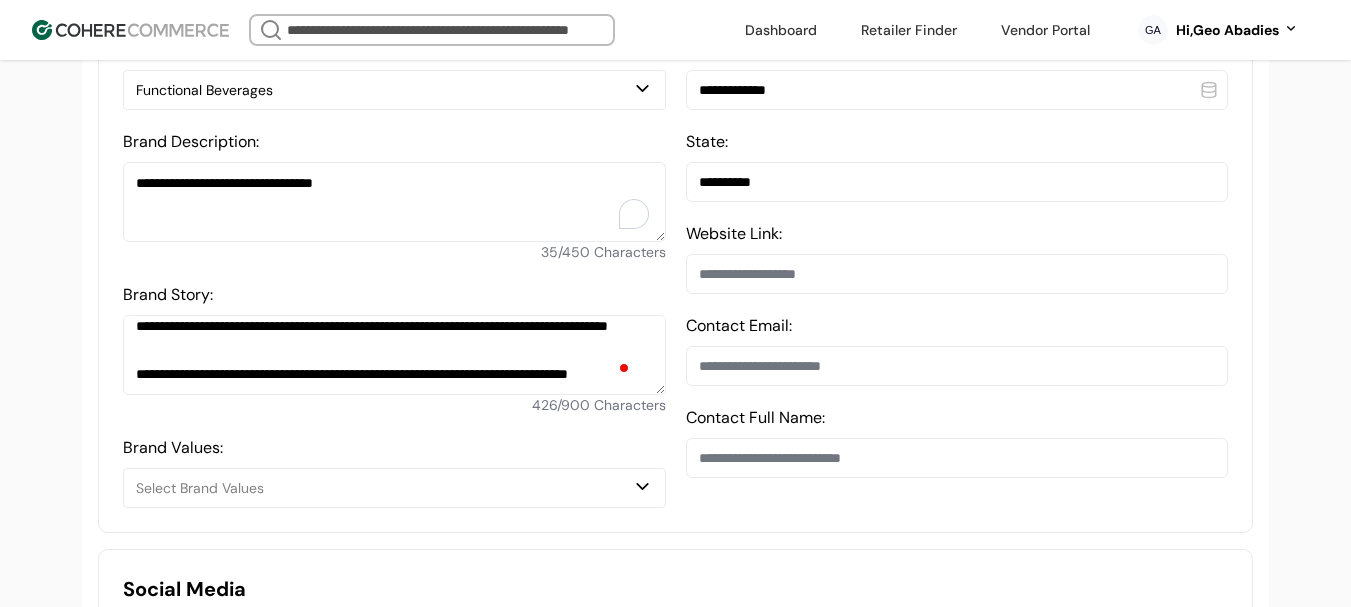 scroll, scrollTop: 704, scrollLeft: 0, axis: vertical 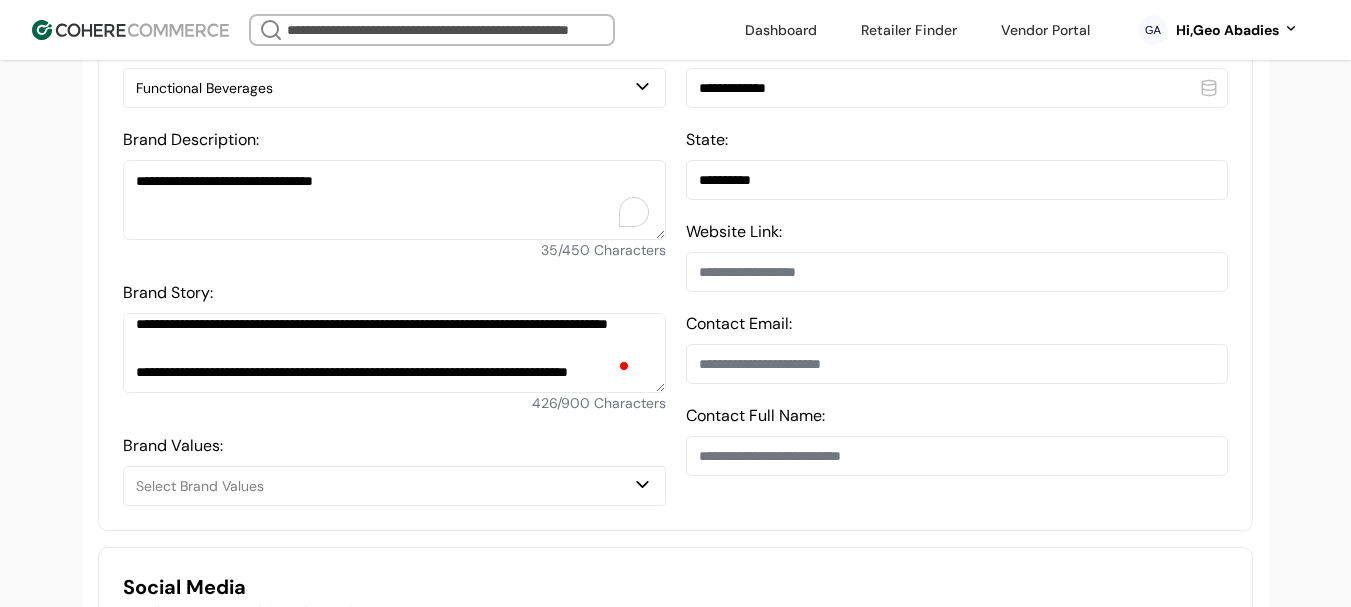 click at bounding box center (957, 272) 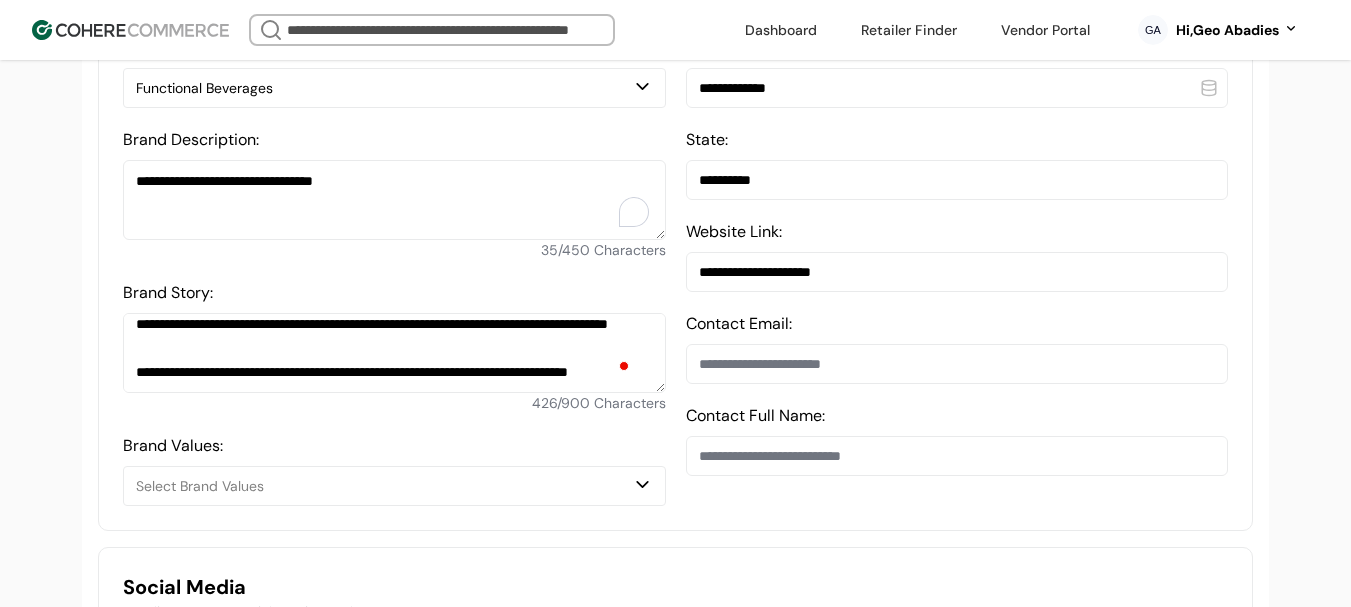 type on "**********" 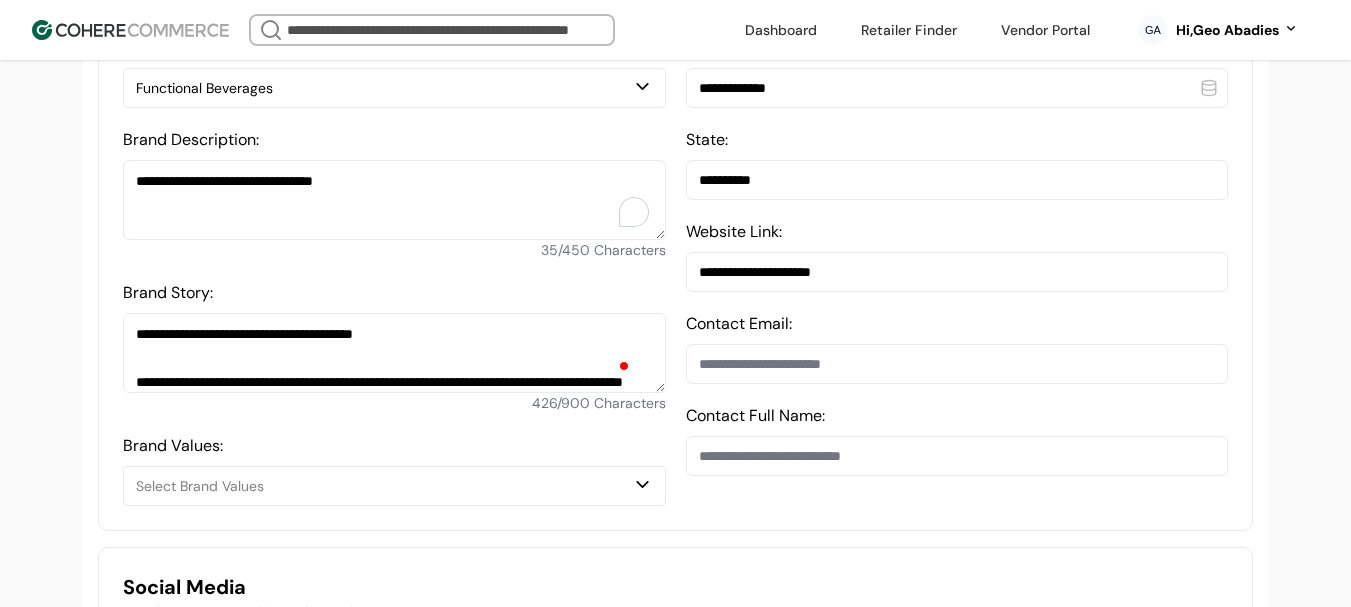 scroll, scrollTop: 704, scrollLeft: 0, axis: vertical 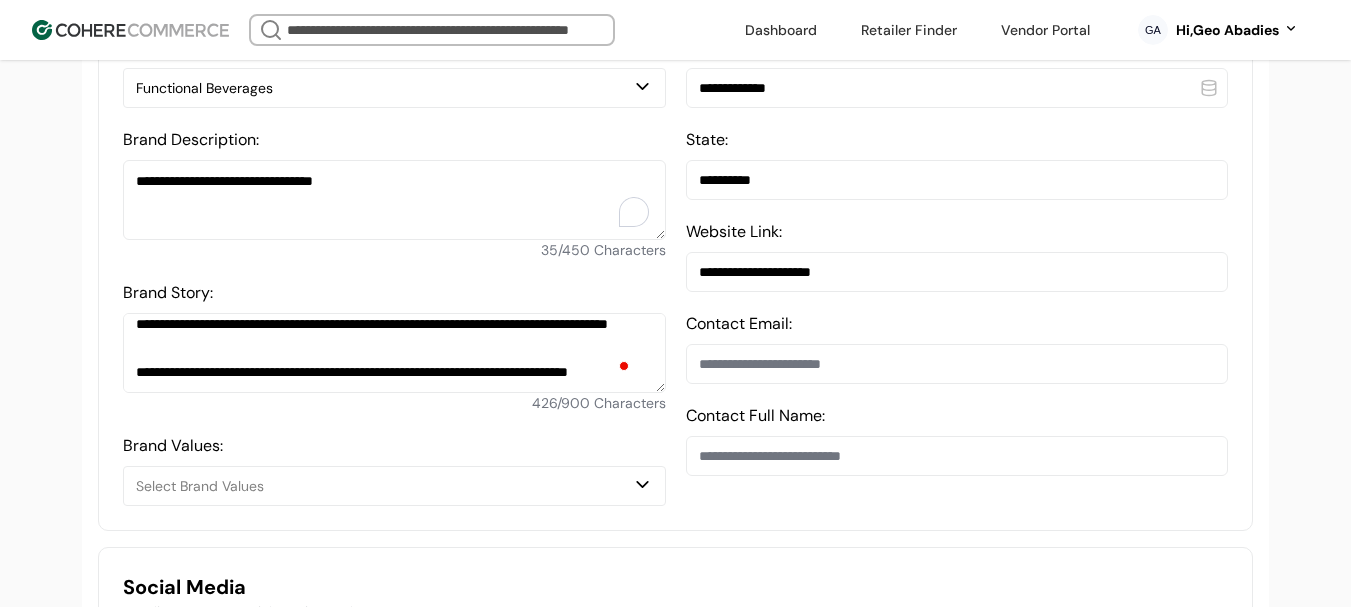 click at bounding box center (957, 456) 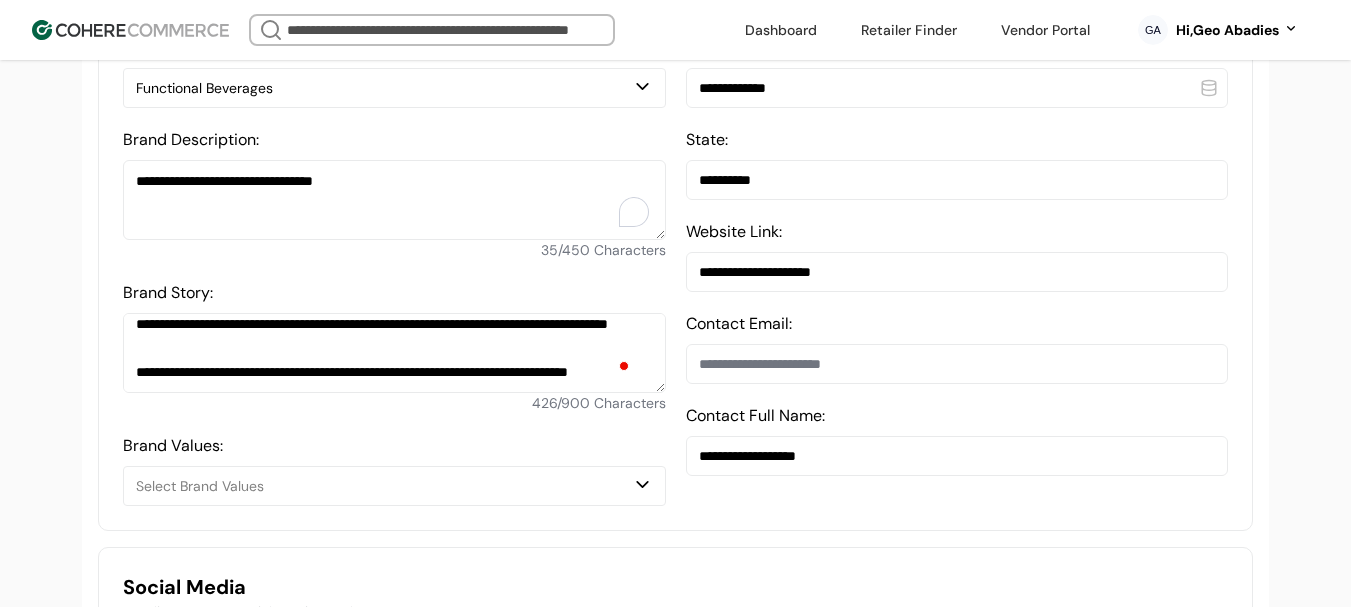 type 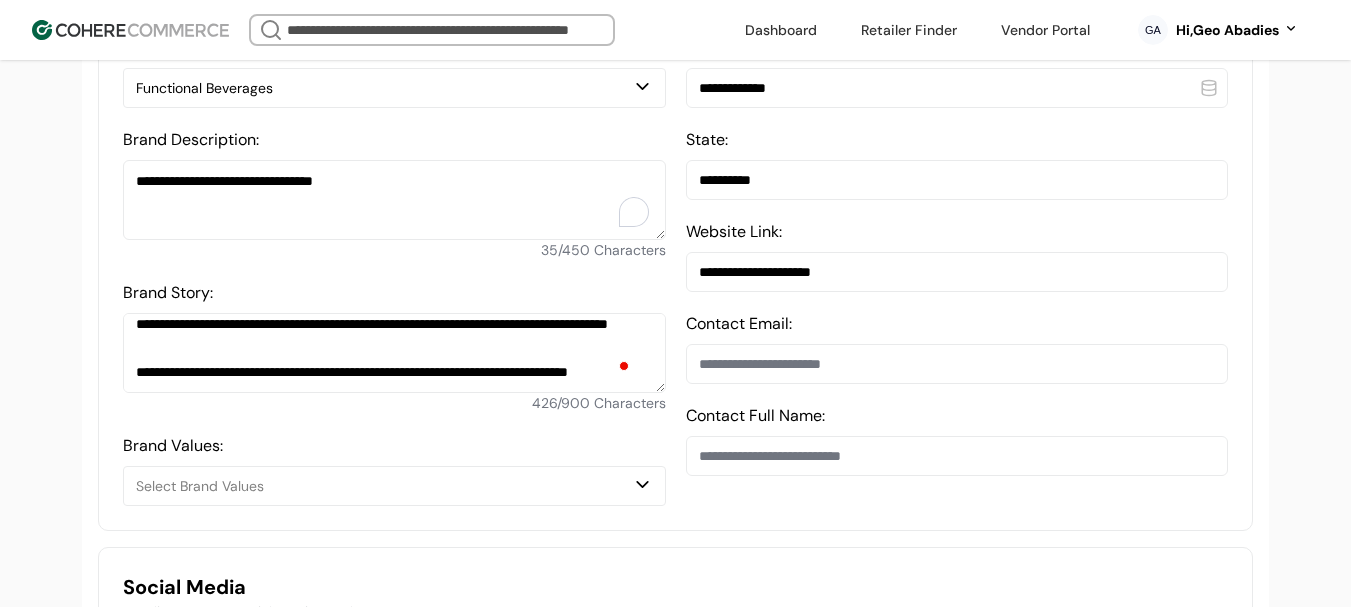 click at bounding box center [957, 364] 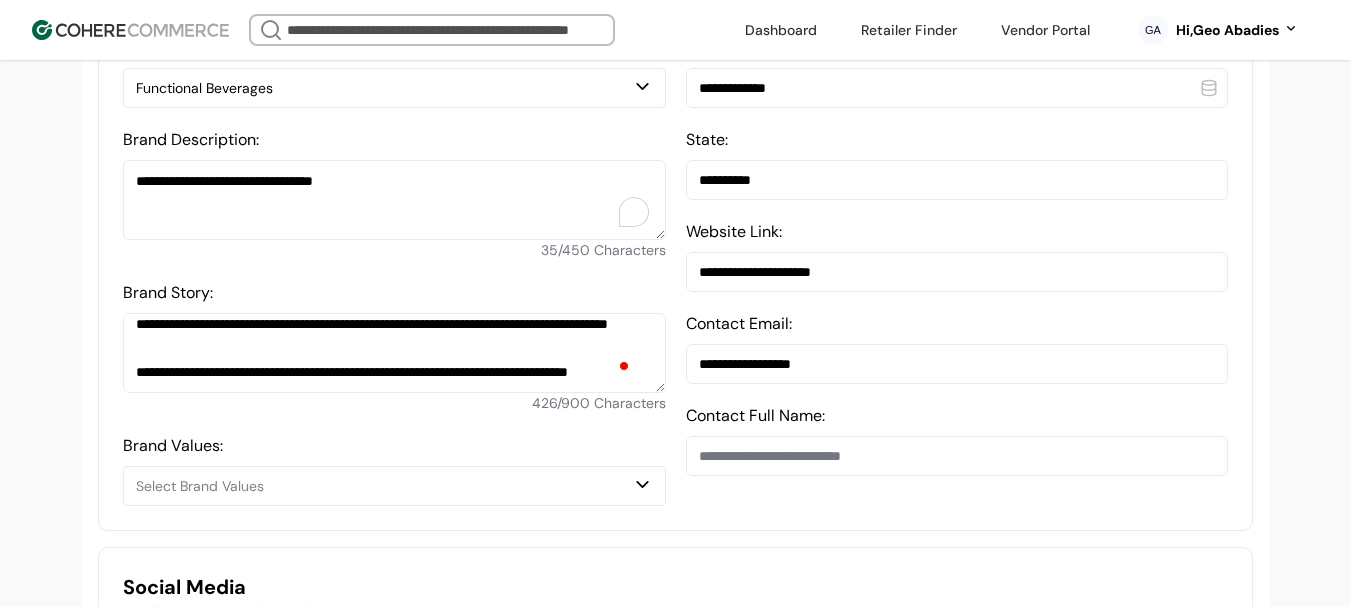 type on "**********" 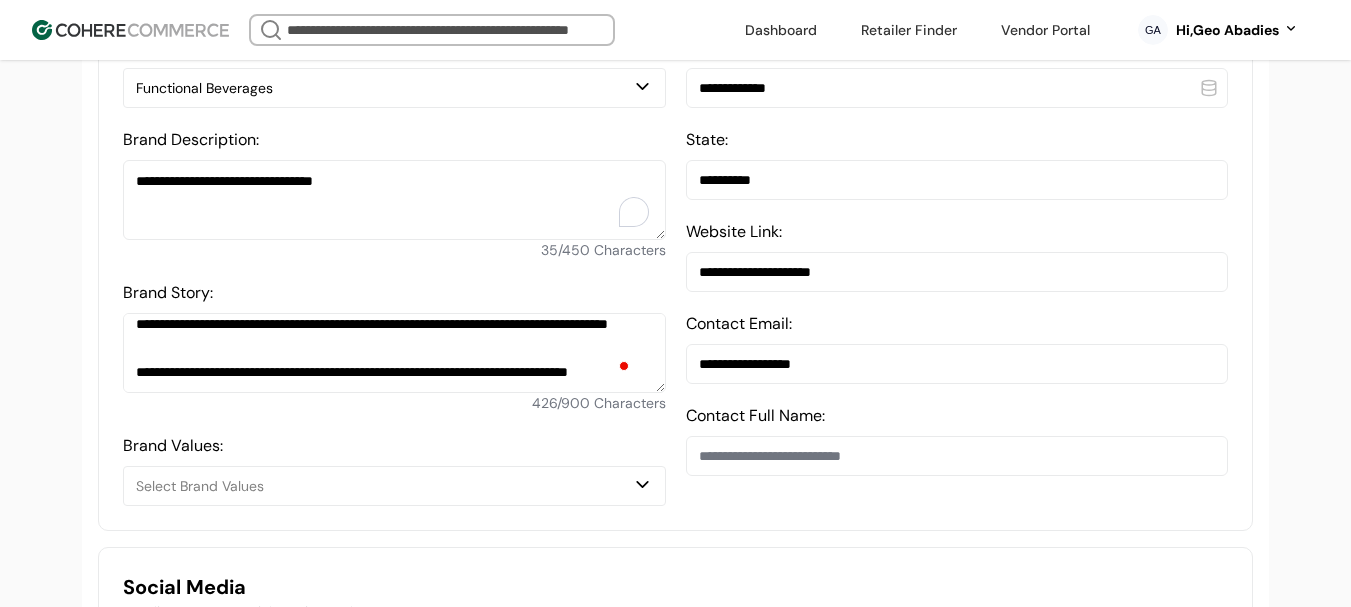 click at bounding box center (957, 456) 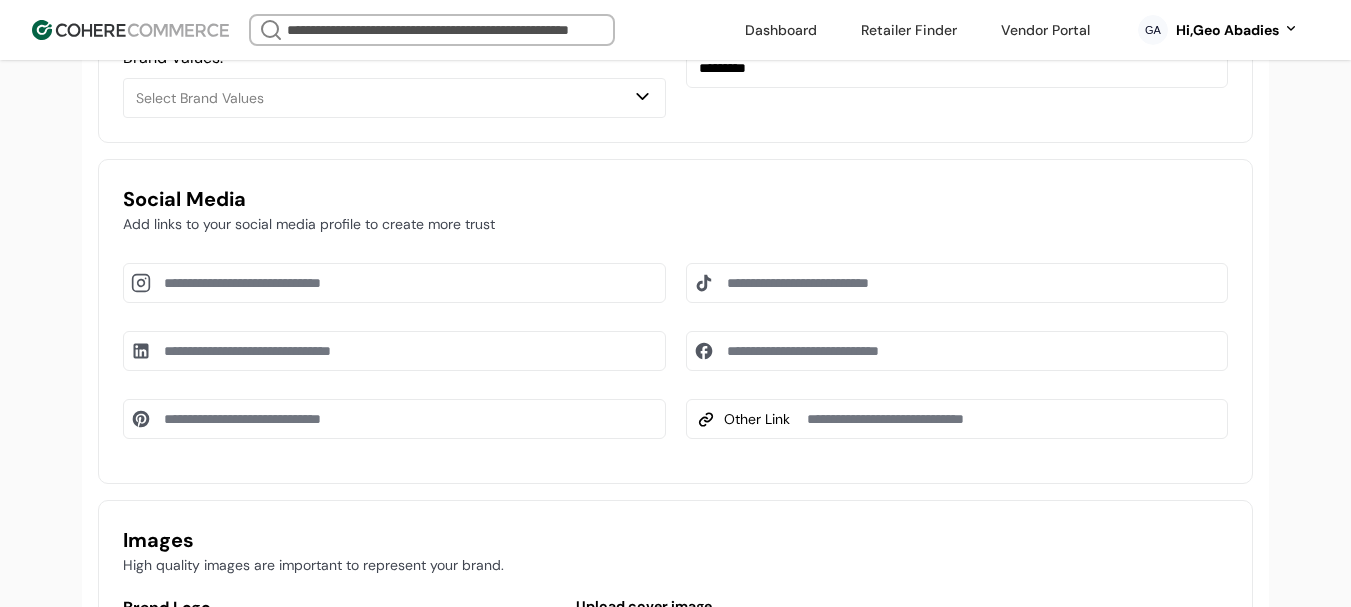 scroll, scrollTop: 1204, scrollLeft: 0, axis: vertical 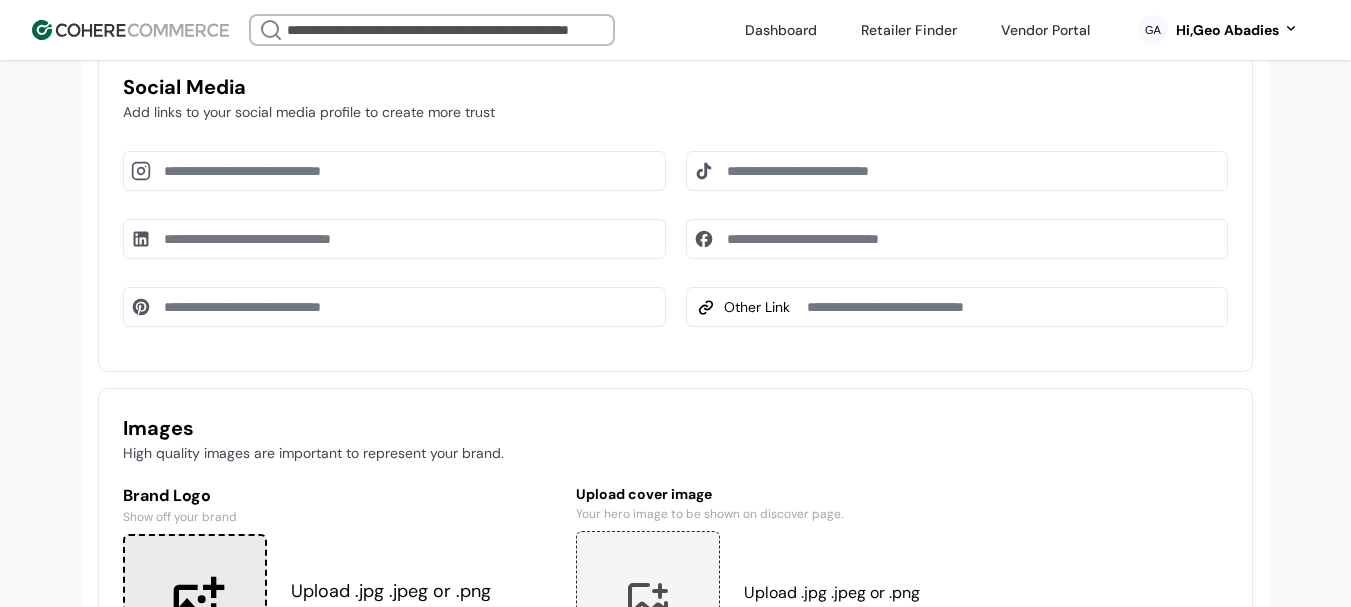 type on "*********" 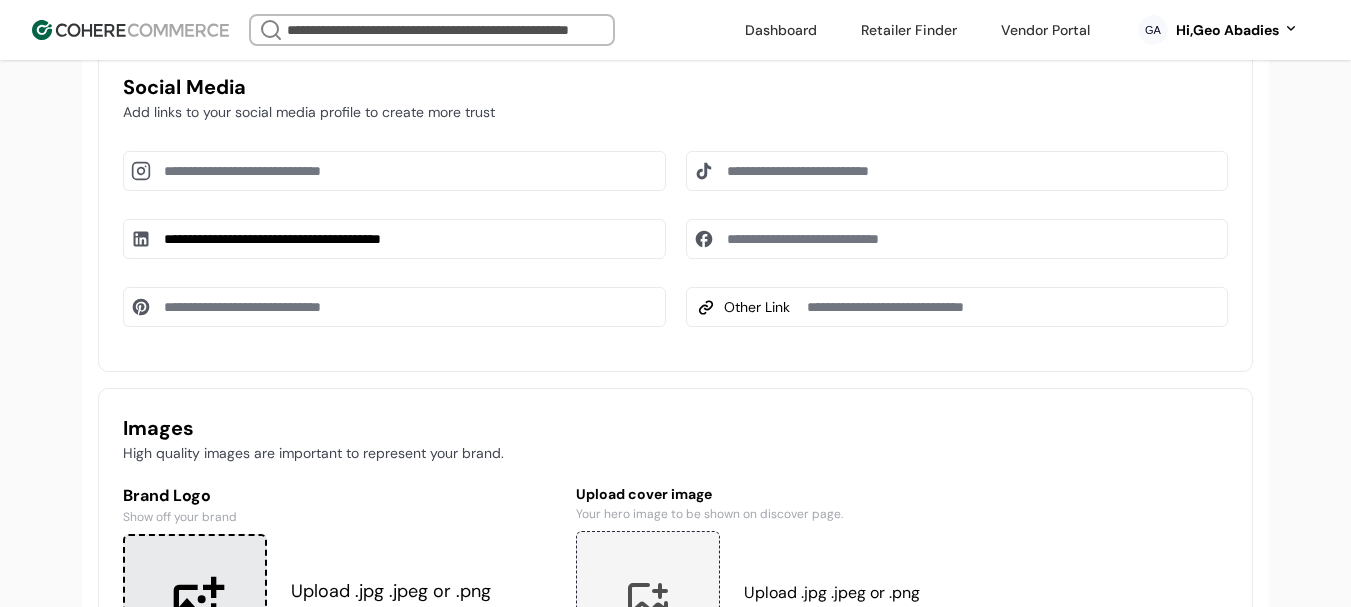 type on "**********" 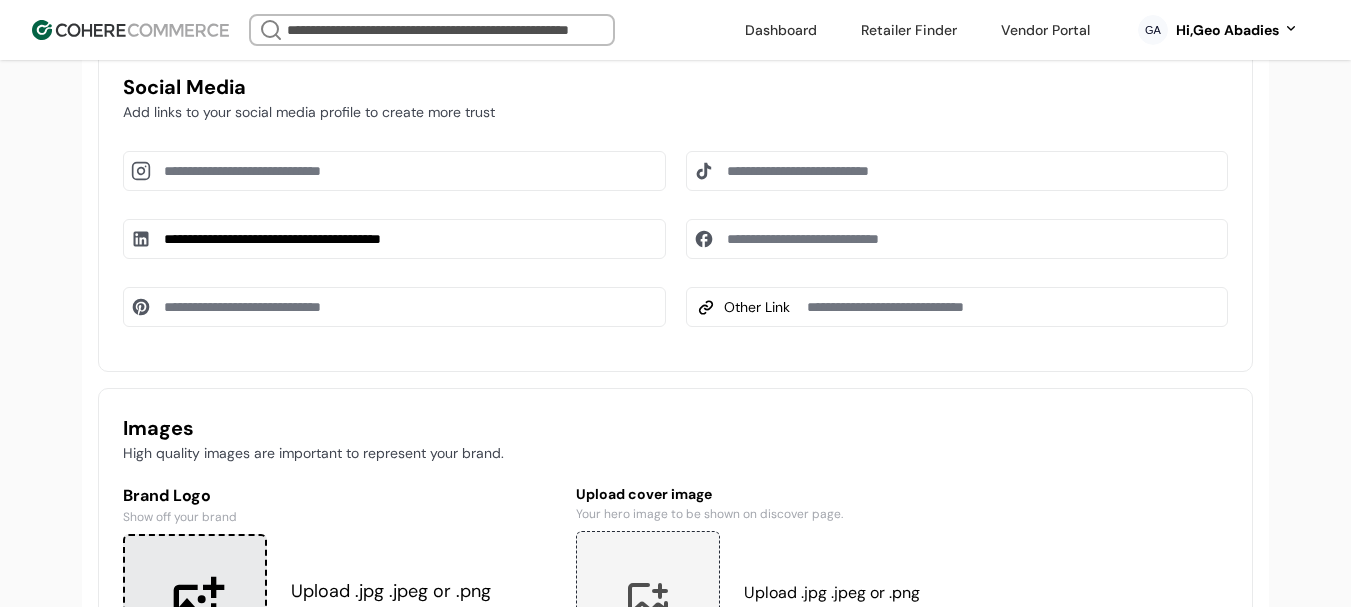 click at bounding box center [394, 171] 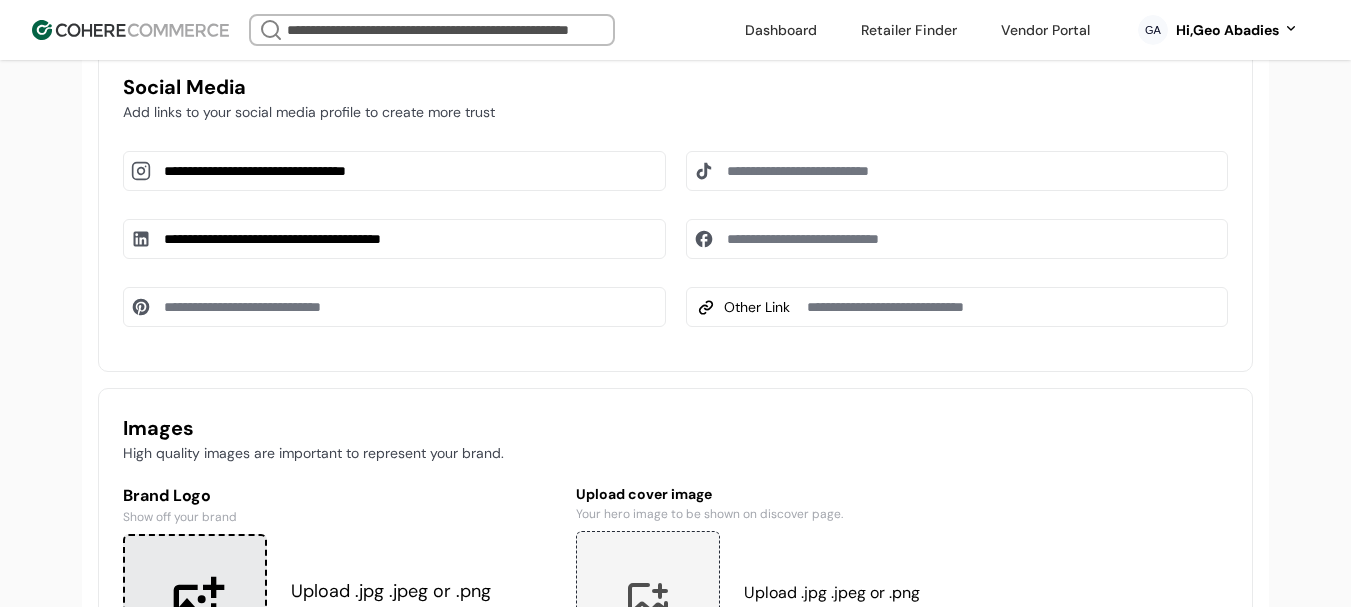 type on "**********" 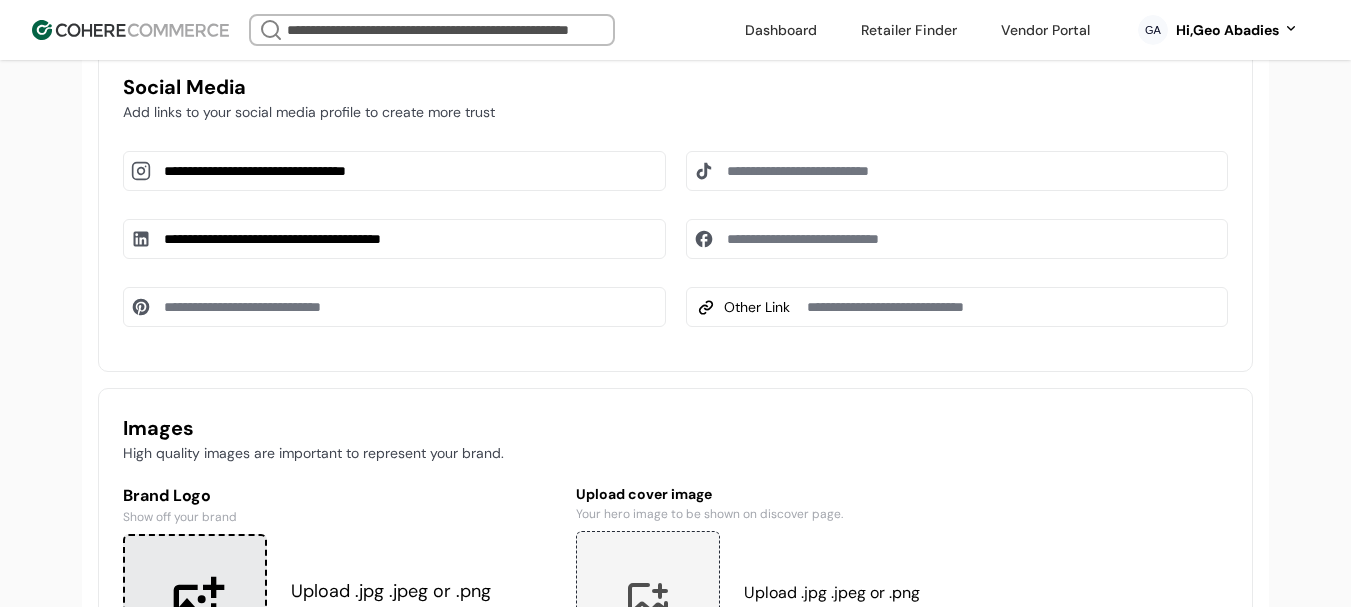 drag, startPoint x: 811, startPoint y: 193, endPoint x: 821, endPoint y: 167, distance: 27.856777 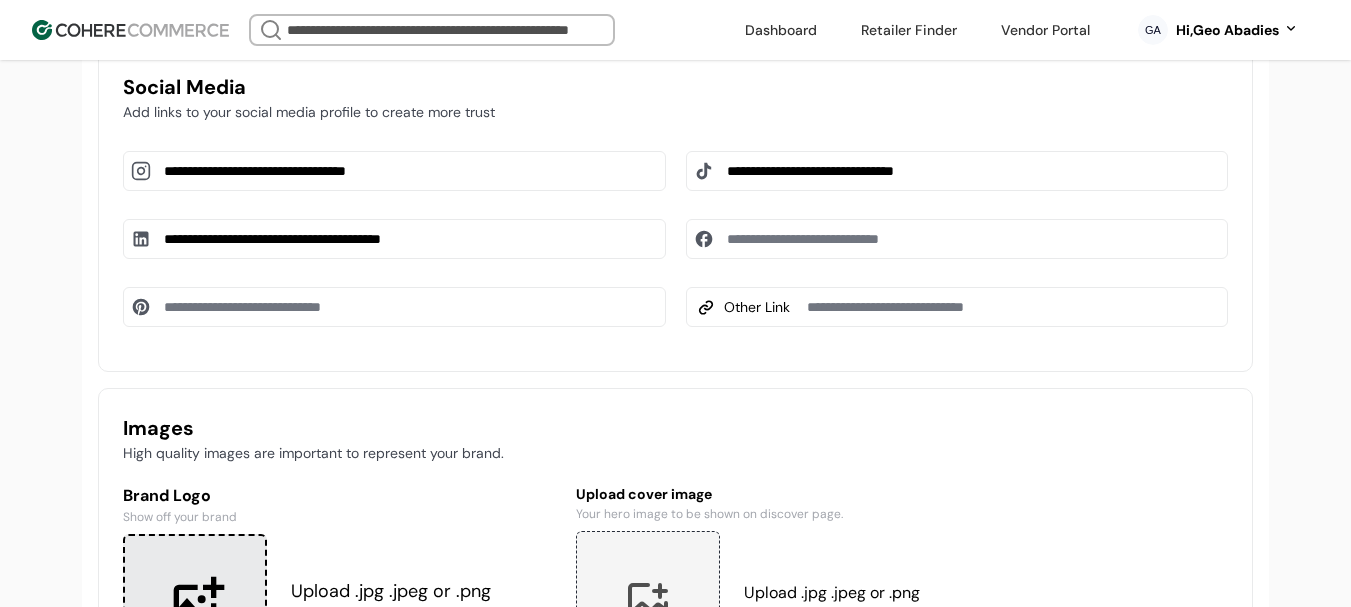 type on "**********" 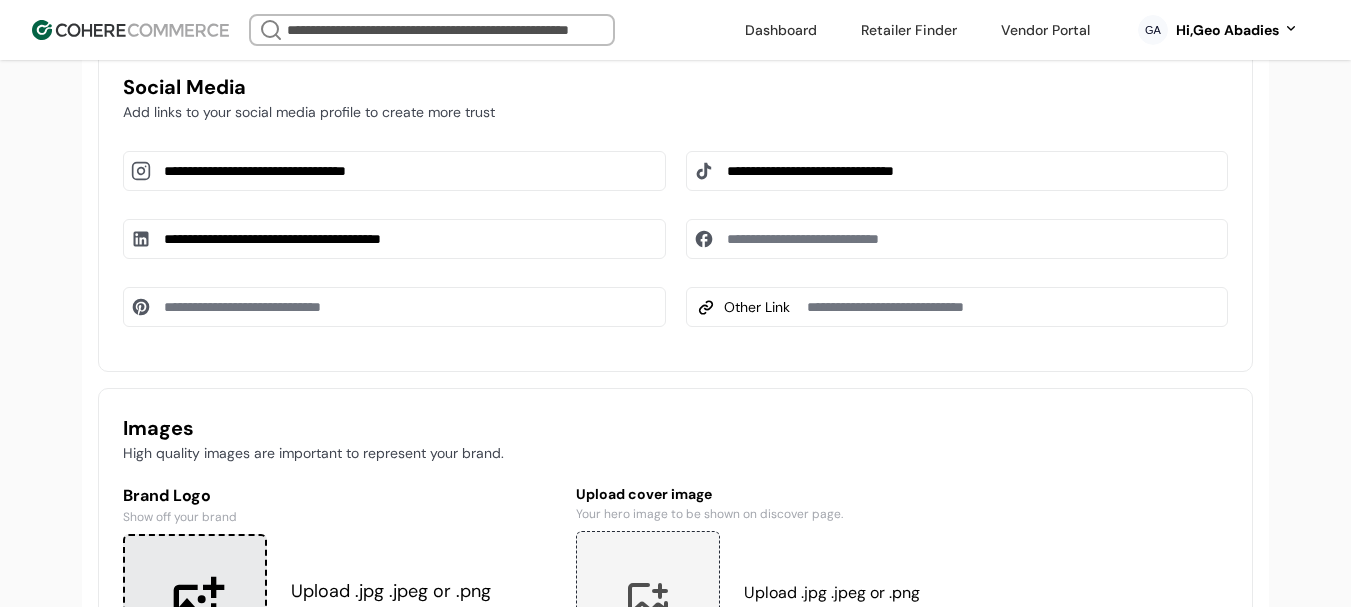 click at bounding box center (957, 239) 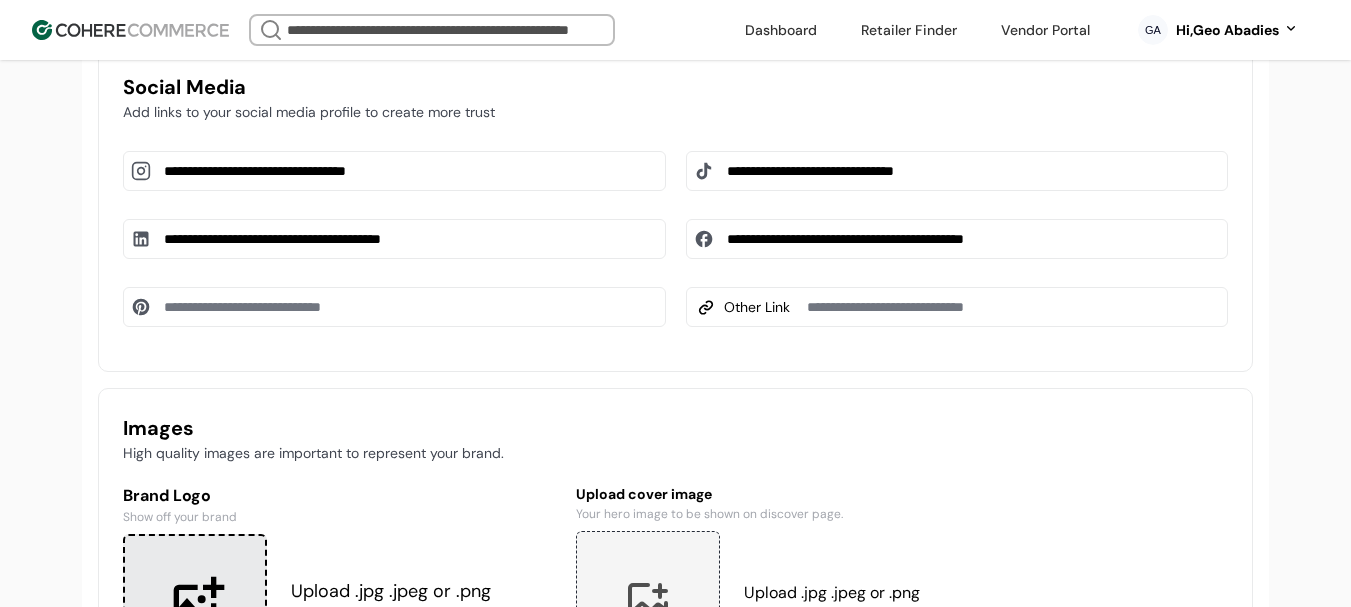 type on "**********" 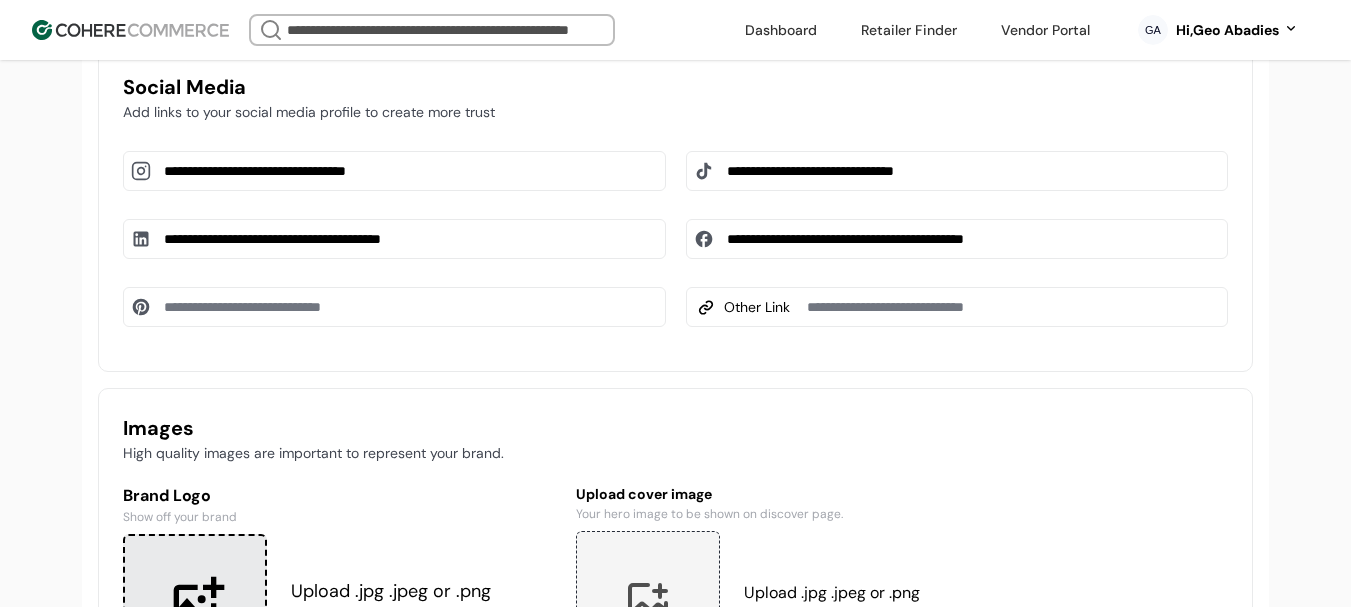 click at bounding box center (195, 606) 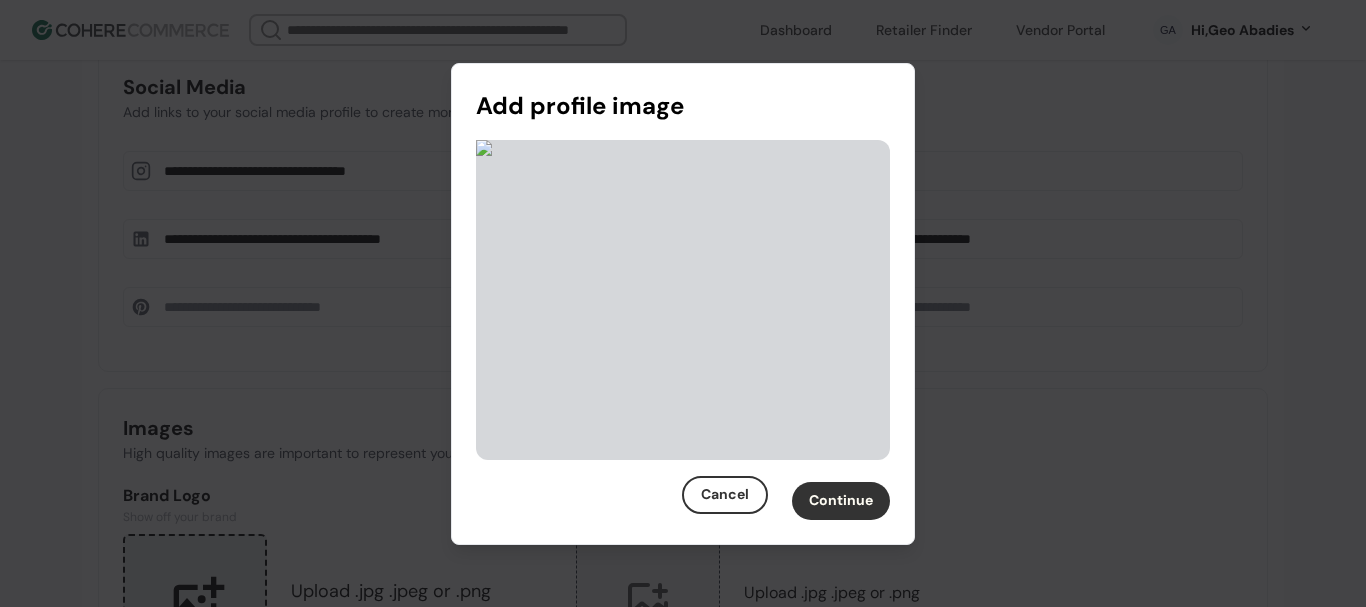 click on "Continue" at bounding box center [841, 501] 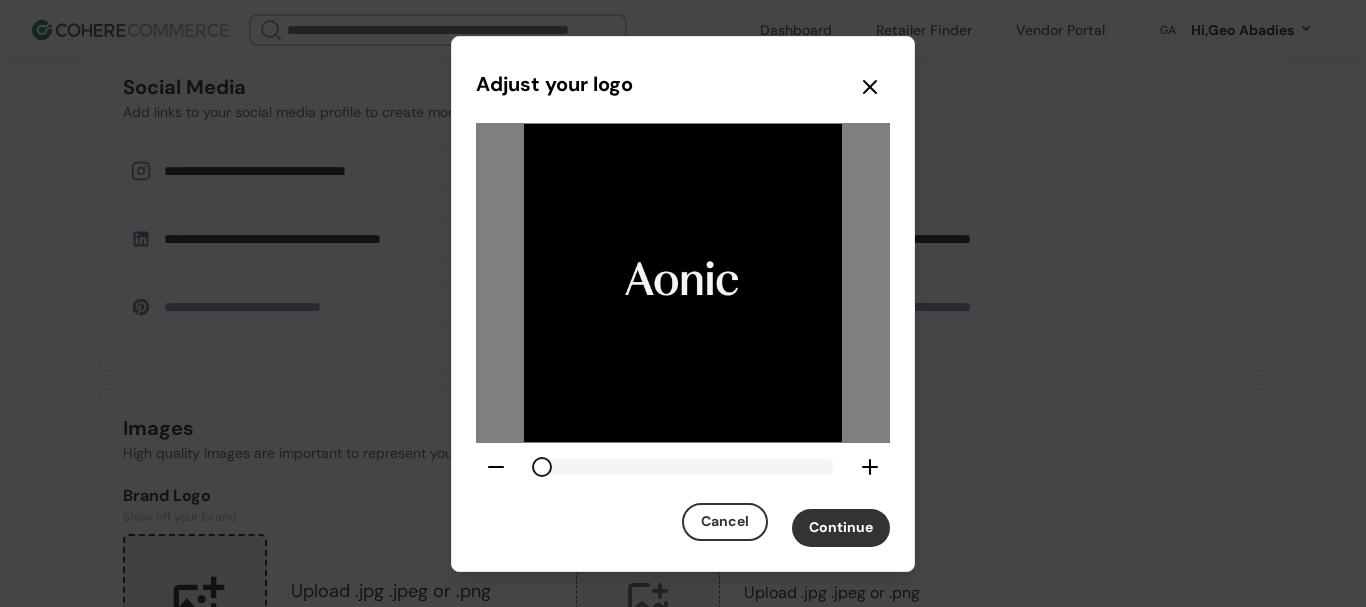 click 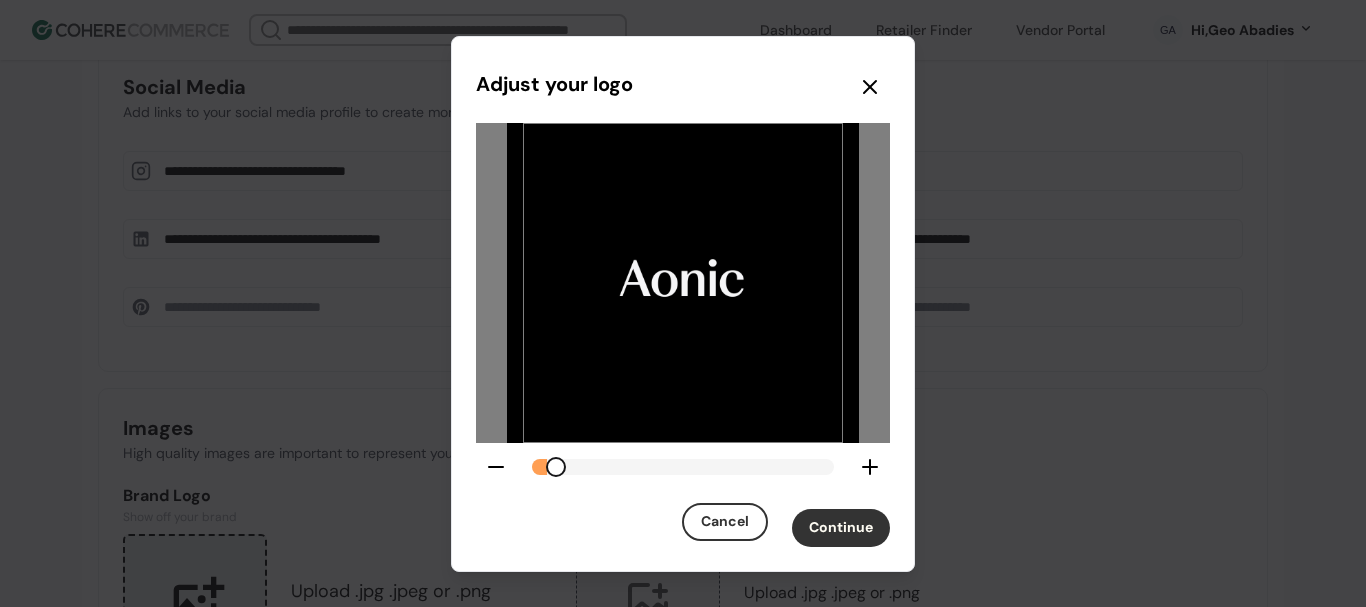 click 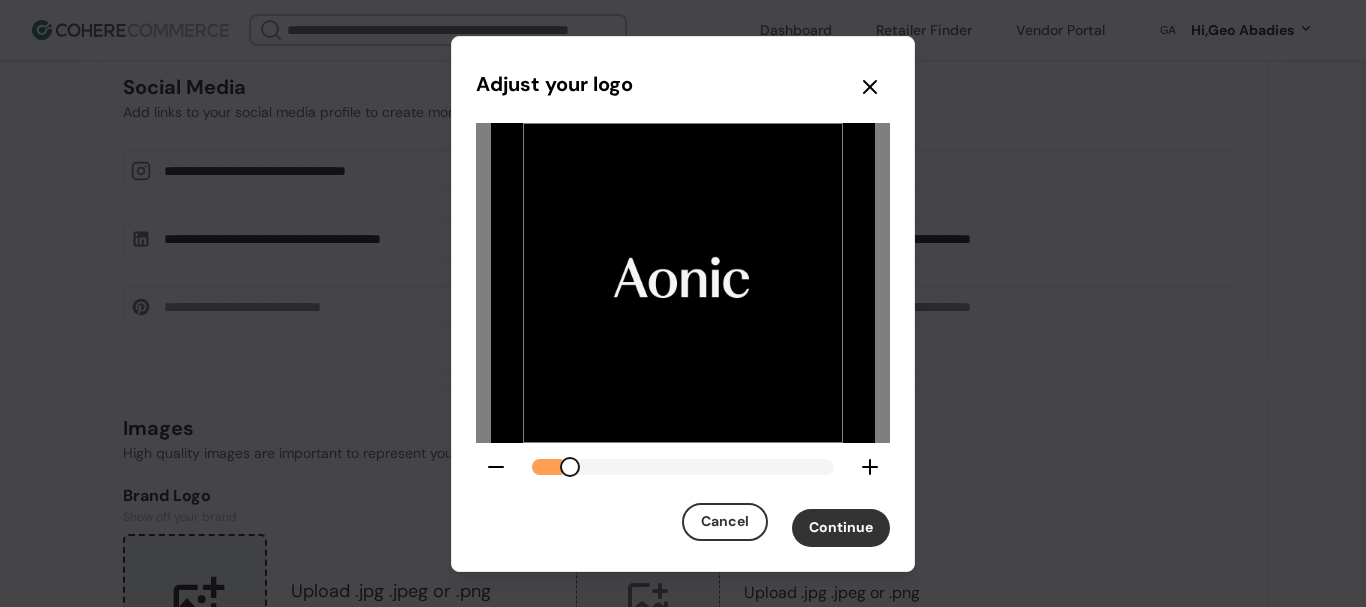 click 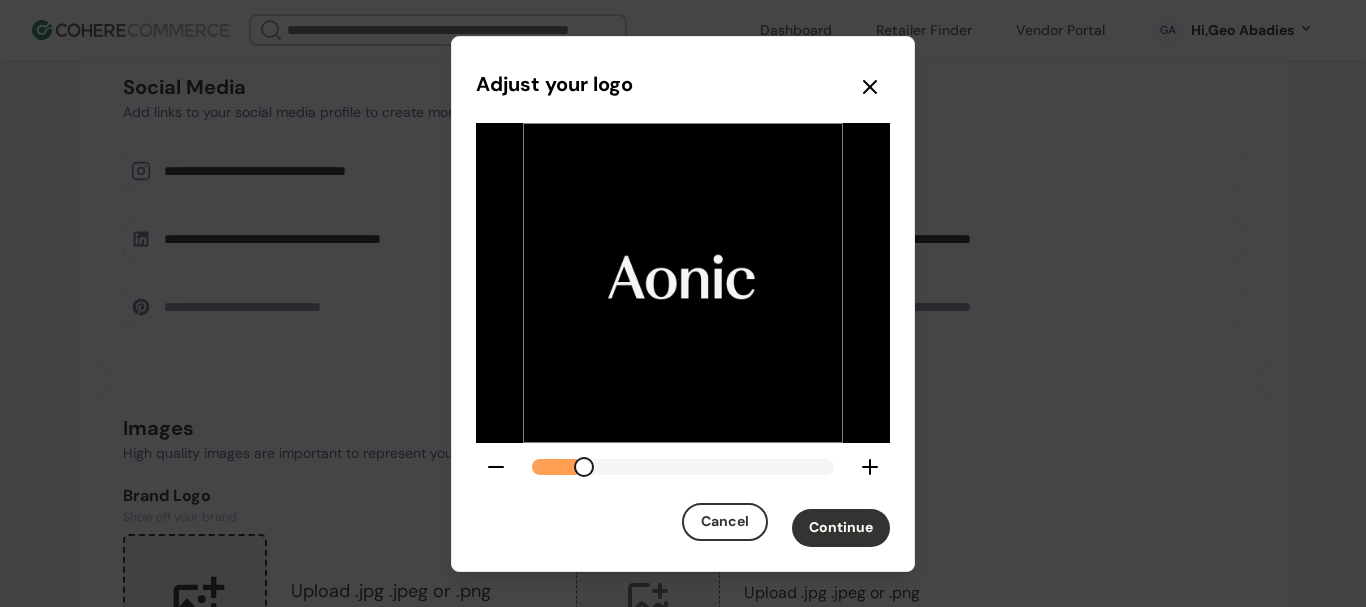 click on "Continue" at bounding box center (841, 528) 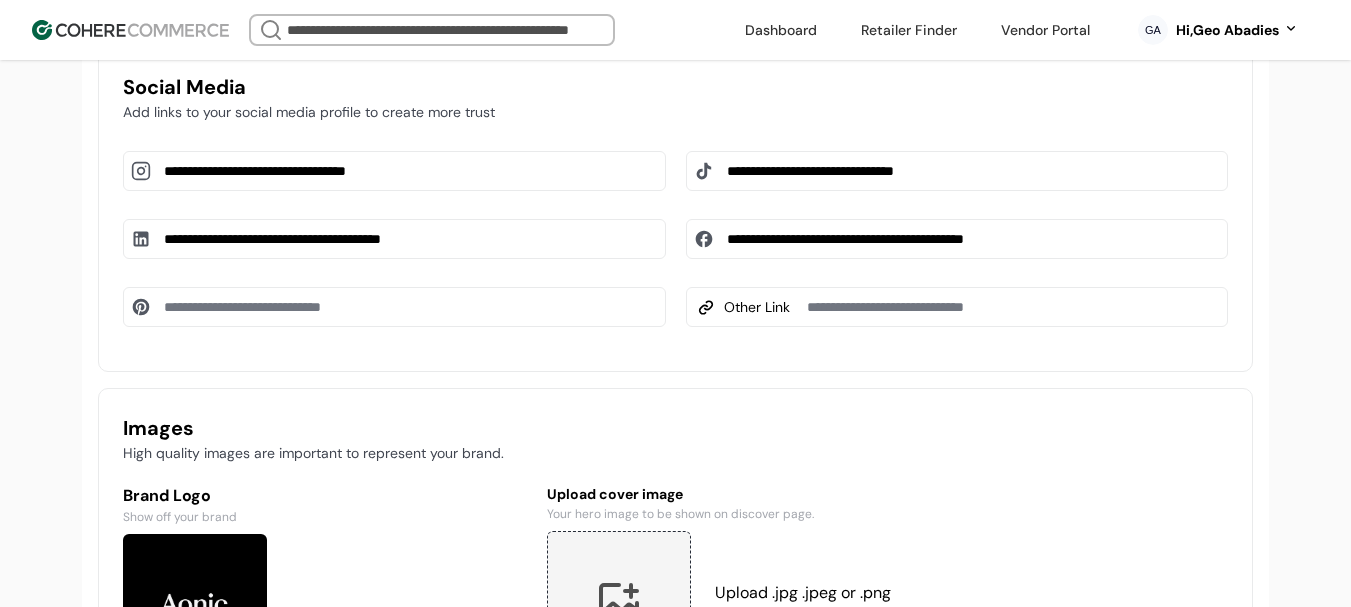 scroll, scrollTop: 1404, scrollLeft: 0, axis: vertical 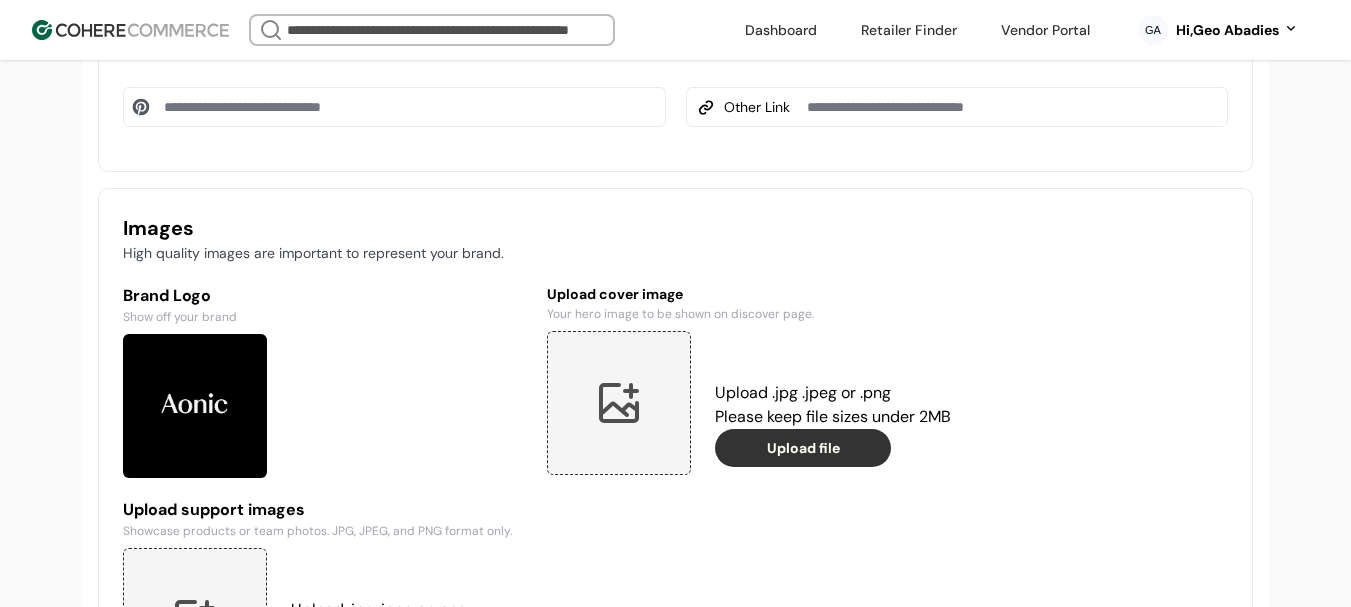 click at bounding box center (619, 403) 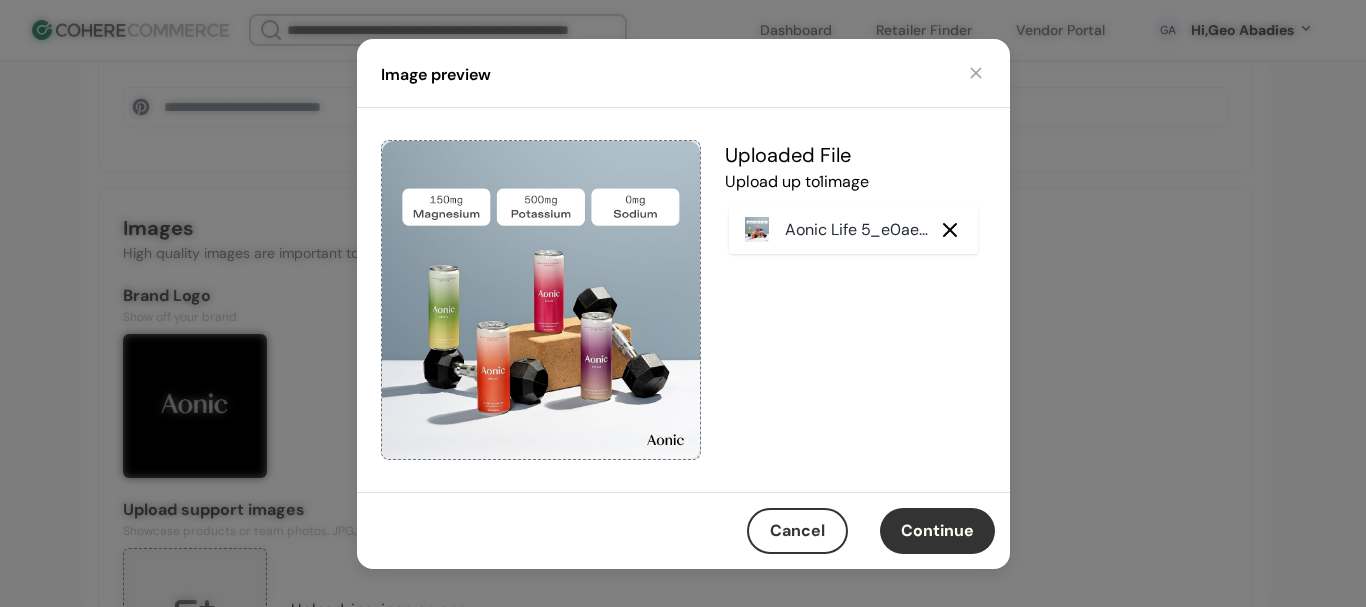 click on "Continue" at bounding box center (937, 531) 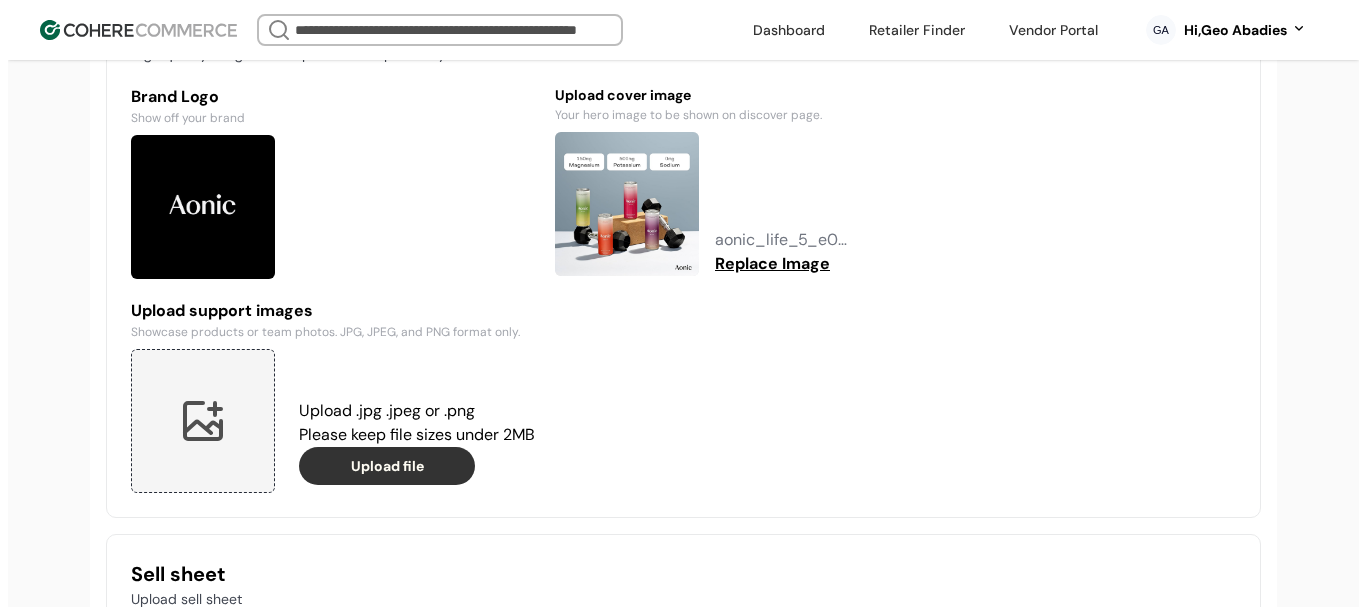 scroll, scrollTop: 1604, scrollLeft: 0, axis: vertical 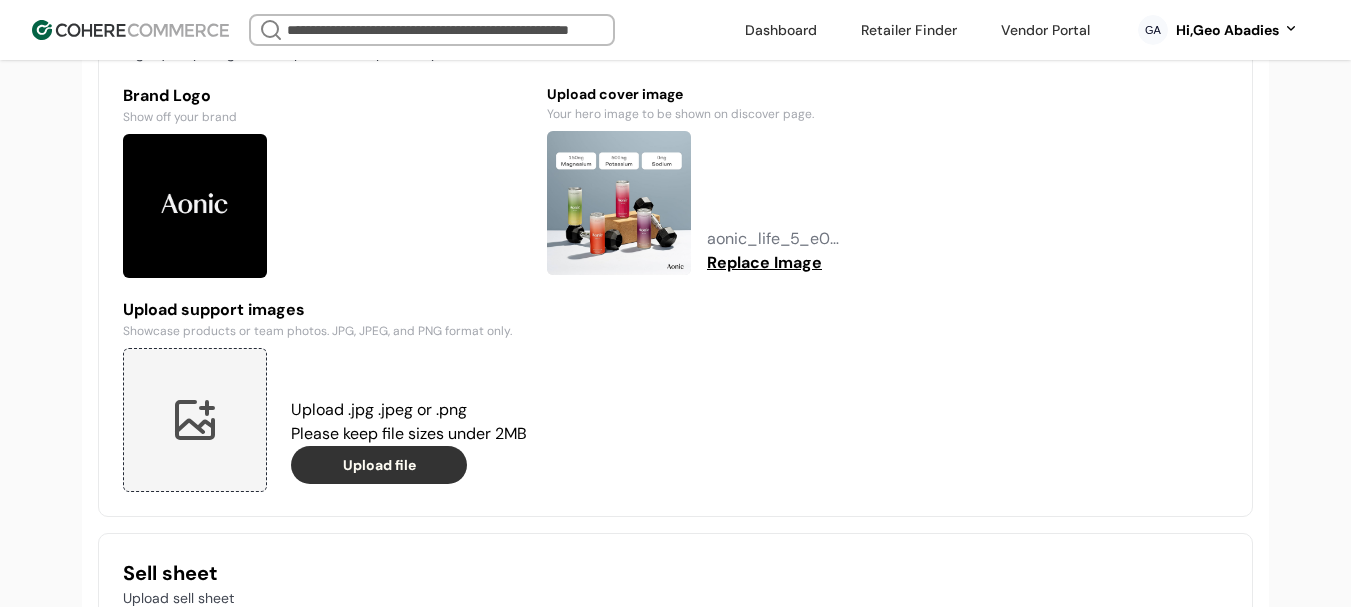 click at bounding box center [195, 420] 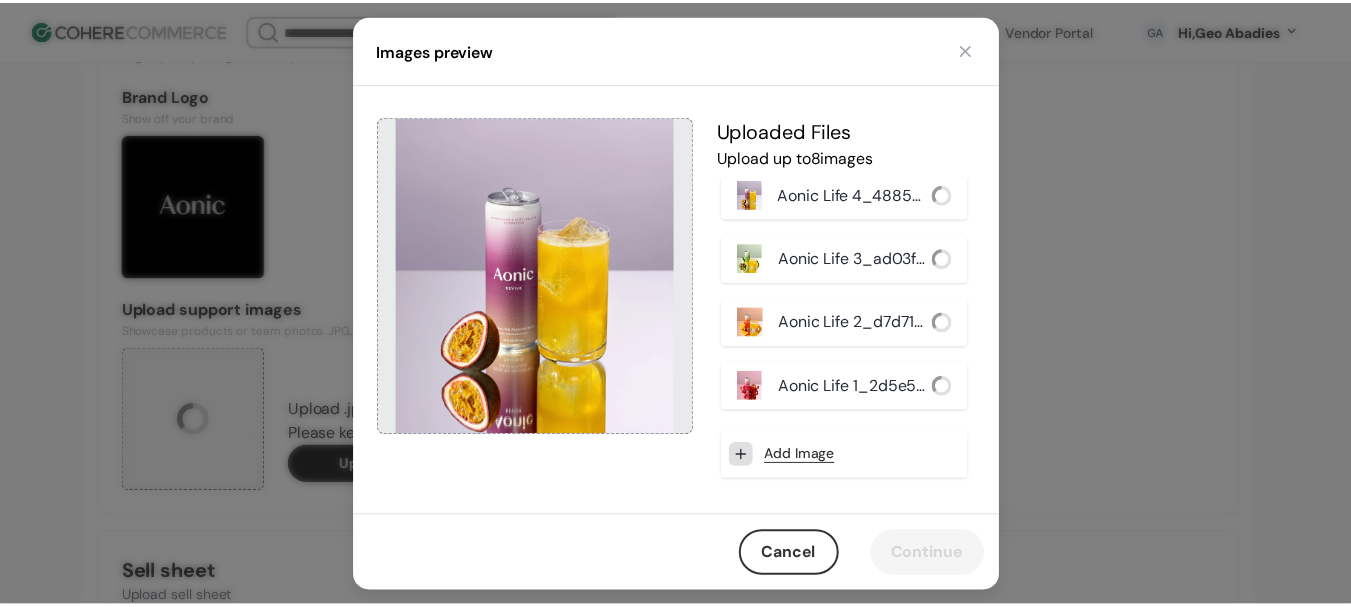 scroll, scrollTop: 14, scrollLeft: 0, axis: vertical 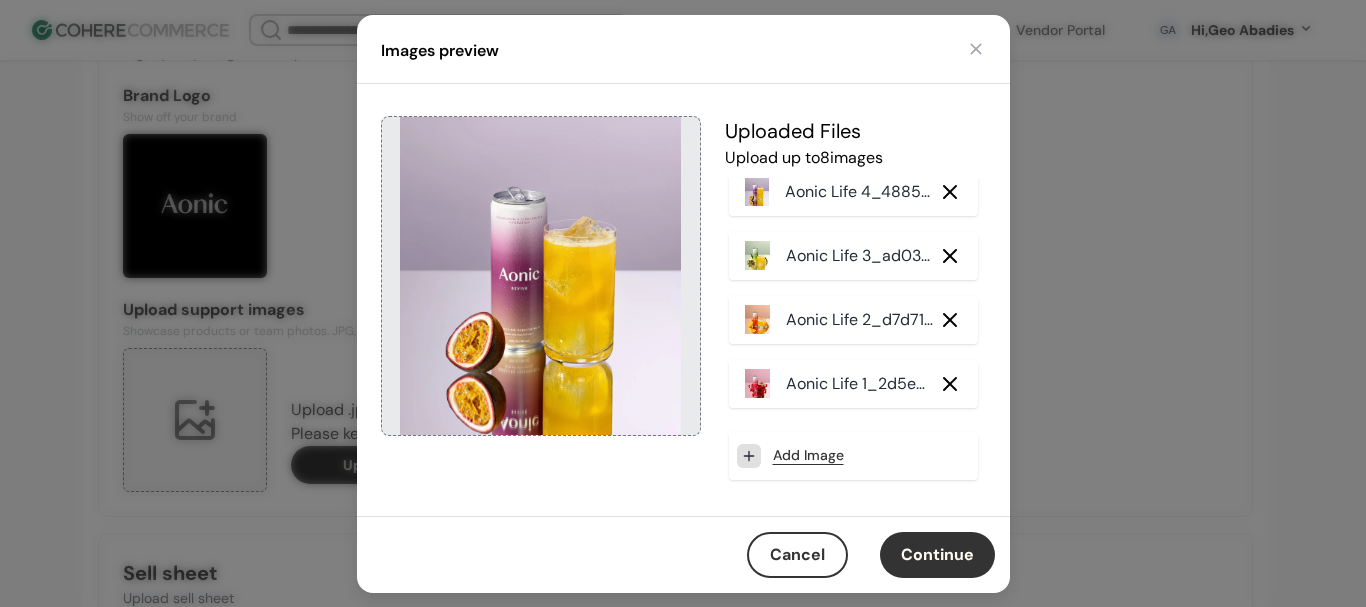click on "Continue" at bounding box center (937, 555) 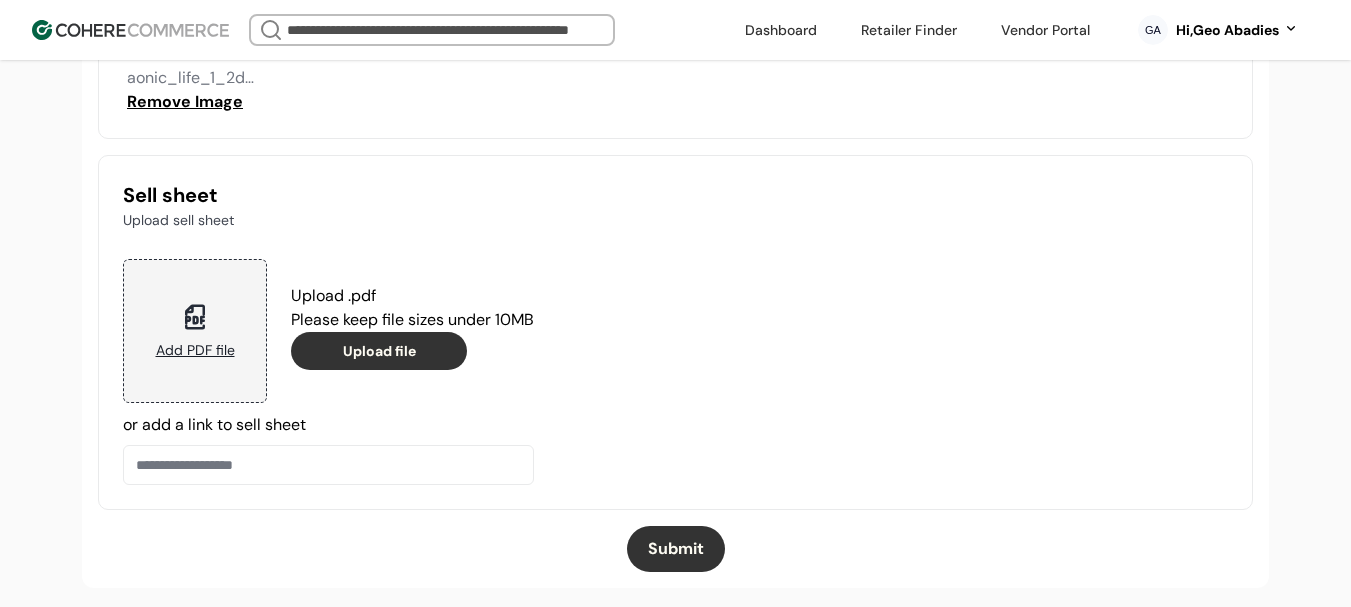 scroll, scrollTop: 2280, scrollLeft: 0, axis: vertical 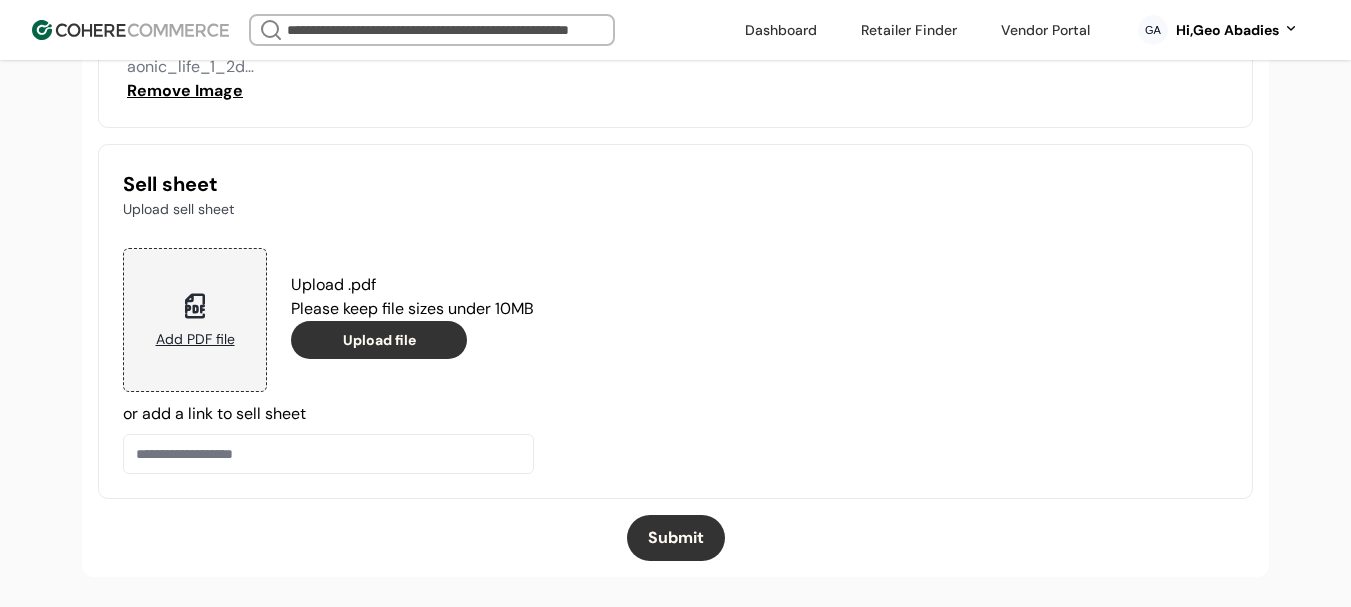 click on "Submit" at bounding box center (676, 538) 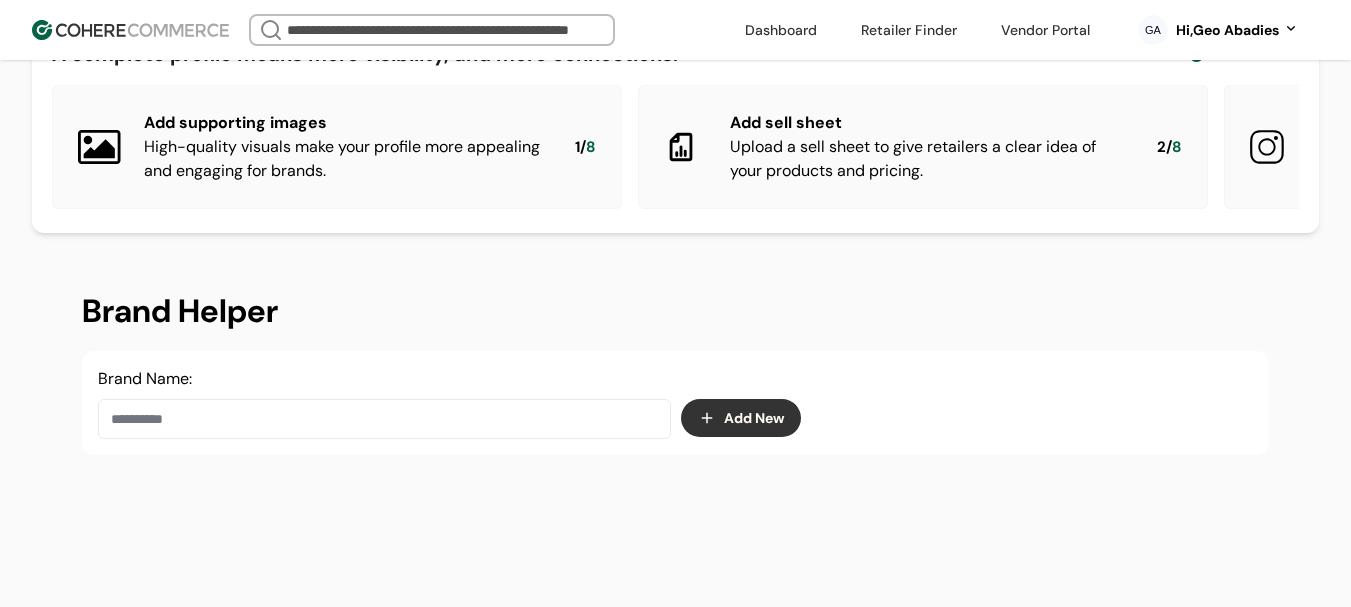 scroll, scrollTop: 0, scrollLeft: 0, axis: both 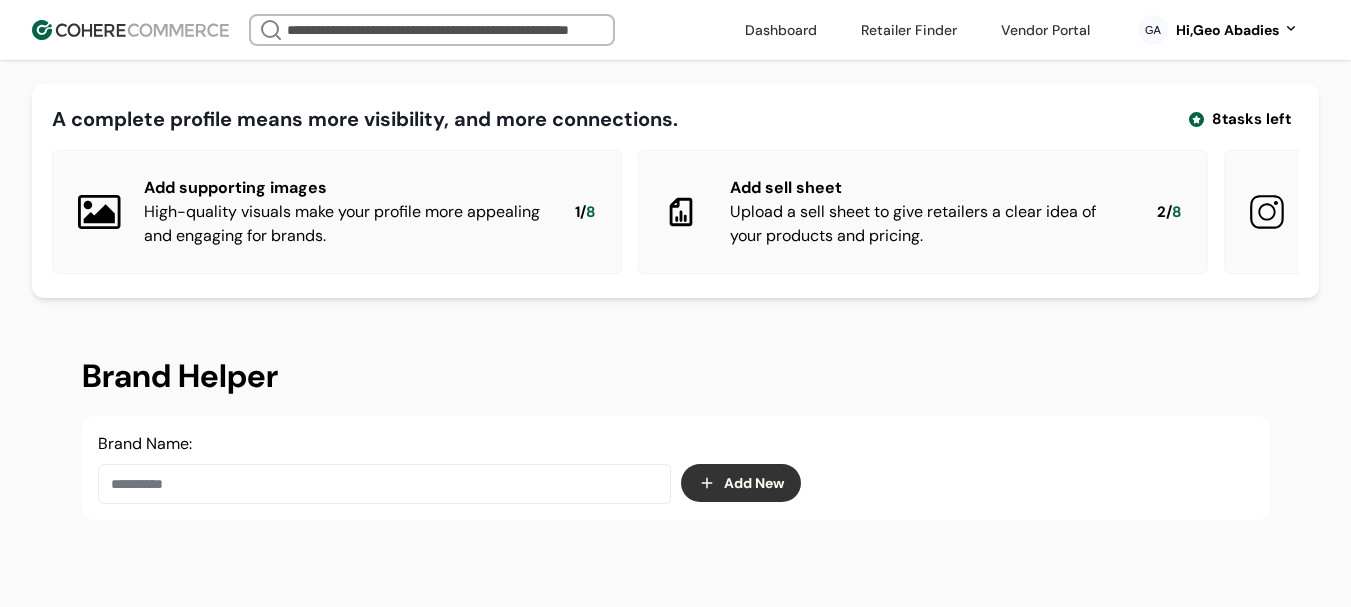 click on "Hi,  Geo Abadies" at bounding box center (1227, 30) 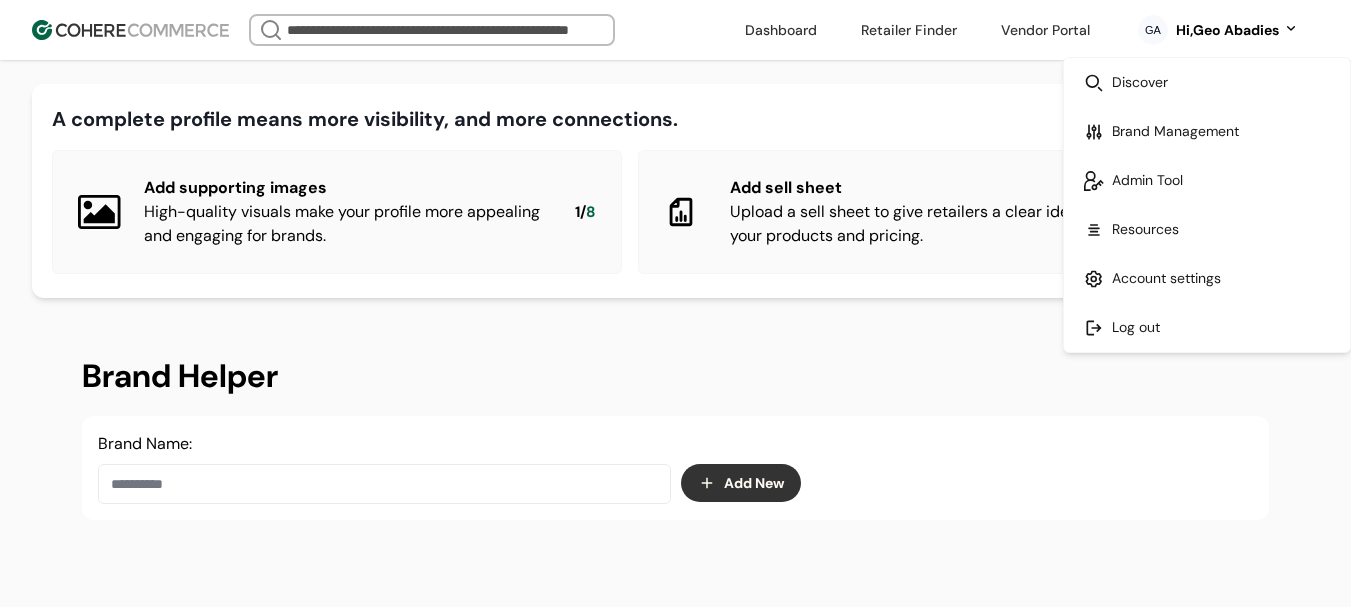 click at bounding box center [1207, 82] 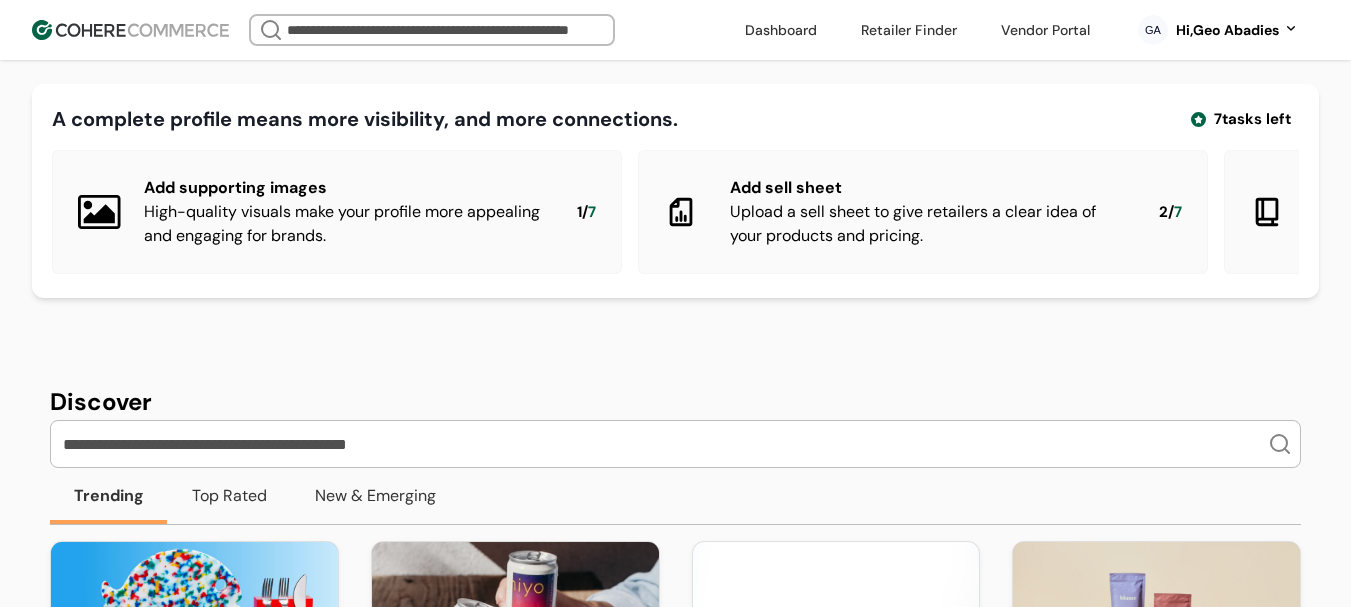 click at bounding box center (663, 444) 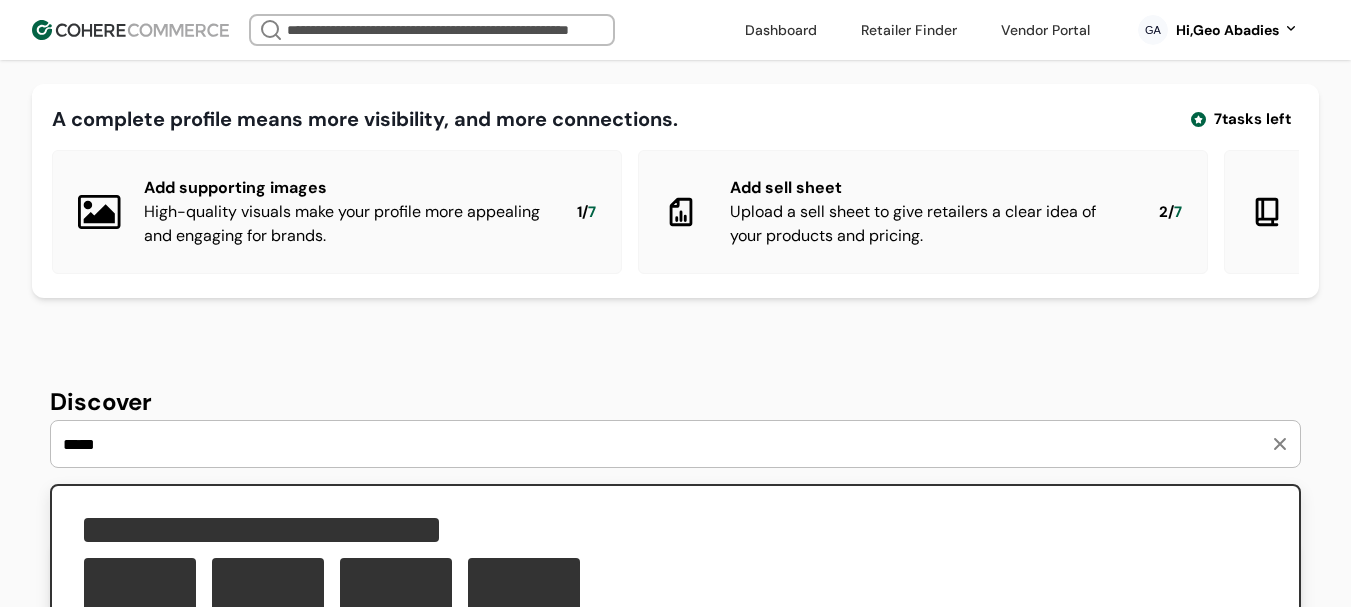 type on "*****" 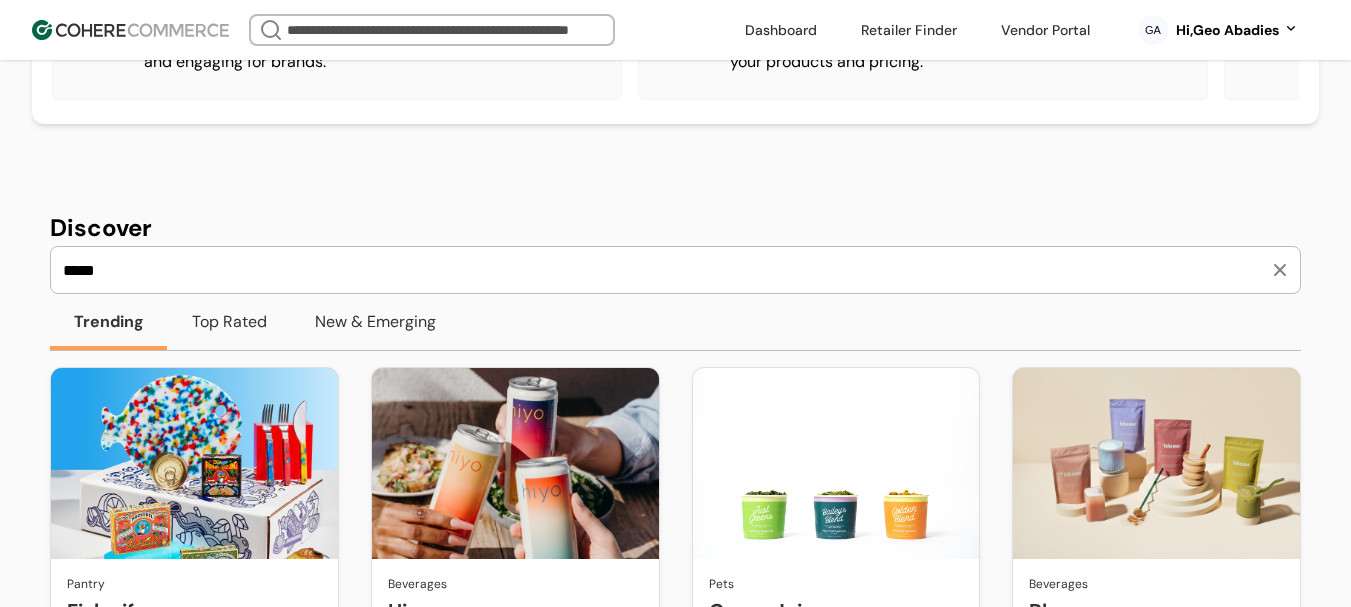 scroll, scrollTop: 300, scrollLeft: 0, axis: vertical 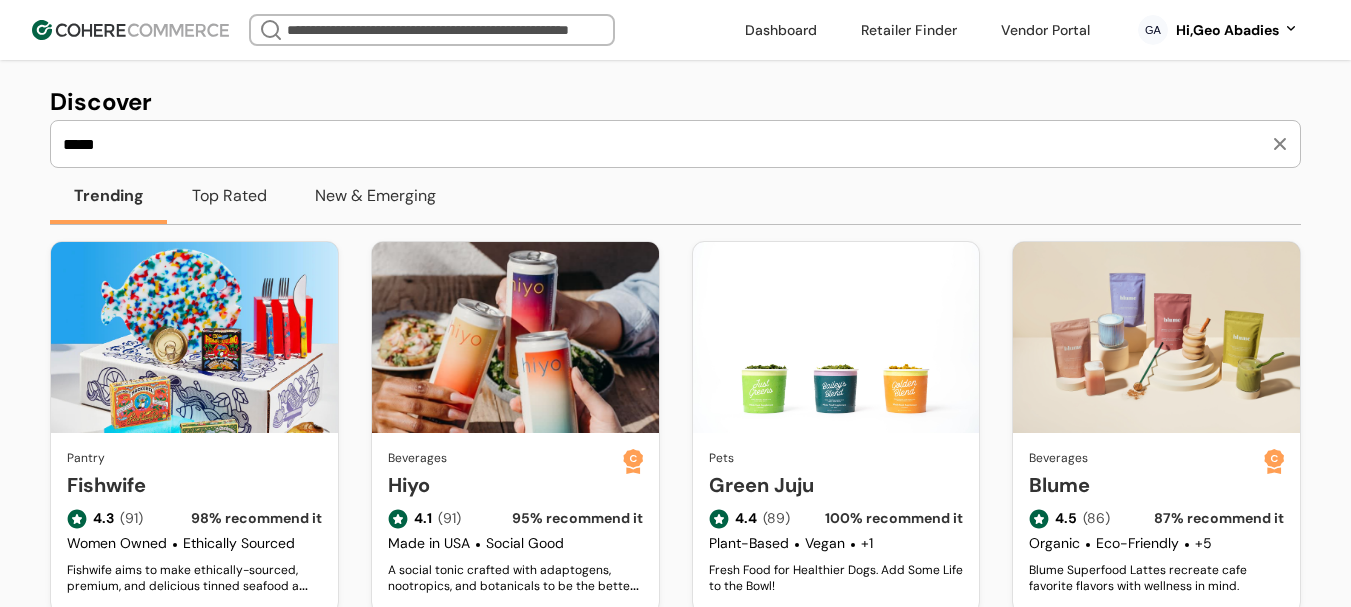 click on "*****" at bounding box center (663, 144) 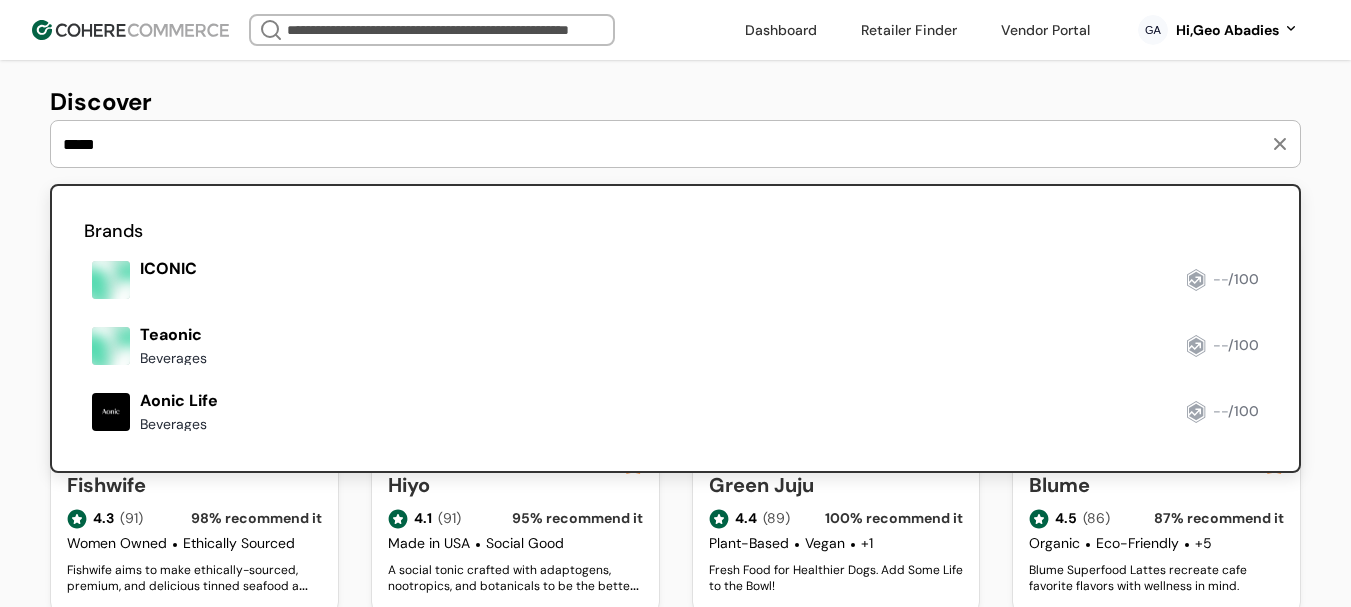 click on "Discover ***** Brands ICONIC -- /100 Teaonic Beverages -- /100 Aonic Life  Beverages -- /100 Trending Top Rated New & Emerging Pantry Fishwife 4.3 (91) 98 % recommend it Women Owned Ethically Sourced Fishwife aims to make ethically-sourced, premium, and delicious tinned seafood a staple in every cupboard. Beverages Hiyo 4.1 (91) 95 % recommend it Made in USA Social Good A social tonic crafted with adaptogens, nootropics, and botanicals to be the better-than-alcohol alternative. Pets Green Juju  4.4 (89) 100 % recommend it Plant-Based Vegan + 1 Fresh Food for Healthier Dogs.
Add Some Life to the Bowl! Beverages Blume 4.5 (86) 87 % recommend it Organic Eco-Friendly + 5 Blume Superfood Lattes recreate cafe favorite flavors with wellness in mind. Pantry Rudi's Bakery 4.2 (50) 100 % recommend it Full Transparency Organic + 1 Crafting delicious products made with real ingredients that the whole family can enjoy🍞
All good. All day. Beverages Culture Pop Soda 4.2 (54) 100 % recommend it Organic Vegan Pantry 4.2 96" at bounding box center (675, 1464) 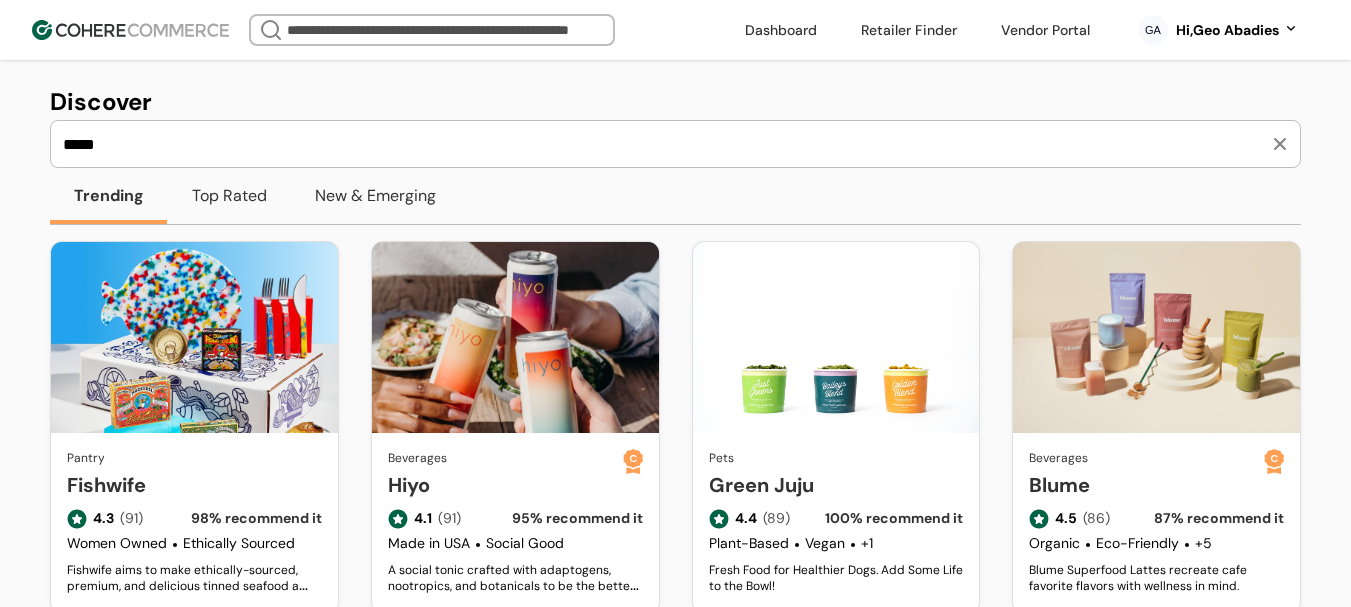 click on "*****" at bounding box center [663, 144] 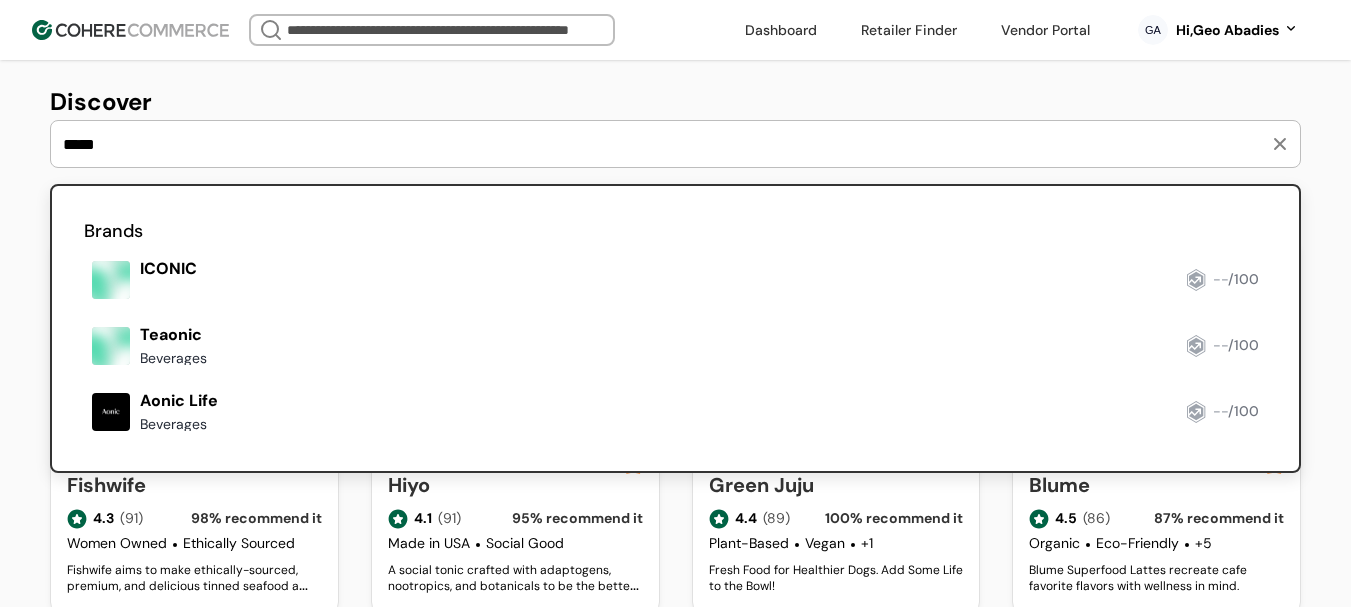 click on "Discover ***** Brands ICONIC -- /100 Teaonic Beverages -- /100 Aonic Life  Beverages -- /100 Trending Top Rated New & Emerging Pantry Fishwife 4.3 (91) 98 % recommend it Women Owned Ethically Sourced Fishwife aims to make ethically-sourced, premium, and delicious tinned seafood a staple in every cupboard. Beverages Hiyo 4.1 (91) 95 % recommend it Made in USA Social Good A social tonic crafted with adaptogens, nootropics, and botanicals to be the better-than-alcohol alternative. Pets Green Juju  4.4 (89) 100 % recommend it Plant-Based Vegan + 1 Fresh Food for Healthier Dogs.
Add Some Life to the Bowl! Beverages Blume 4.5 (86) 87 % recommend it Organic Eco-Friendly + 5 Blume Superfood Lattes recreate cafe favorite flavors with wellness in mind. Pantry Rudi's Bakery 4.2 (50) 100 % recommend it Full Transparency Organic + 1 Crafting delicious products made with real ingredients that the whole family can enjoy🍞
All good. All day. Beverages Culture Pop Soda 4.2 (54) 100 % recommend it Organic Vegan Pantry 4.2 96" at bounding box center (675, 1464) 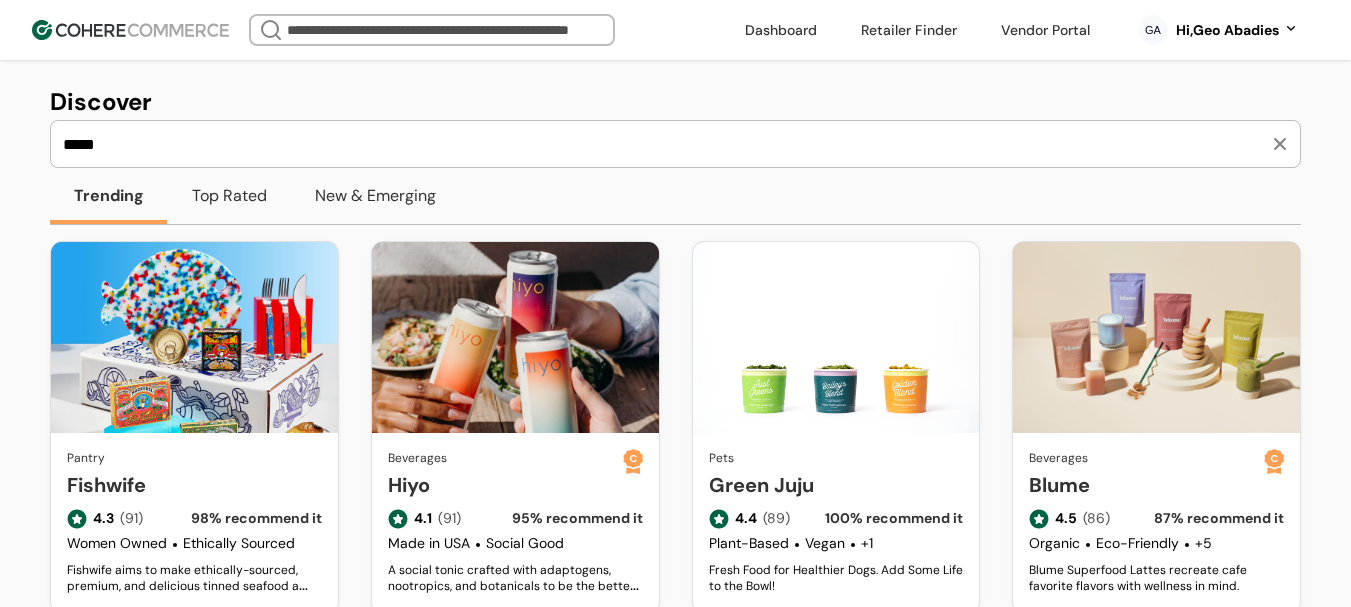 click on "GA Hi,  Geo Abadies" at bounding box center (1218, 30) 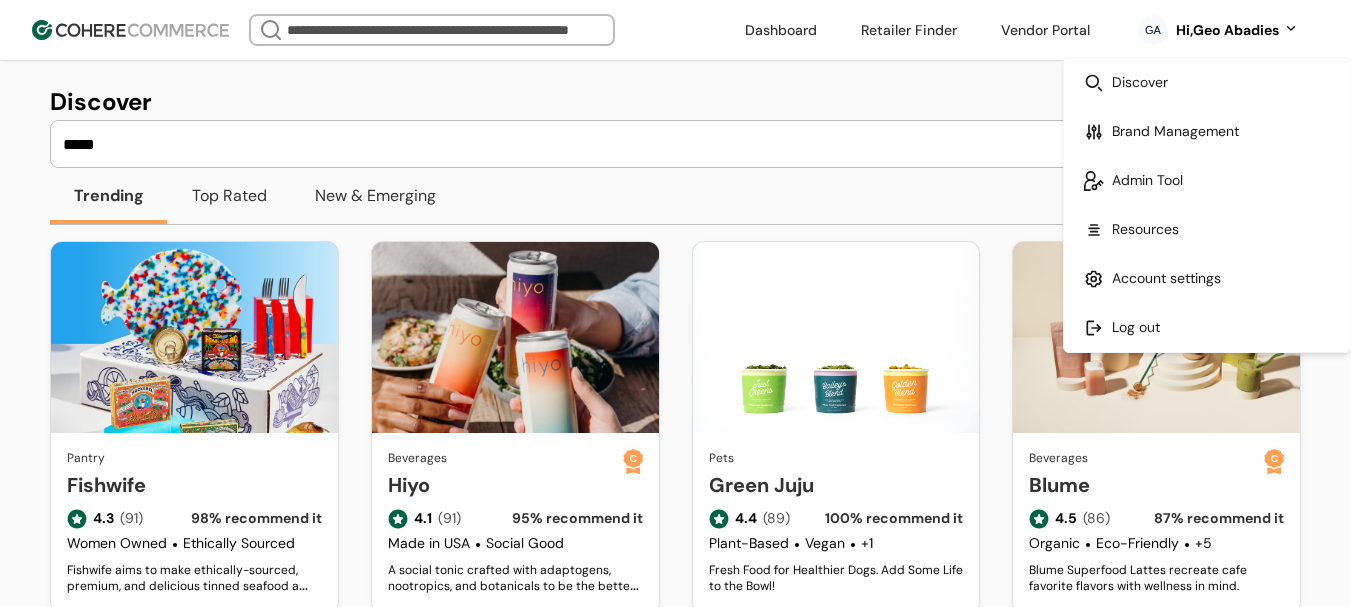 drag, startPoint x: 1155, startPoint y: 190, endPoint x: 1076, endPoint y: 100, distance: 119.753914 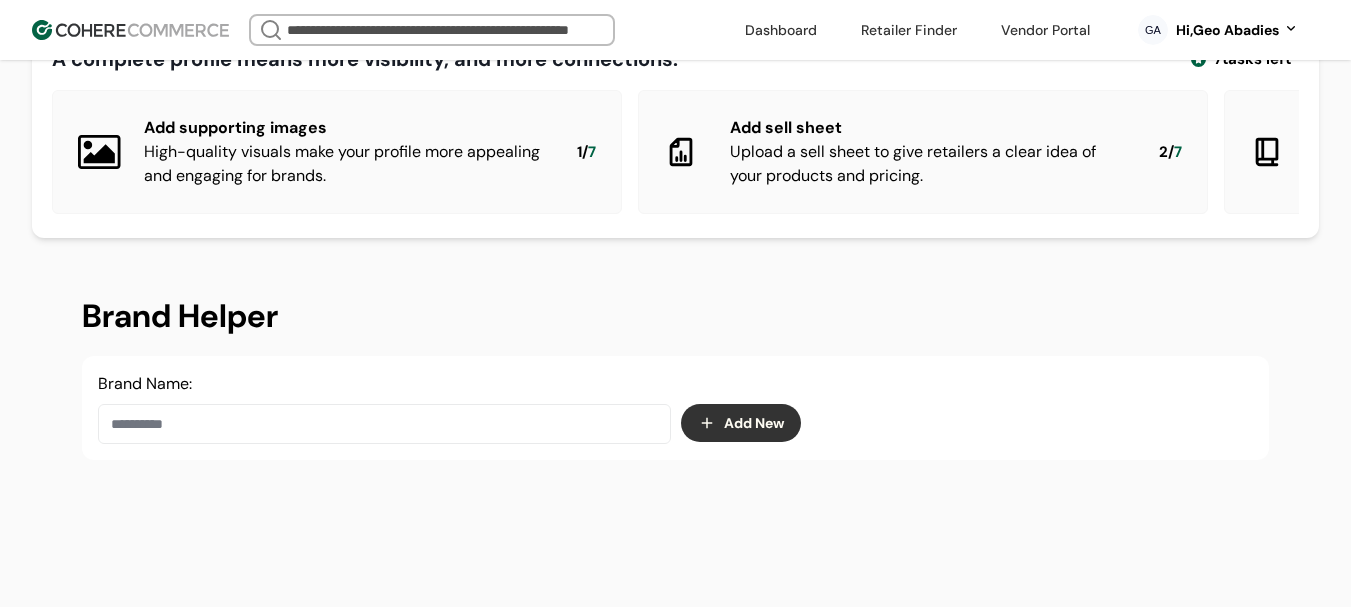scroll, scrollTop: 300, scrollLeft: 0, axis: vertical 